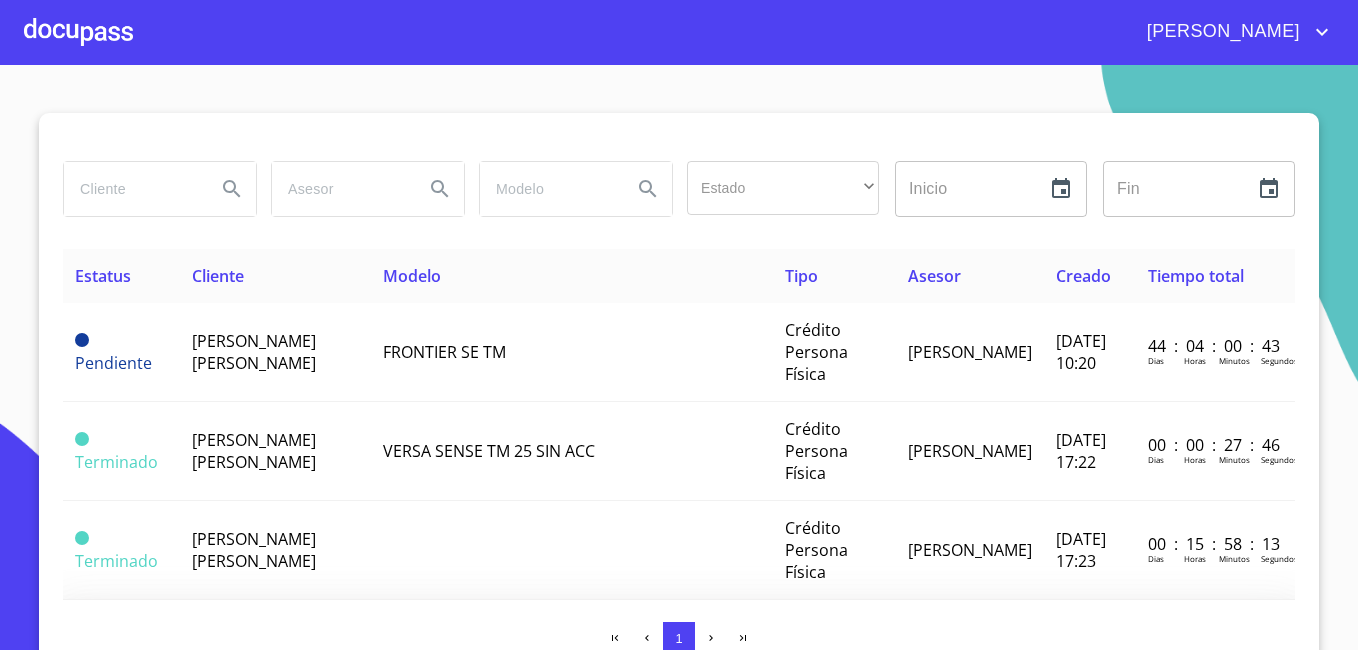 scroll, scrollTop: 0, scrollLeft: 0, axis: both 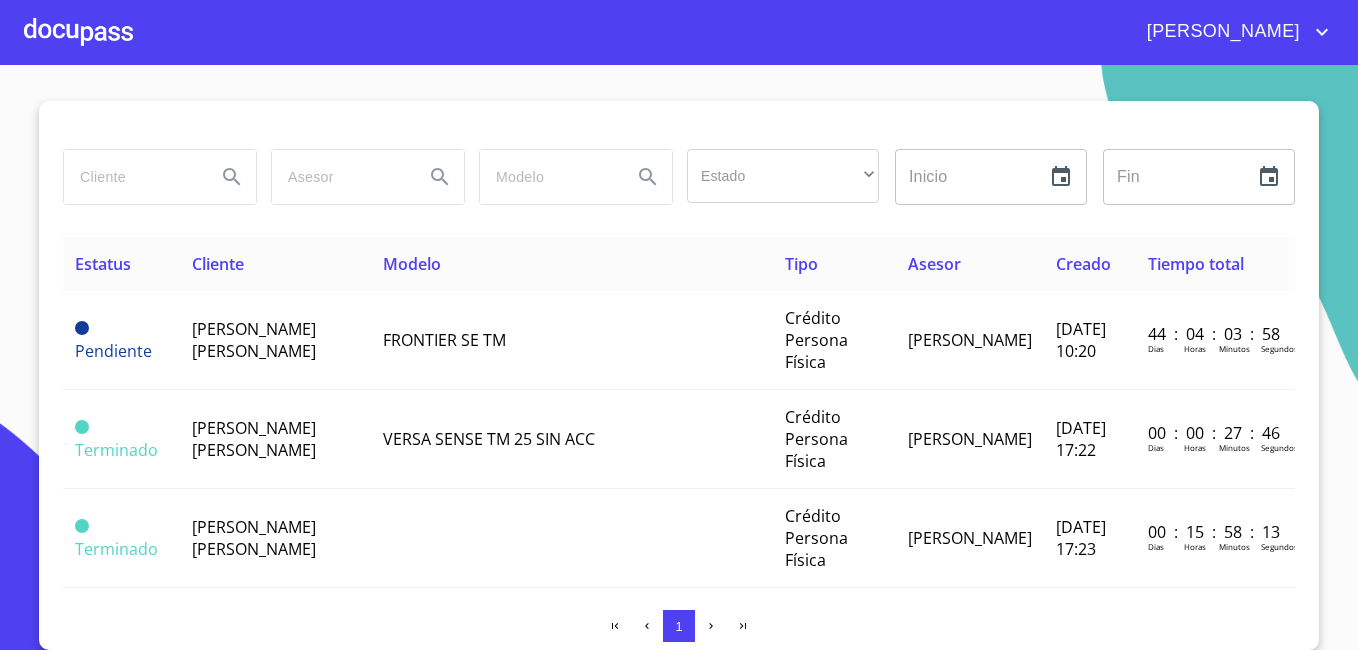 click on "Estado ​ ​ Inicio ​ Fin ​ Estatus   Cliente   Modelo   Tipo   Asesor   Creado   Tiempo total   Pendiente [PERSON_NAME] [PERSON_NAME] FRONTIER SE TM Crédito Persona Física [PERSON_NAME] [DATE] 10:20 44  :  04  :  03  :  58 [PERSON_NAME] Horas Minutos Segundos Terminado [PERSON_NAME] [PERSON_NAME] VERSA SENSE TM 25 SIN ACC Crédito Persona Física [PERSON_NAME] [DATE] 17:22 00  :  00  :  27  :  46 [PERSON_NAME] Horas Minutos Segundos Terminado [PERSON_NAME] [PERSON_NAME] Crédito Persona Física [PERSON_NAME] [DATE] 17:23 00  :  15  :  58  :  13 [PERSON_NAME] Horas [PERSON_NAME] Terminado [PERSON_NAME] FRONTIER PLATINUM LE TA 25 SIN ACC FRONTIER PRO 4 X 4 X 4 TA 25 SIN ACC FRONTIER PLATINUM LE DIESEL 4 X 4 TA 25 SIN ACC Crédito Persona Física [PERSON_NAME] [DATE] 11:36 03  :  04  :  03  :  09 [PERSON_NAME] Horas Minutos Segundos Terminado [PERSON_NAME] [PERSON_NAME] VERSA SENSE CVT 25 SIN ACC Crédito Persona Física [PERSON_NAME] [DATE] 17:16 [PERSON_NAME] 1" at bounding box center [679, 375] 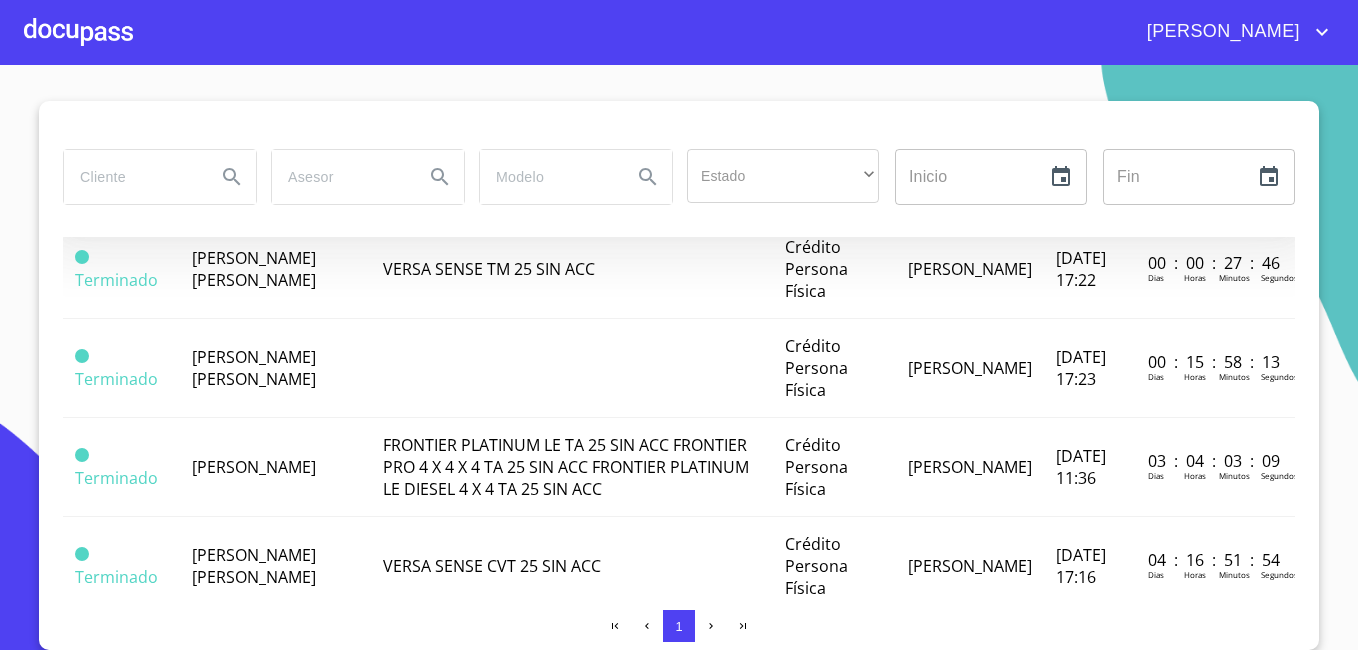scroll, scrollTop: 0, scrollLeft: 0, axis: both 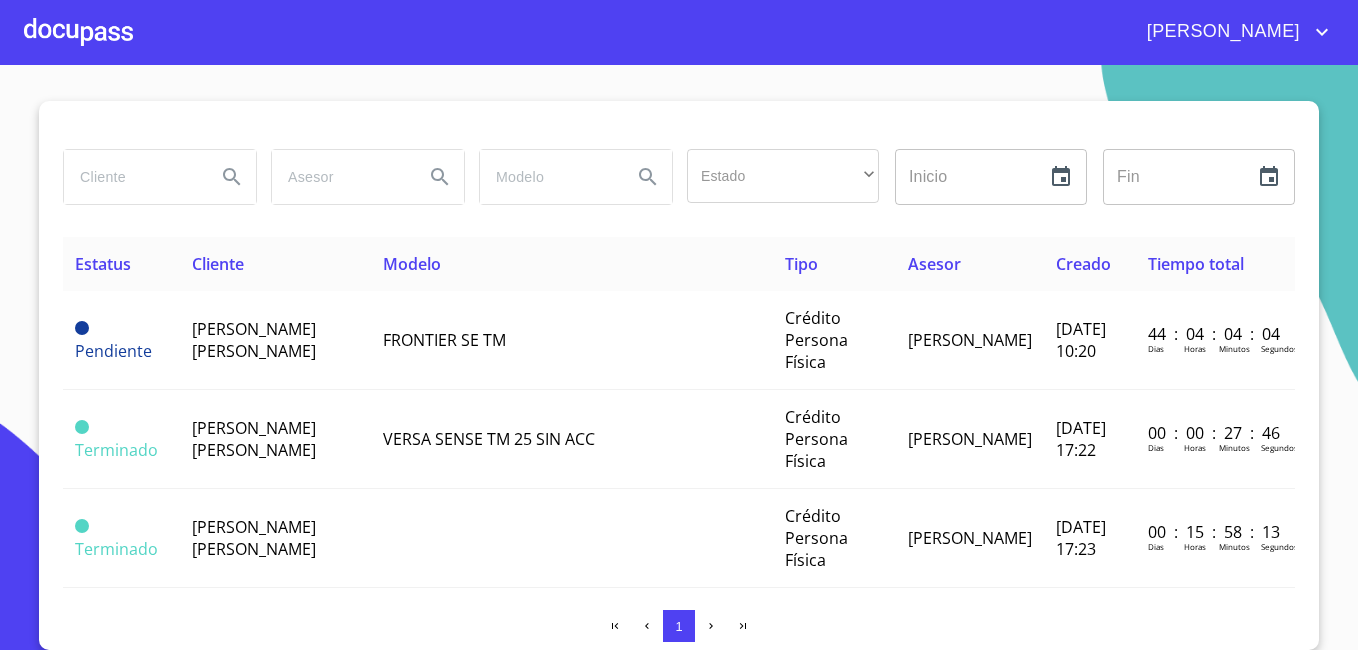 click at bounding box center (78, 32) 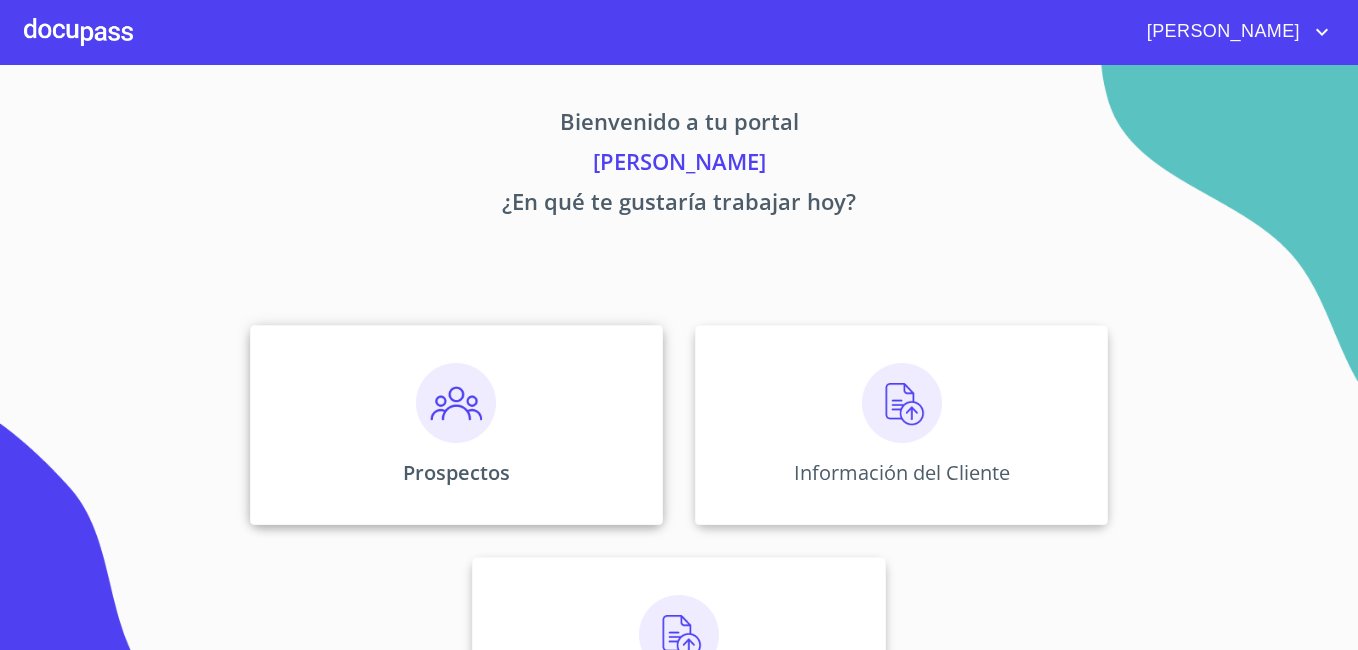 click at bounding box center [456, 403] 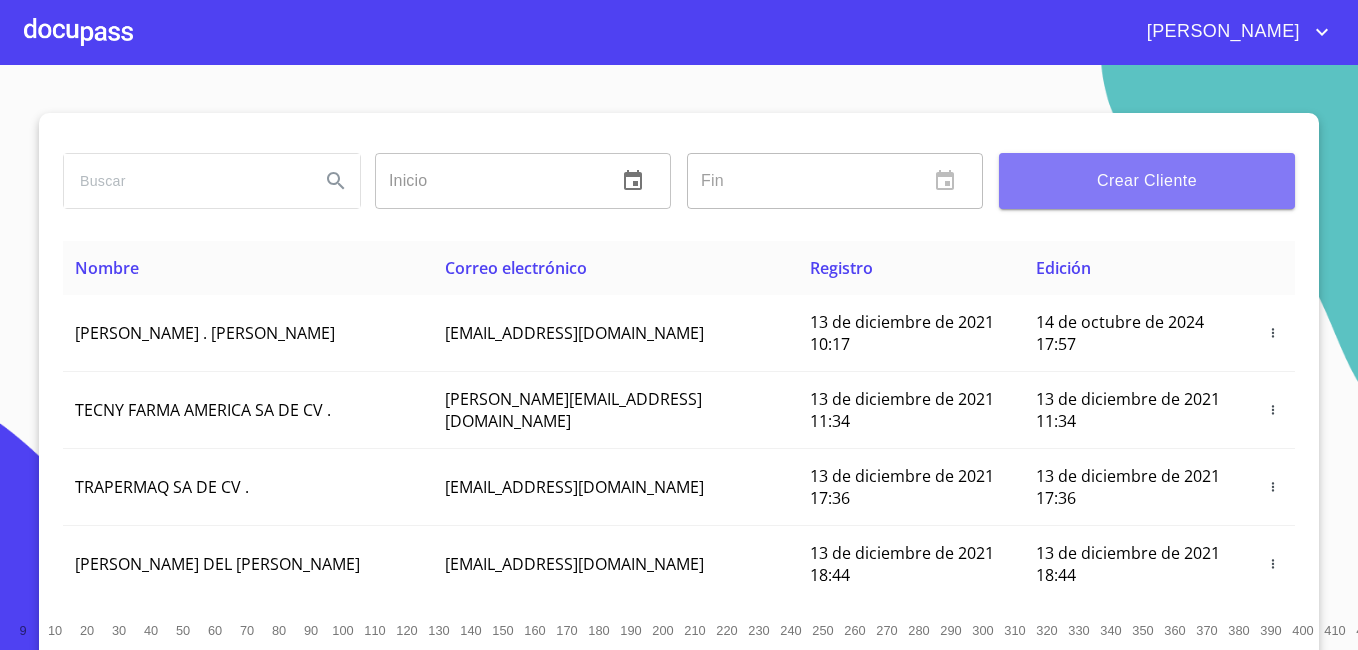 click on "Crear Cliente" at bounding box center [1147, 181] 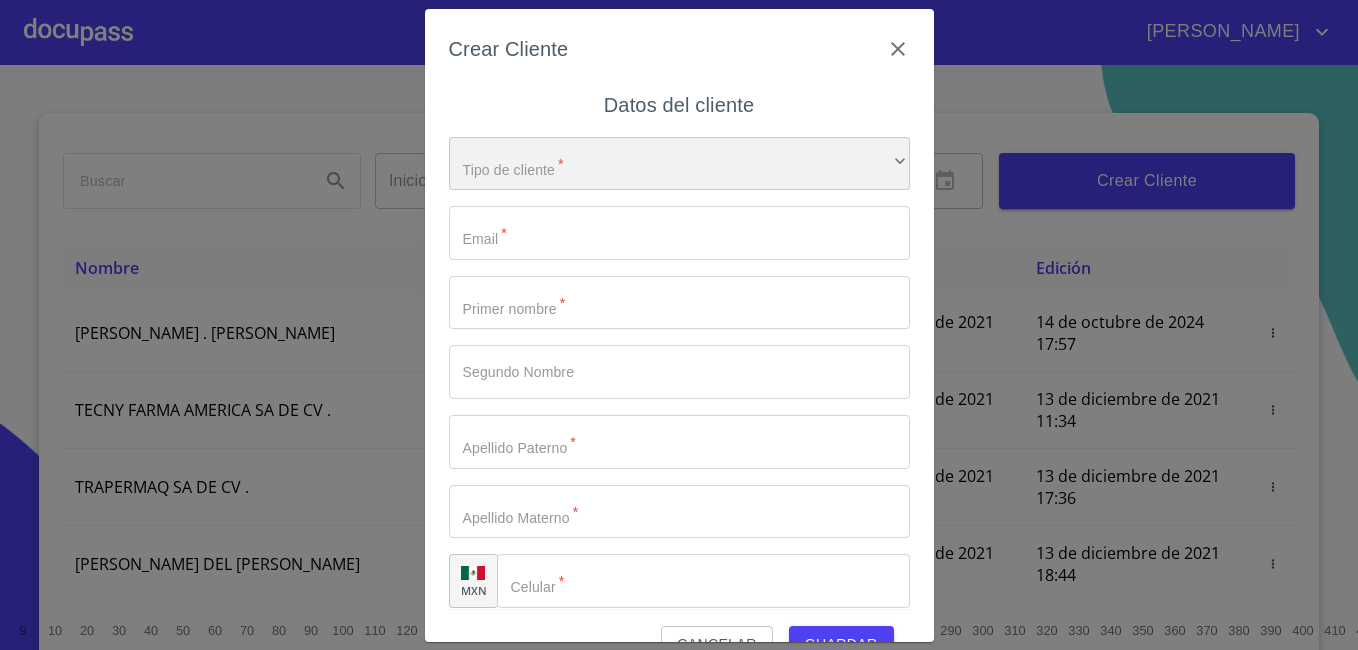 click on "​" at bounding box center (679, 164) 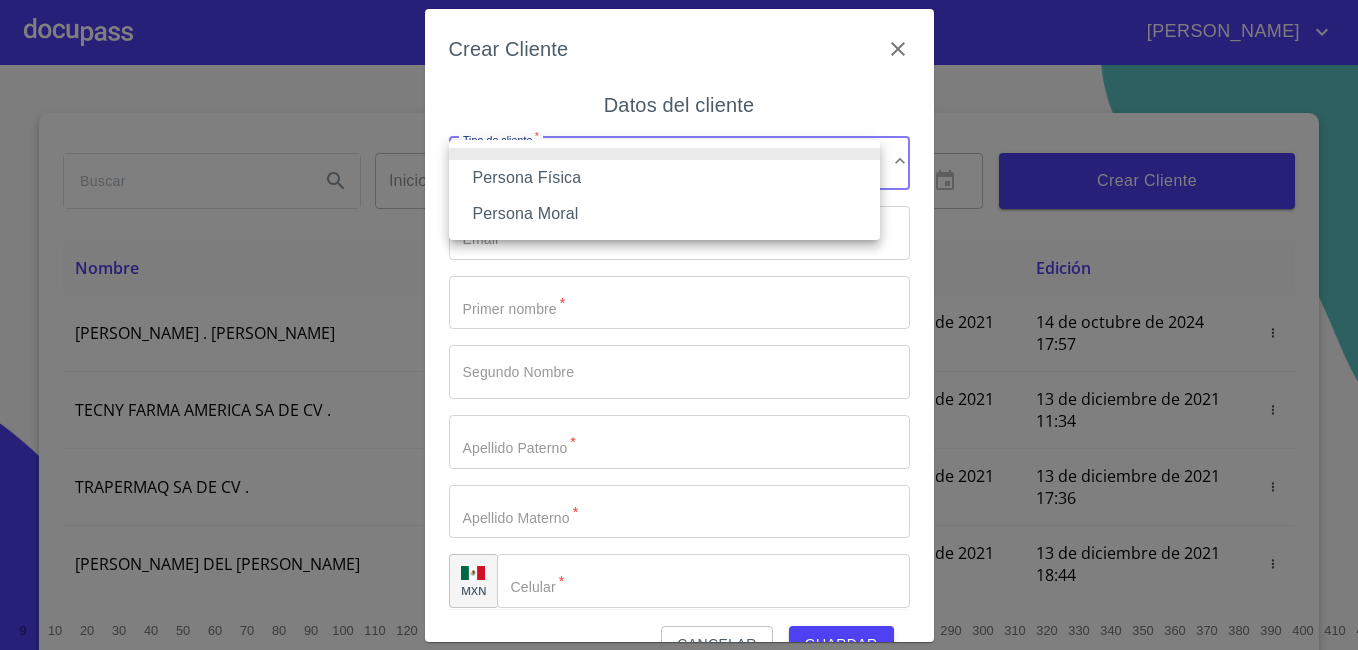 click on "Persona Física" at bounding box center (664, 178) 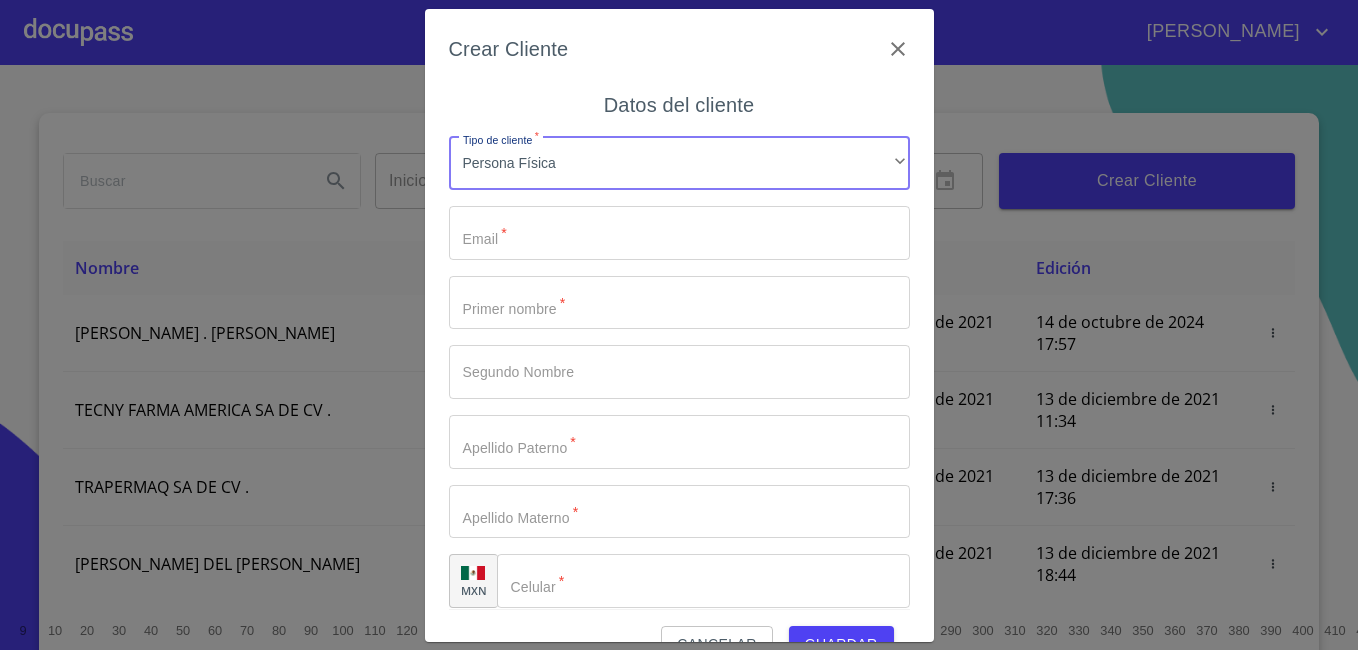 click on "Tipo de cliente   *" at bounding box center [679, 233] 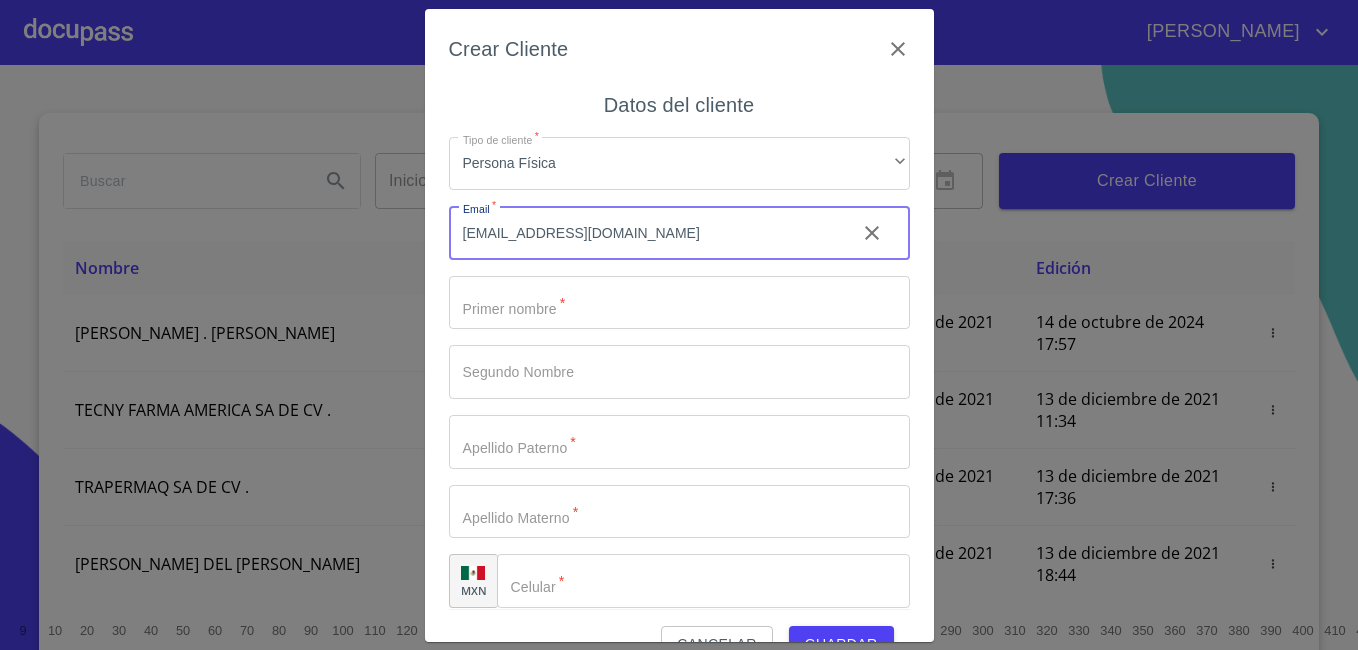 type on "[EMAIL_ADDRESS][DOMAIN_NAME]" 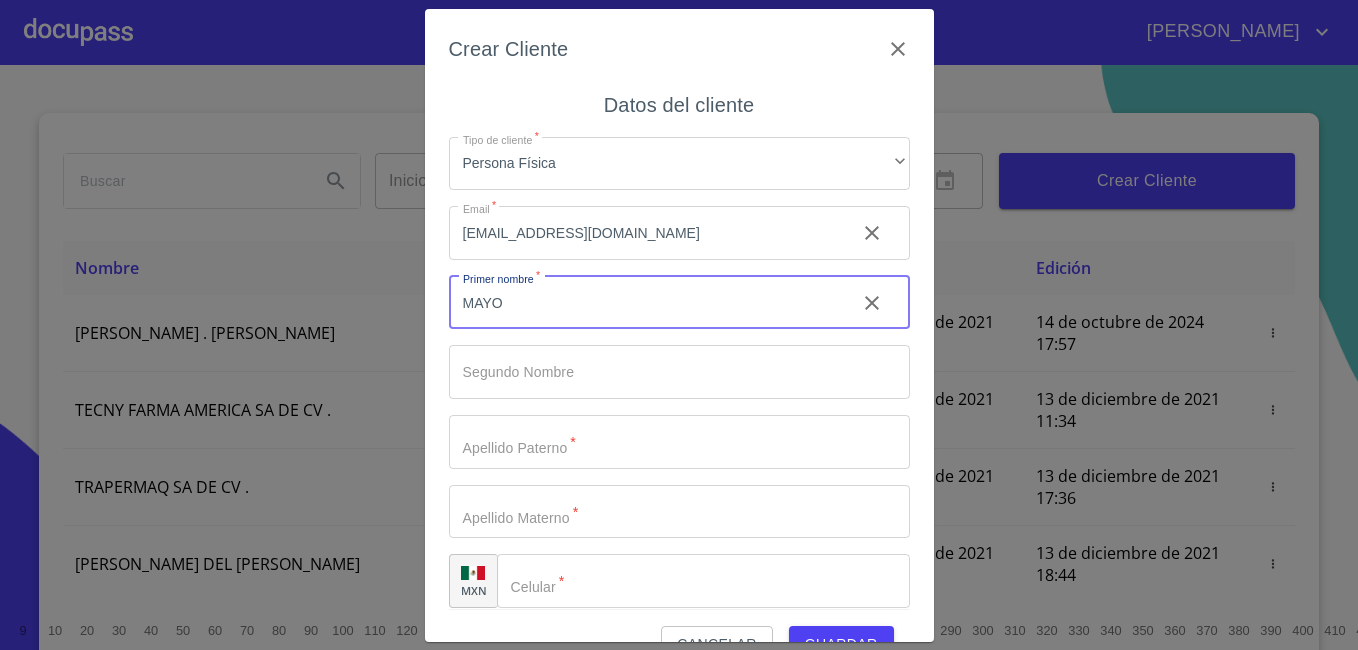 type on "MAYO" 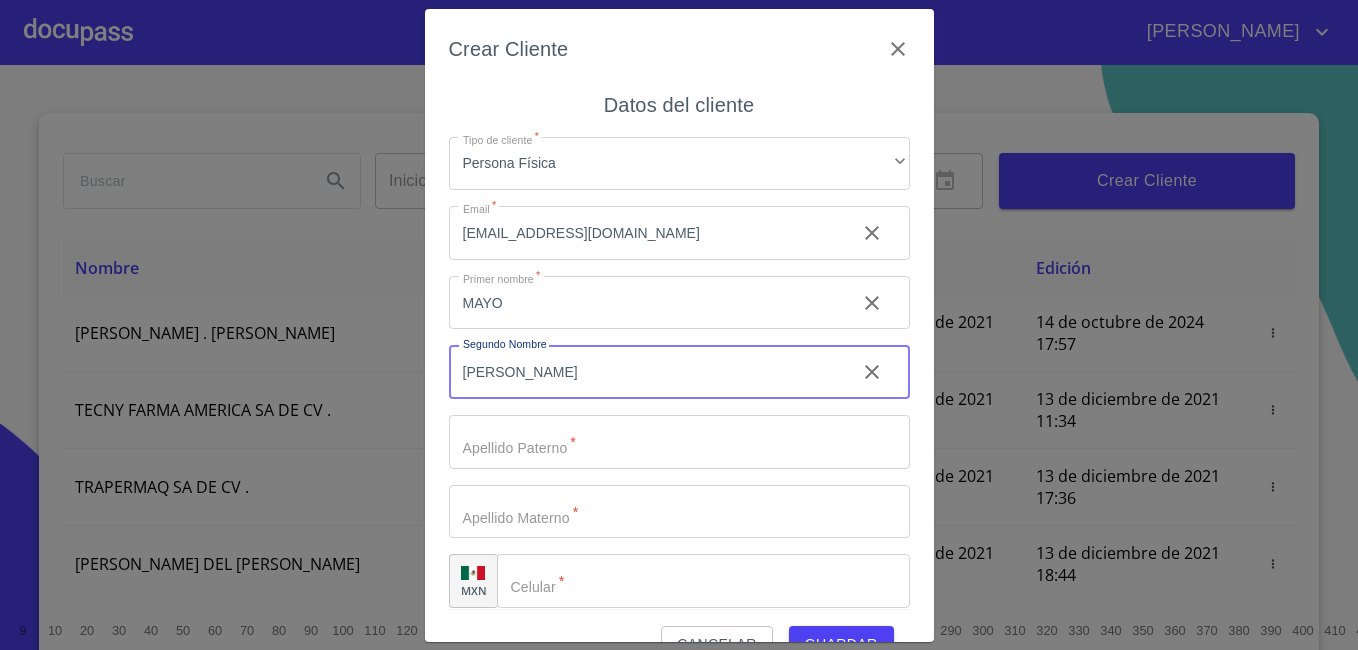 type on "[PERSON_NAME]" 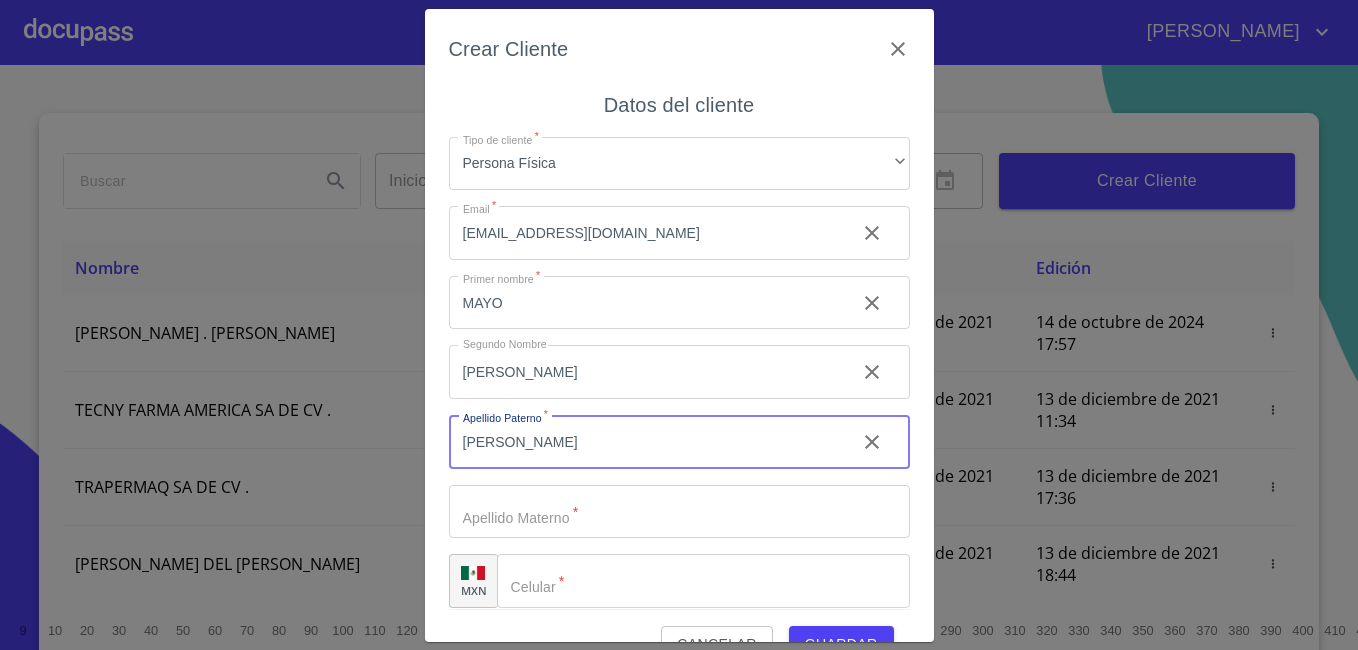 type on "[PERSON_NAME]" 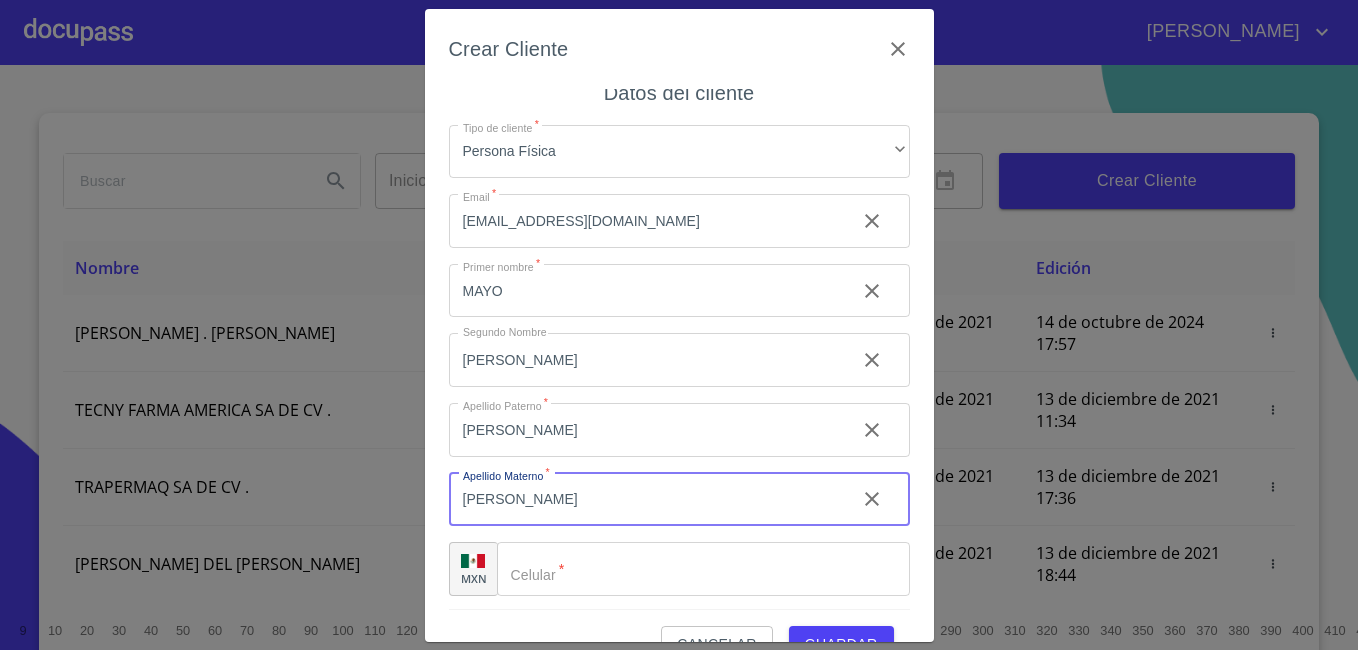 scroll, scrollTop: 15, scrollLeft: 0, axis: vertical 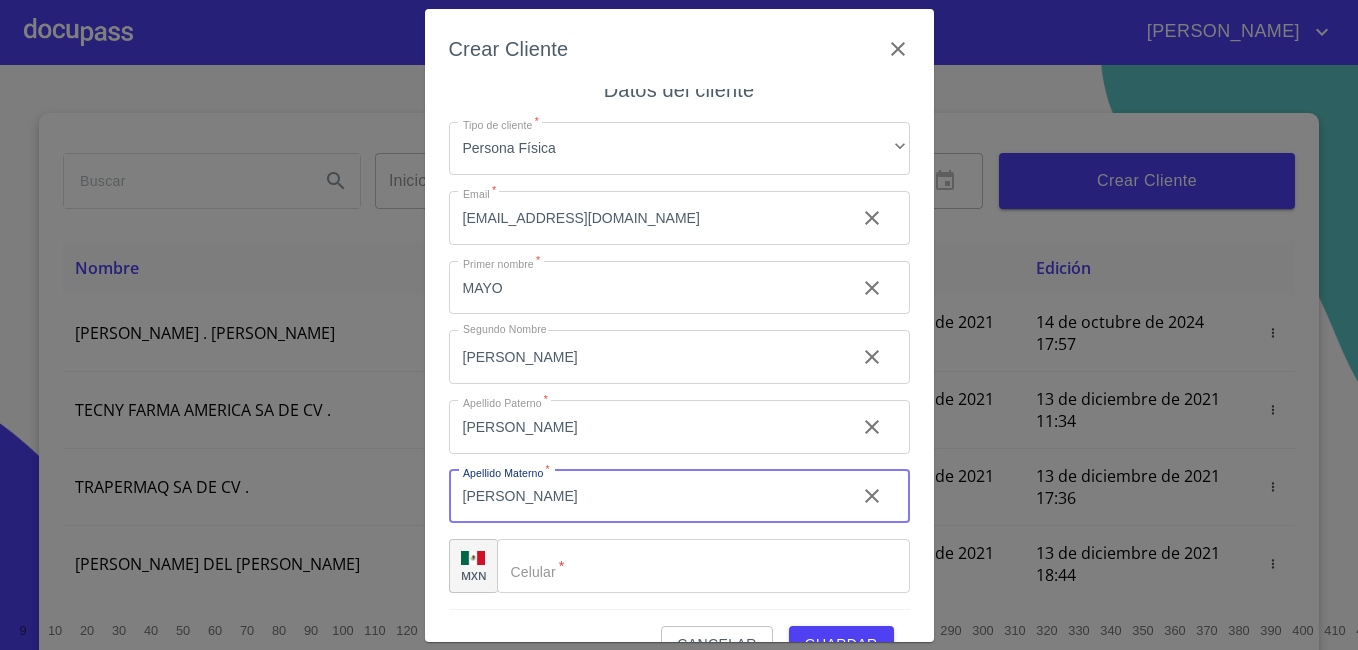 type on "[PERSON_NAME]" 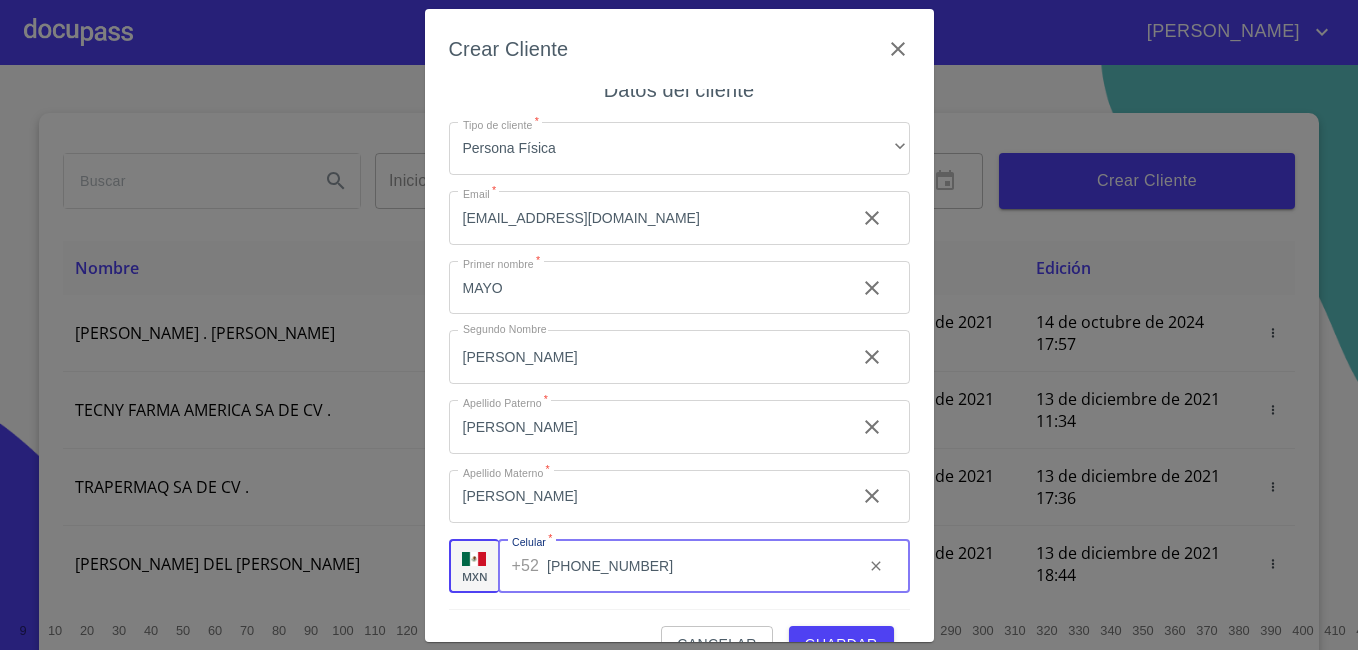 type on "[PHONE_NUMBER]" 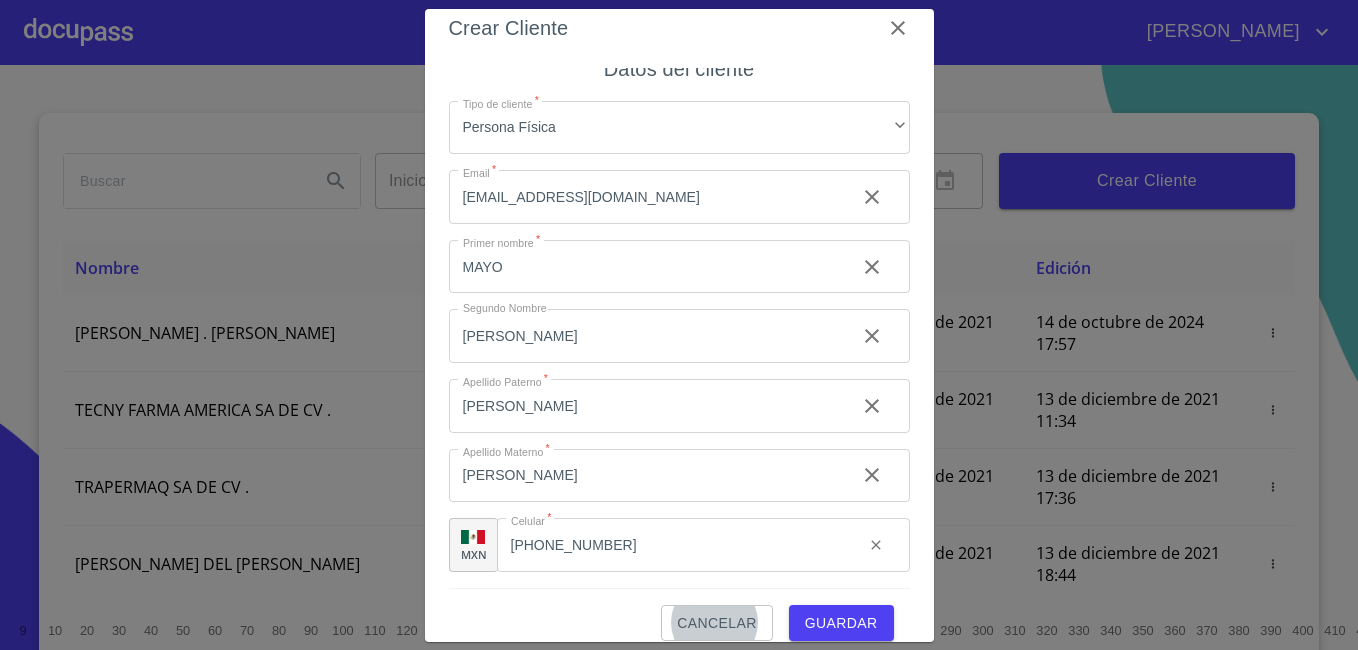 type 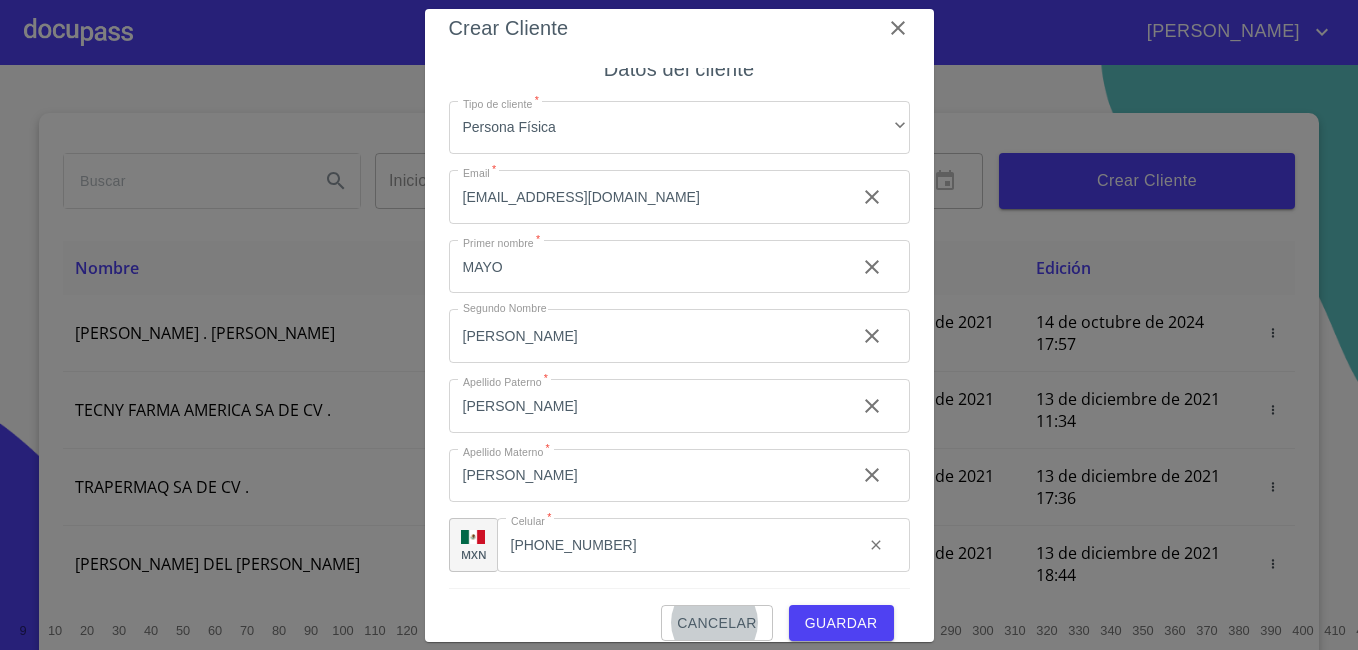 click on "Guardar" at bounding box center (841, 623) 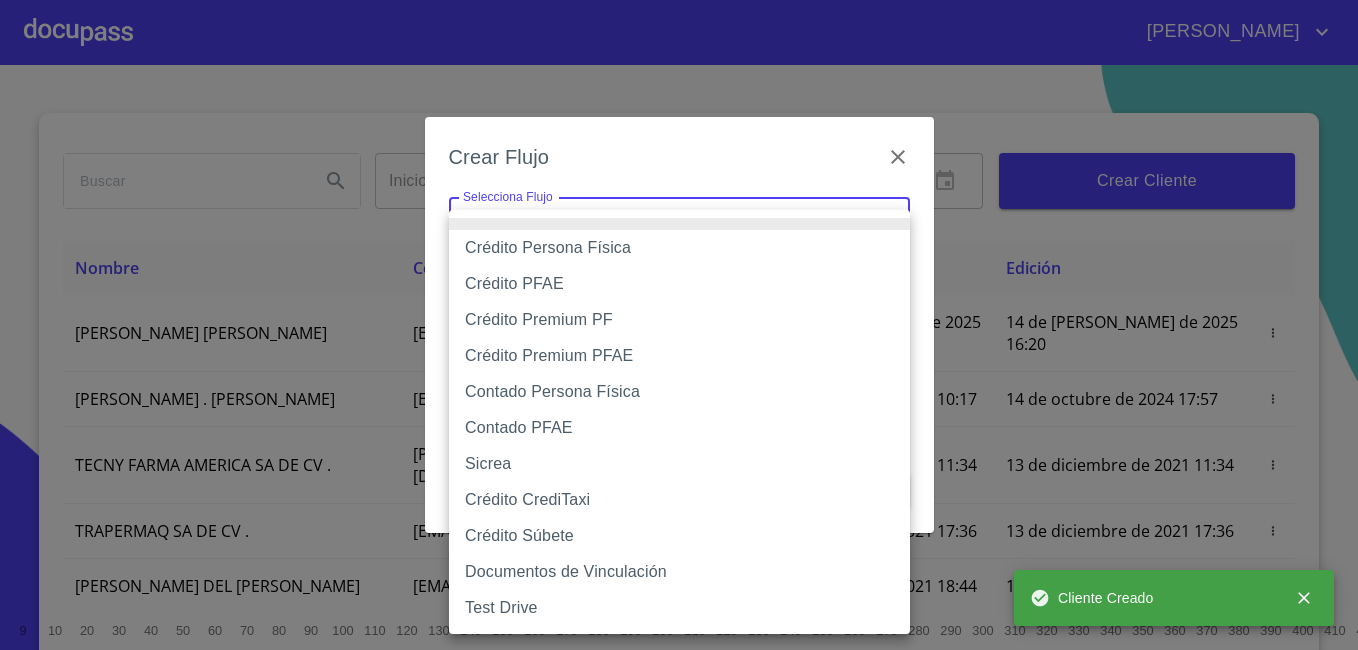 click on "[PERSON_NAME] ​ Fin ​ Crear Cliente Nombre   Correo electrónico   Registro   Edición     MAYO [PERSON_NAME] [EMAIL_ADDRESS][DOMAIN_NAME] 14 de [PERSON_NAME] de 2025 16:20 14 de [PERSON_NAME] de 2025 16:20 ROMEO . [PERSON_NAME] [EMAIL_ADDRESS][DOMAIN_NAME] 13 de diciembre de 2021 10:17 14 de octubre de 2024 17:57 TECNY FARMA AMERICA  SA DE CV  . [PERSON_NAME][EMAIL_ADDRESS][DOMAIN_NAME] 13 de diciembre de 2021 11:34 13 de diciembre de 2021 11:34 TRAPERMAQ SA DE CV  . [EMAIL_ADDRESS][DOMAIN_NAME] 13 de diciembre de 2021 17:36 13 de diciembre de 2021 17:36 [PERSON_NAME] DEL [PERSON_NAME] [EMAIL_ADDRESS][DOMAIN_NAME] 13 de diciembre de 2021 18:44 13 de diciembre de 2021 18:44 [PERSON_NAME]  [PERSON_NAME]  [PERSON_NAME][EMAIL_ADDRESS][DOMAIN_NAME] 14 de diciembre de 2021 11:46 14 de diciembre de 2021 11:46 SOLUCION EN LIMPIEZA DE JOCOTEPEC SDRL DE CV . [EMAIL_ADDRESS][DOMAIN_NAME] 14 de diciembre de 2021 12:14 15 de diciembre de 2021 18:52 [PERSON_NAME] [PERSON_NAME] [EMAIL_ADDRESS][DOMAIN_NAME] 14 de diciembre de 2021 15:01 26 de abril de 2024 17:58 [PERSON_NAME] 1 2" at bounding box center (679, 325) 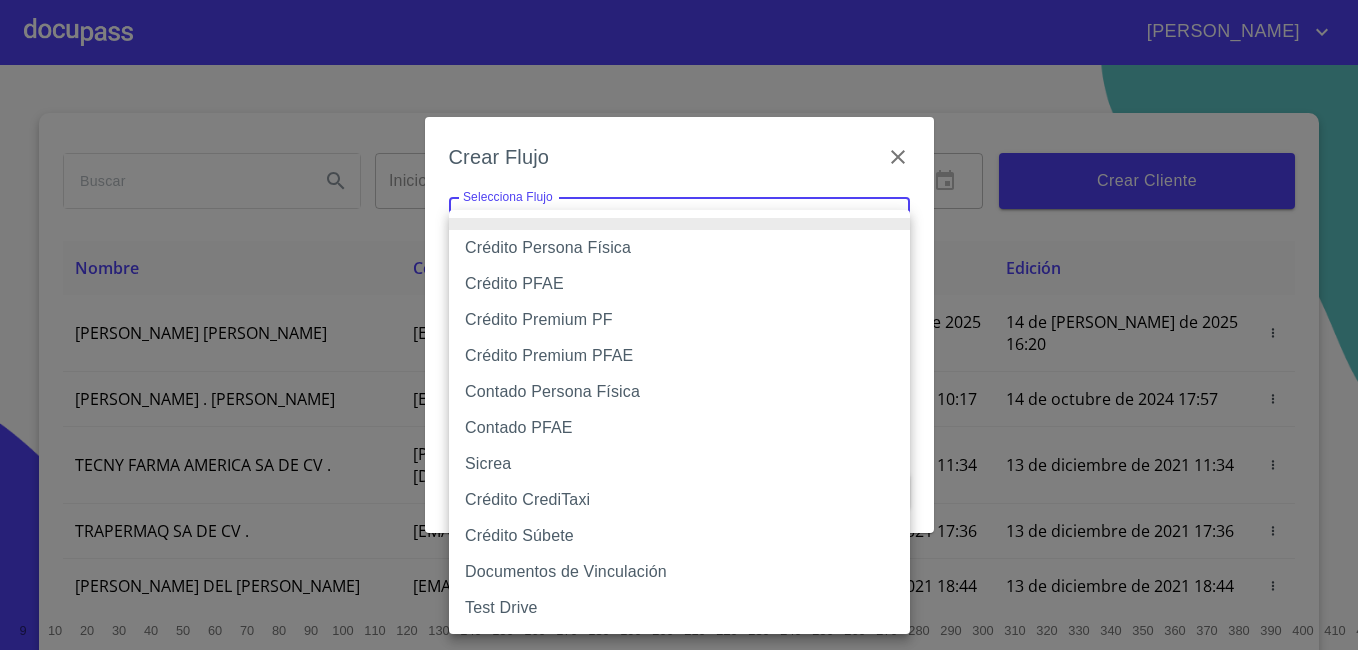 click on "Crédito Persona Física" at bounding box center (679, 248) 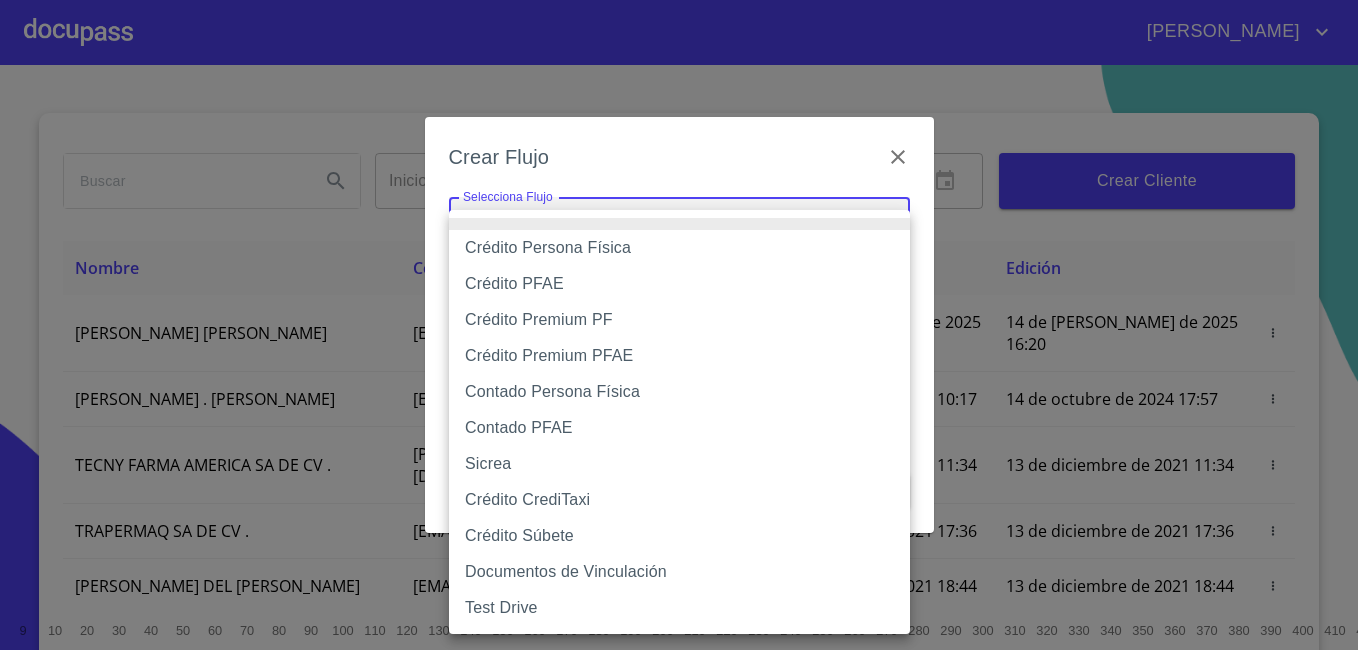 type on "61b033e49b8c202ad5bb7912" 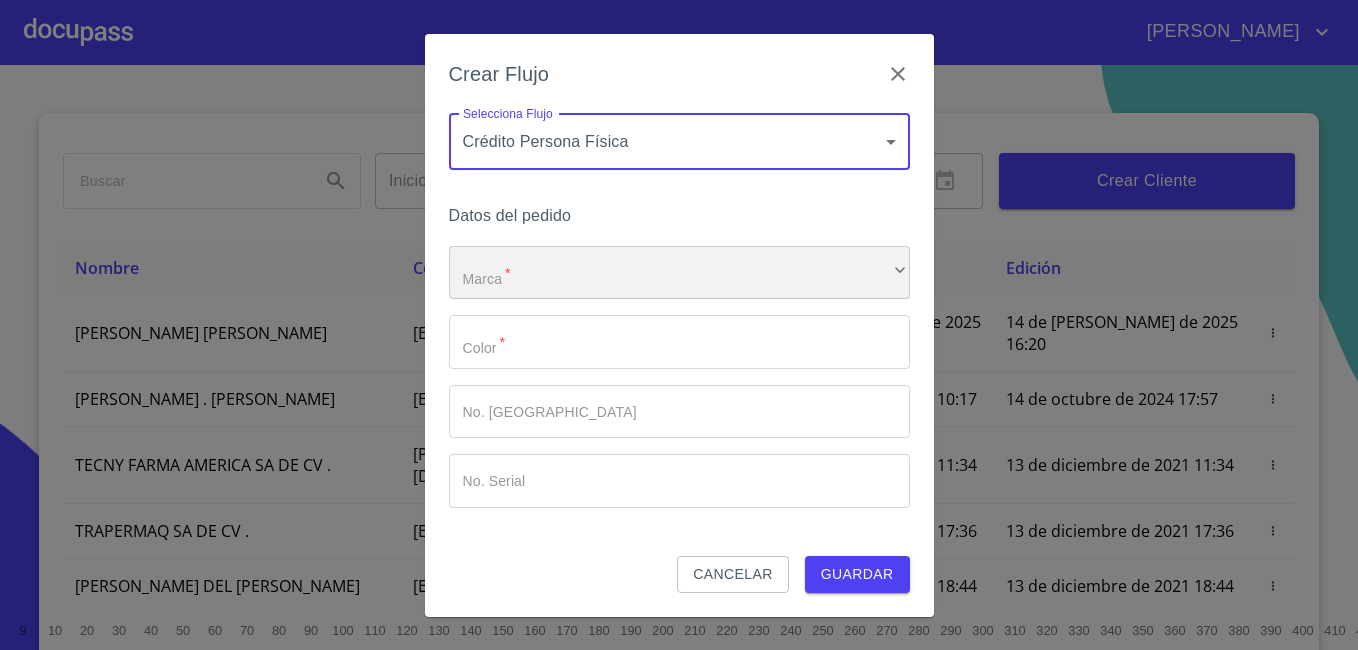 click on "​" at bounding box center (679, 273) 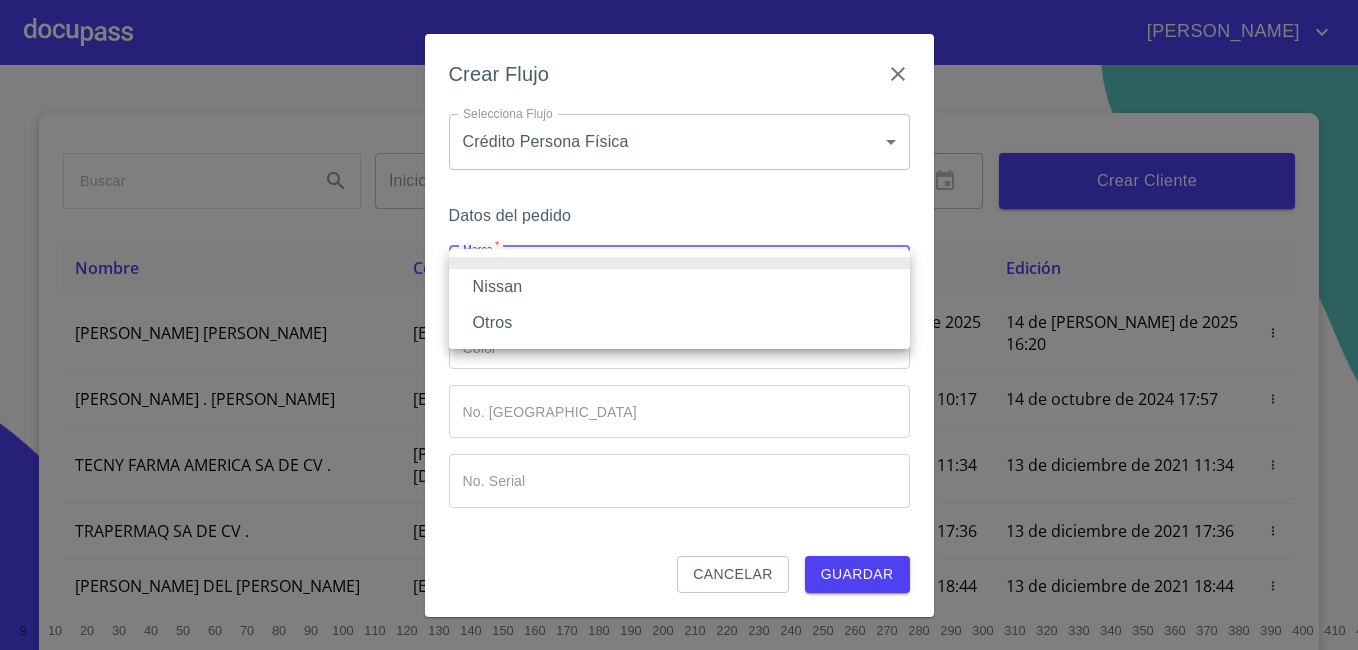click on "Nissan" at bounding box center (679, 287) 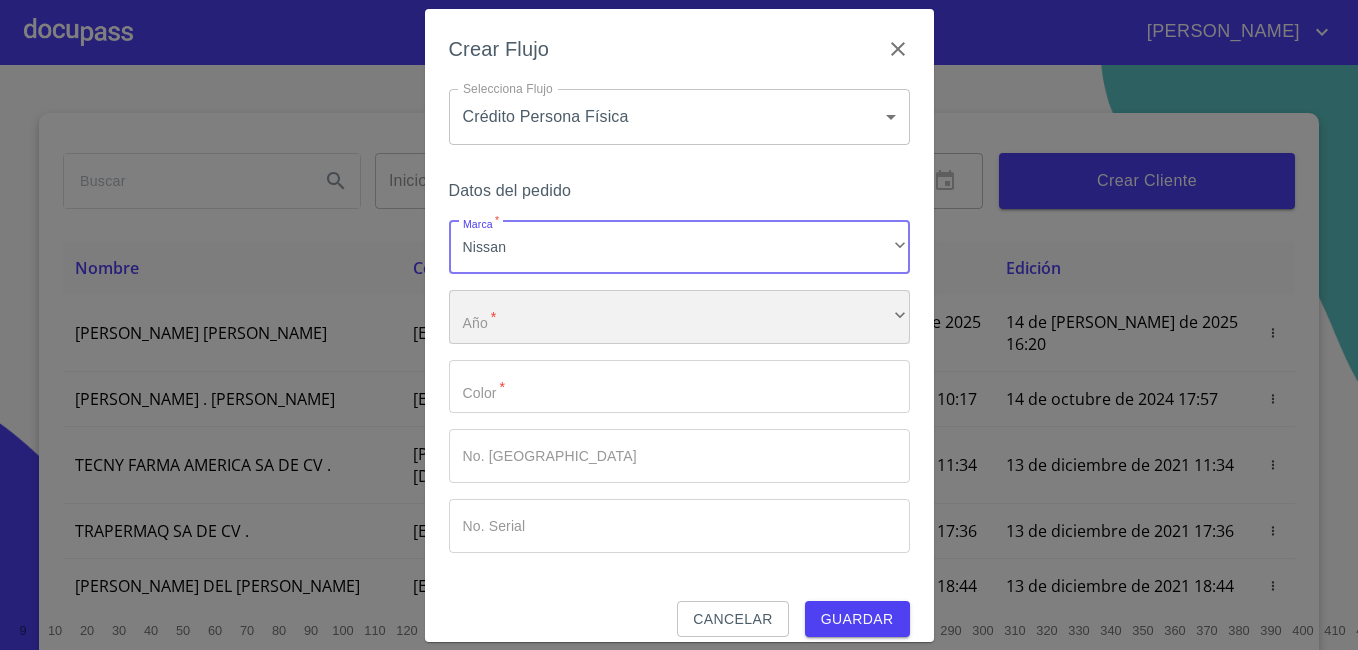 click on "​" at bounding box center (679, 317) 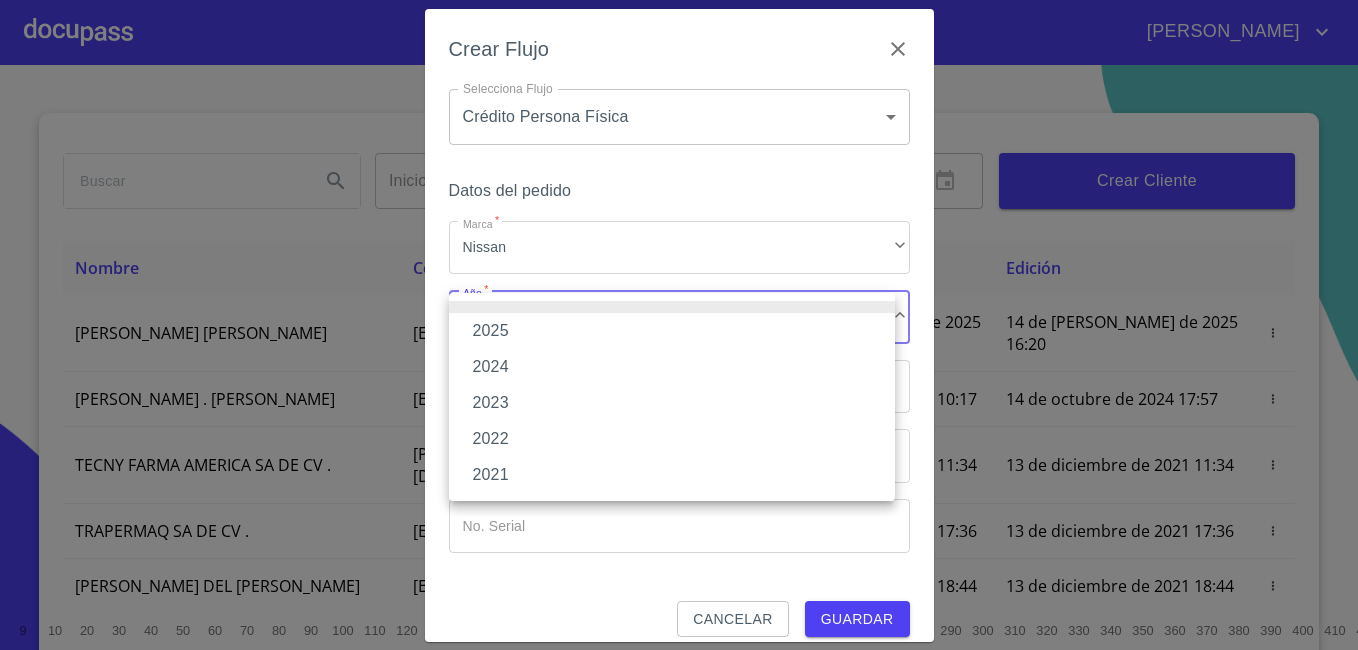 click on "2025" at bounding box center [672, 331] 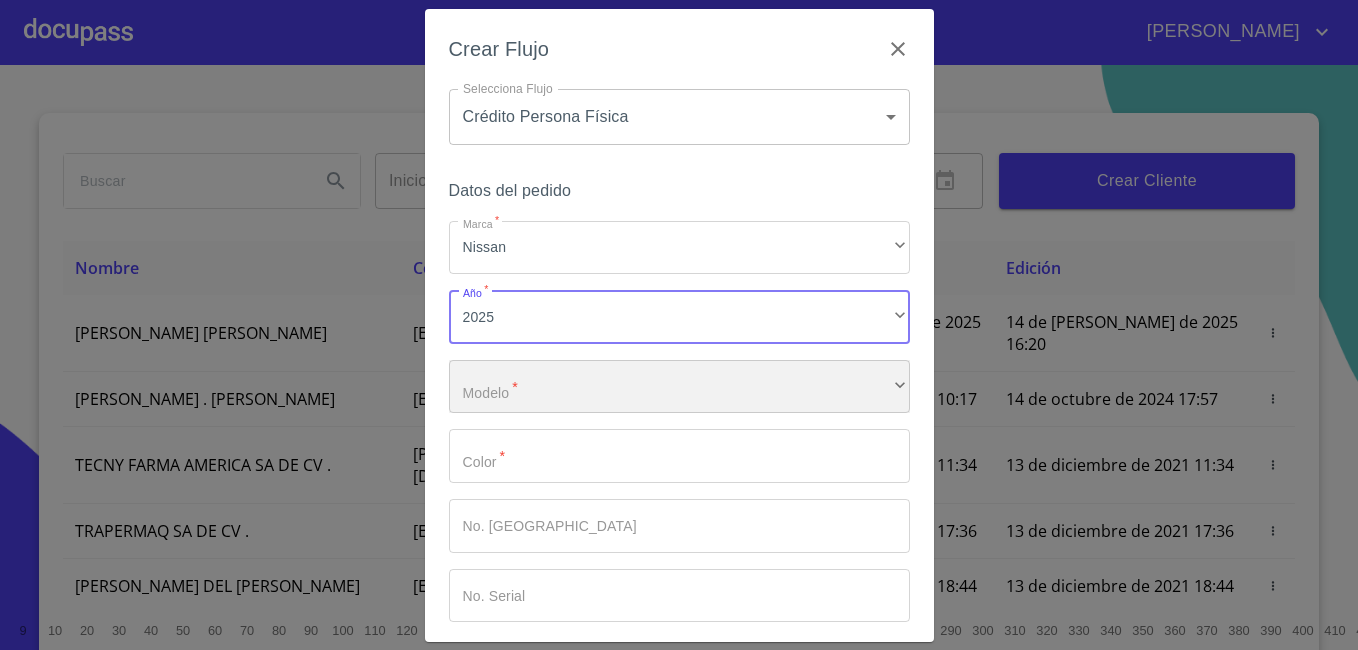 click on "​" at bounding box center (679, 387) 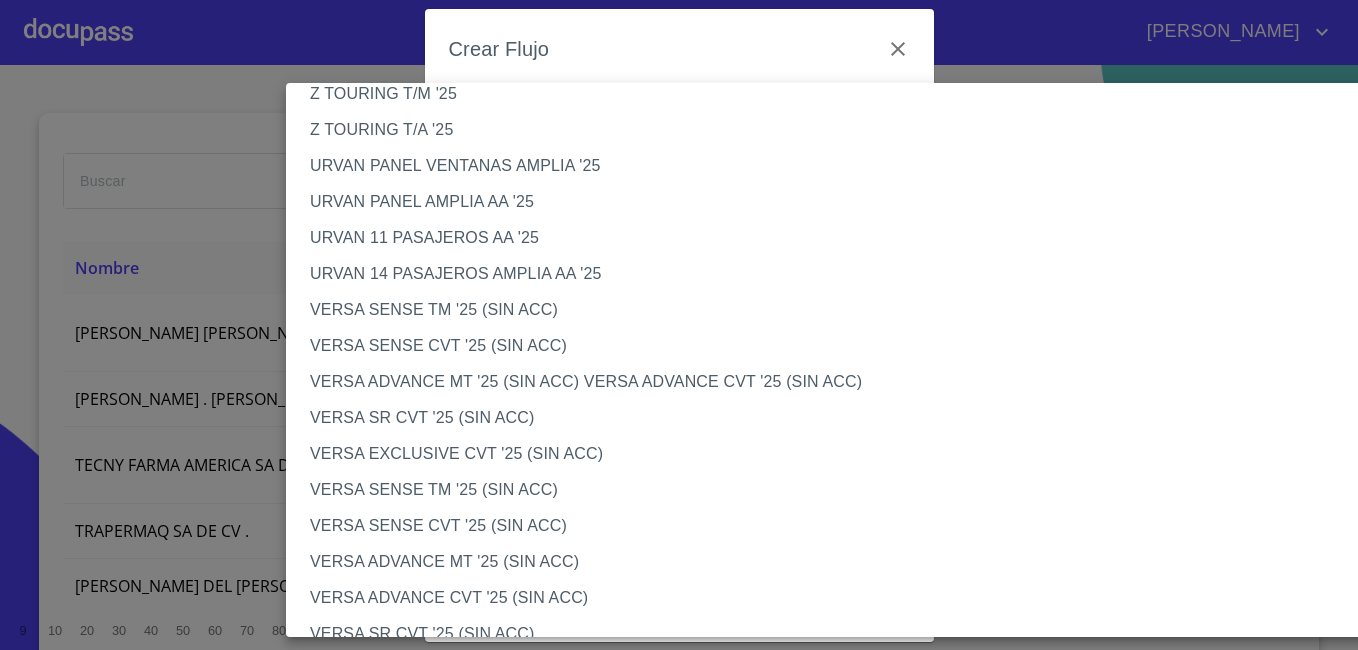 scroll, scrollTop: 600, scrollLeft: 0, axis: vertical 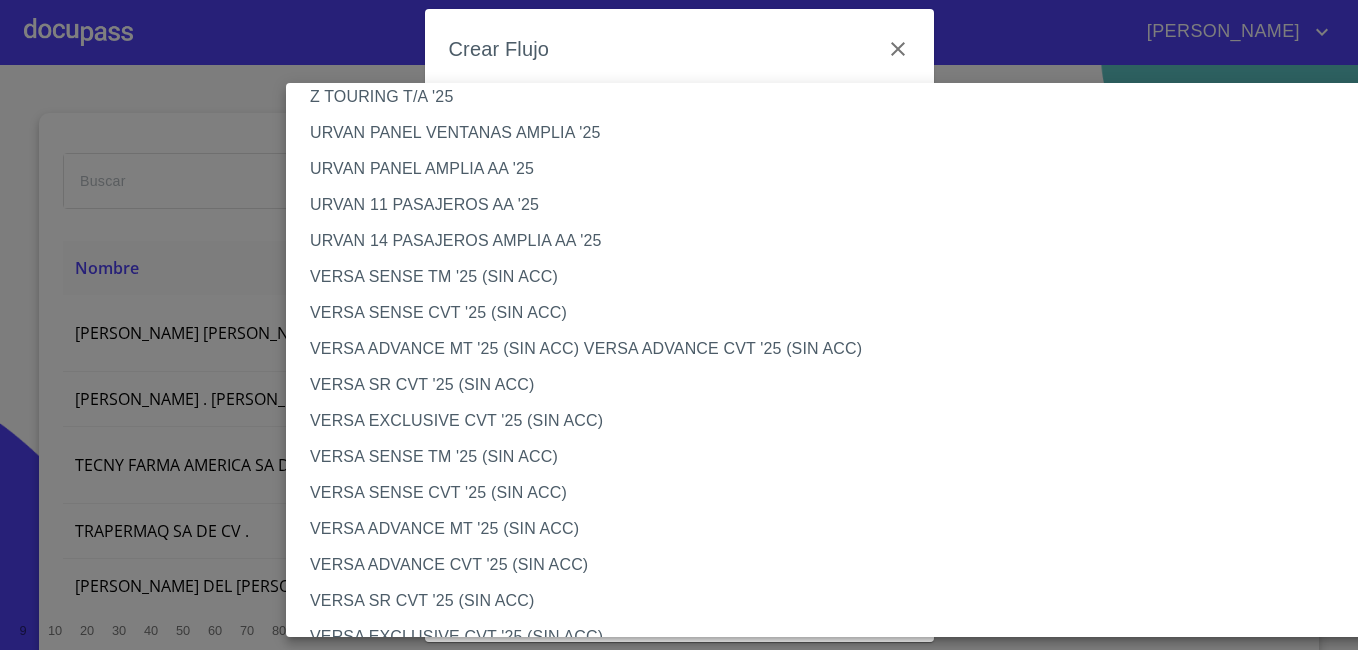 click on "VERSA SENSE TM '25 (SIN ACC)" at bounding box center (844, 277) 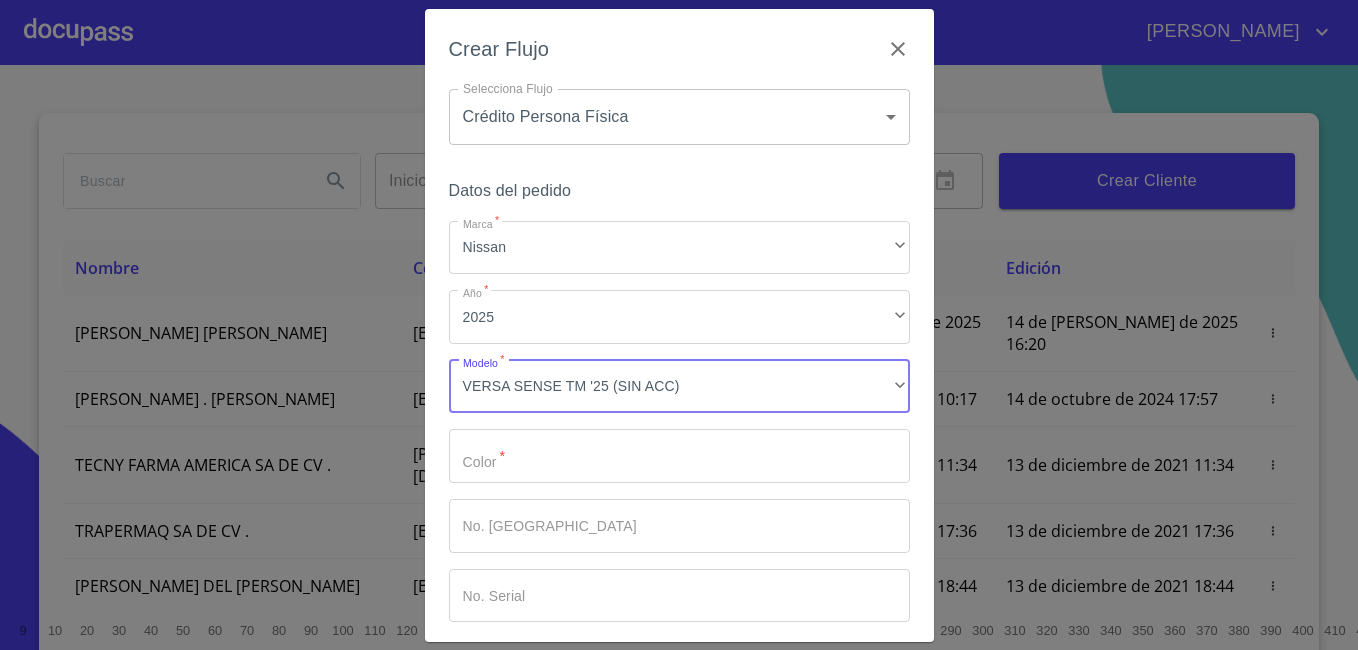 click on "Marca   *" at bounding box center [679, 456] 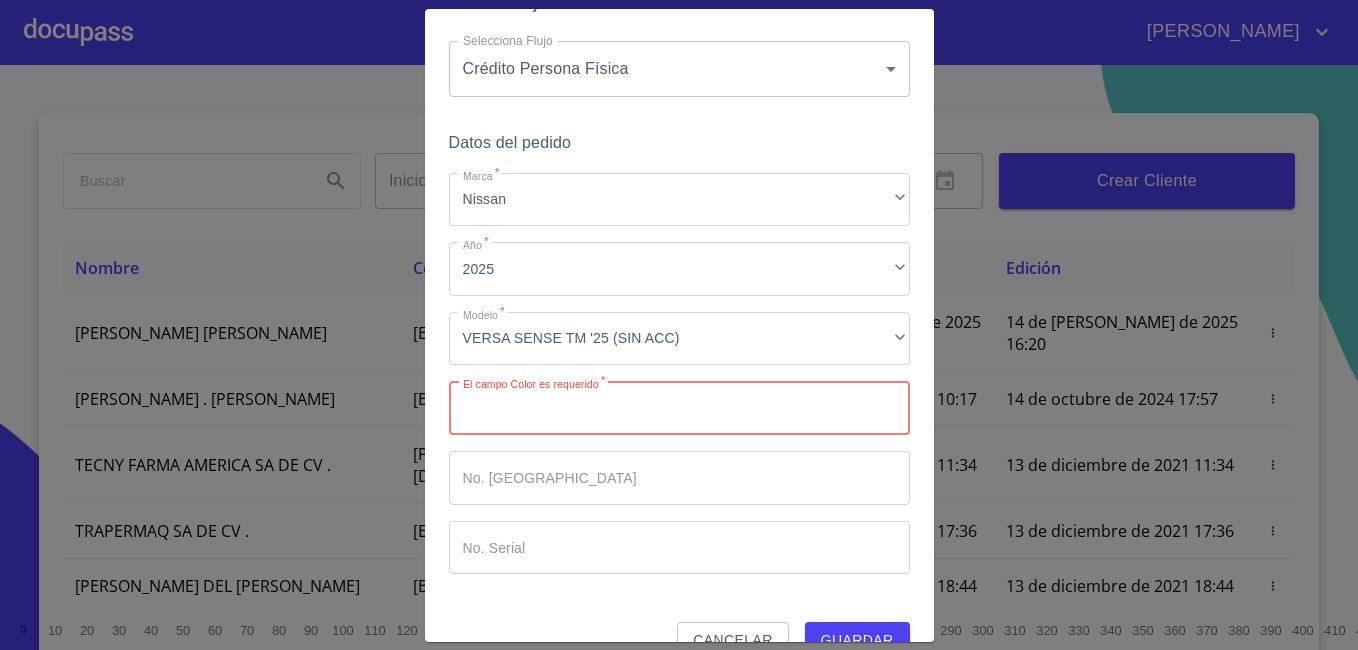 scroll, scrollTop: 89, scrollLeft: 0, axis: vertical 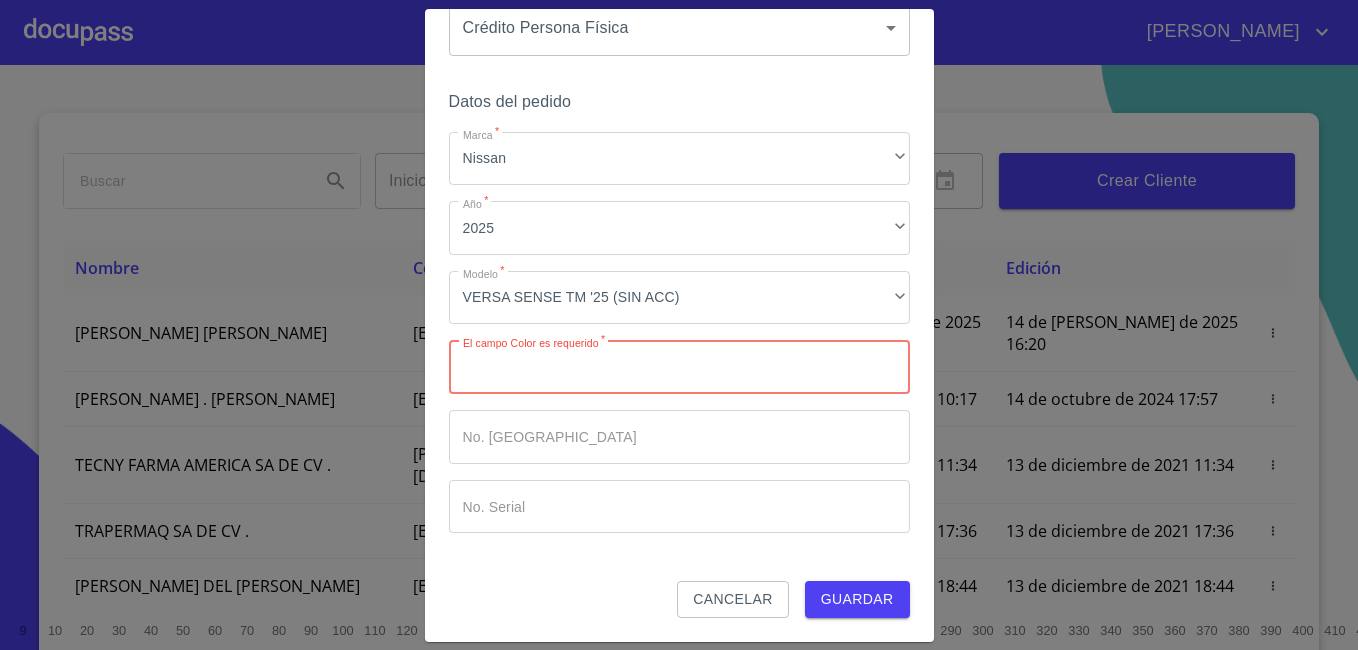 click on "Marca   *" at bounding box center [679, 367] 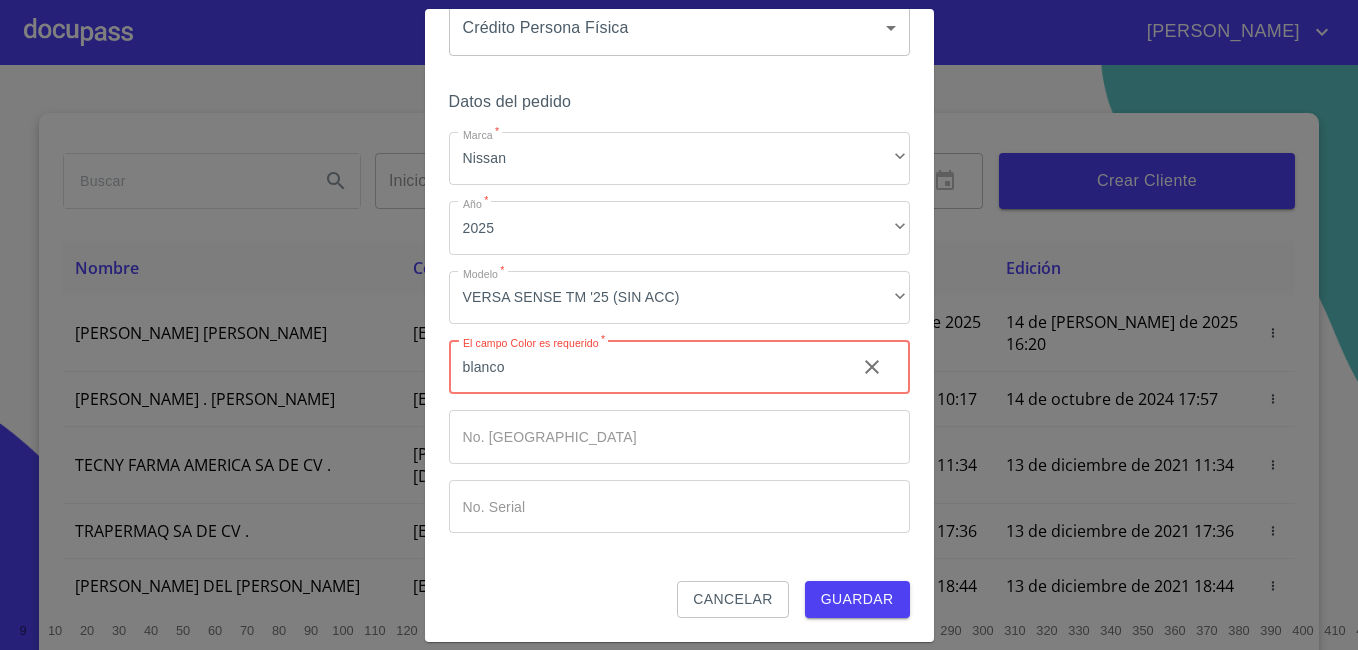 type on "blanco" 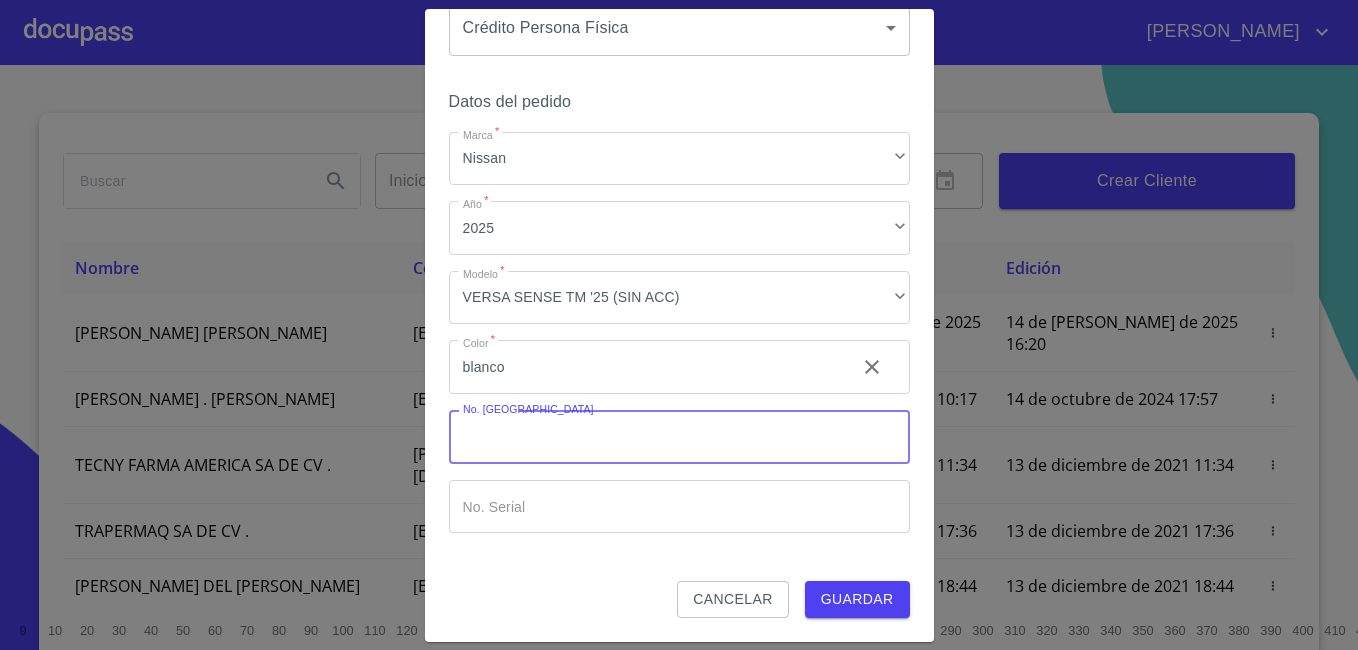 click on "Guardar" at bounding box center [857, 599] 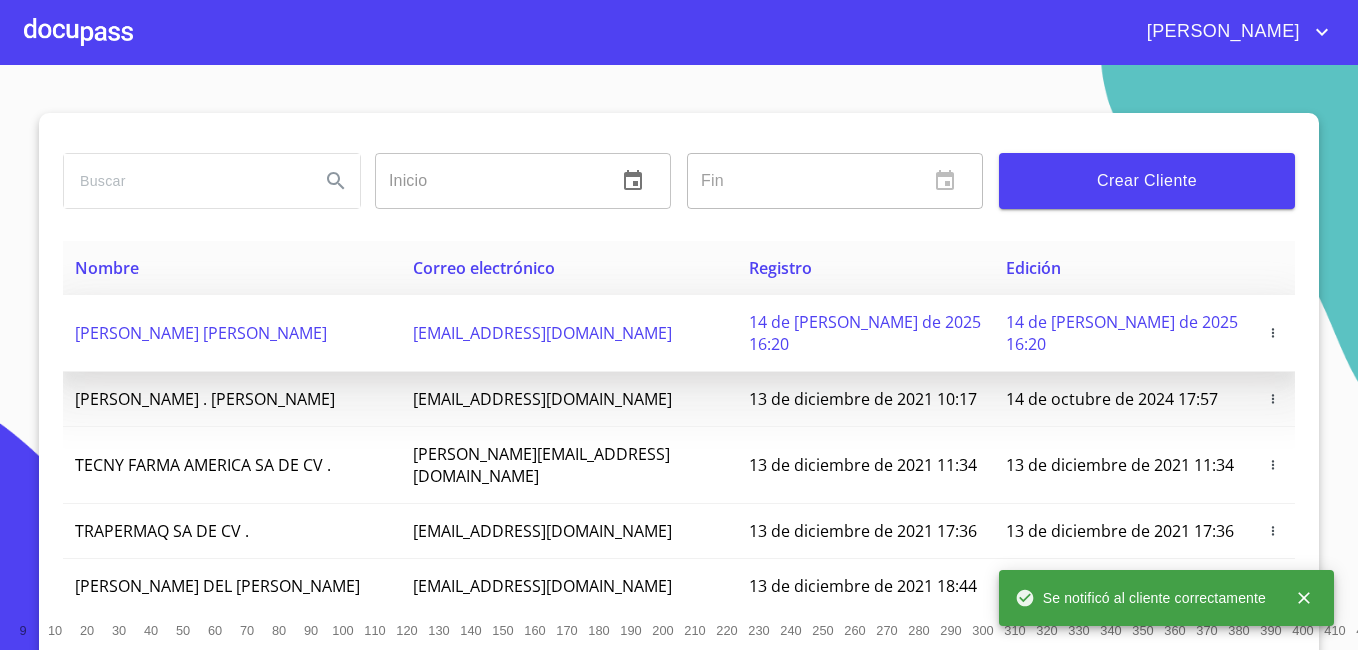 click on "[PERSON_NAME] [PERSON_NAME]" at bounding box center (201, 333) 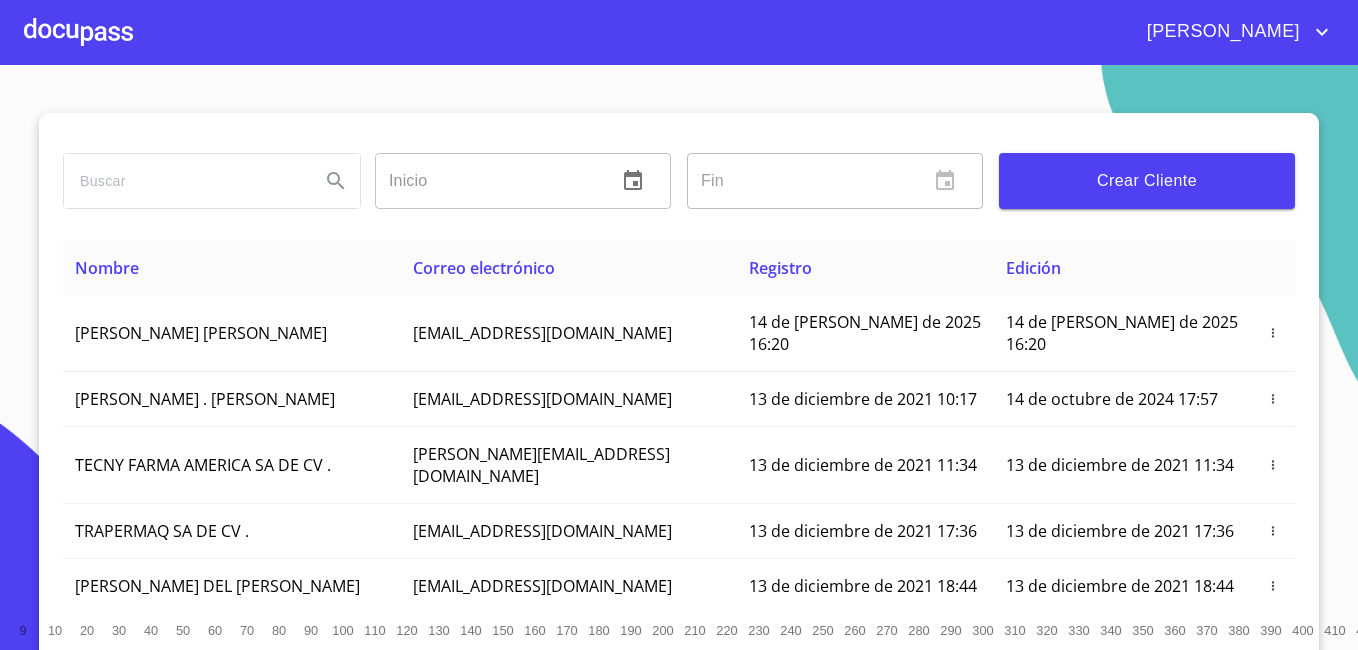 click at bounding box center [78, 32] 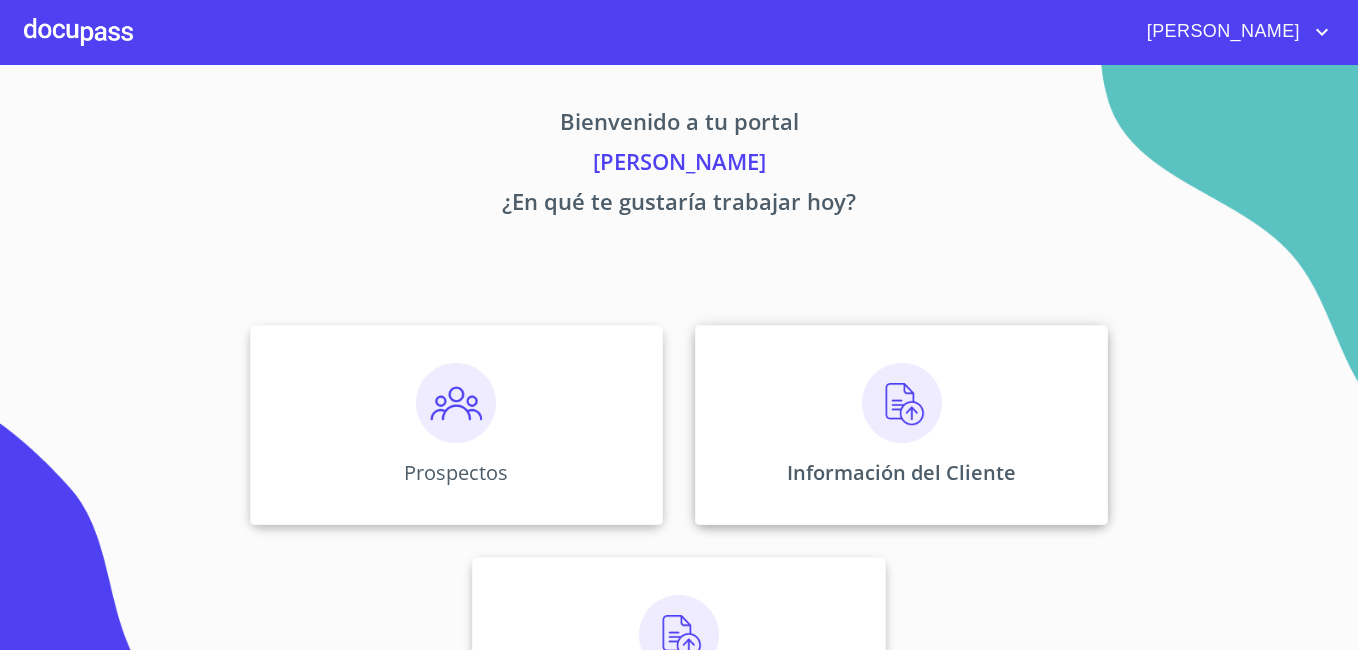 click at bounding box center (902, 403) 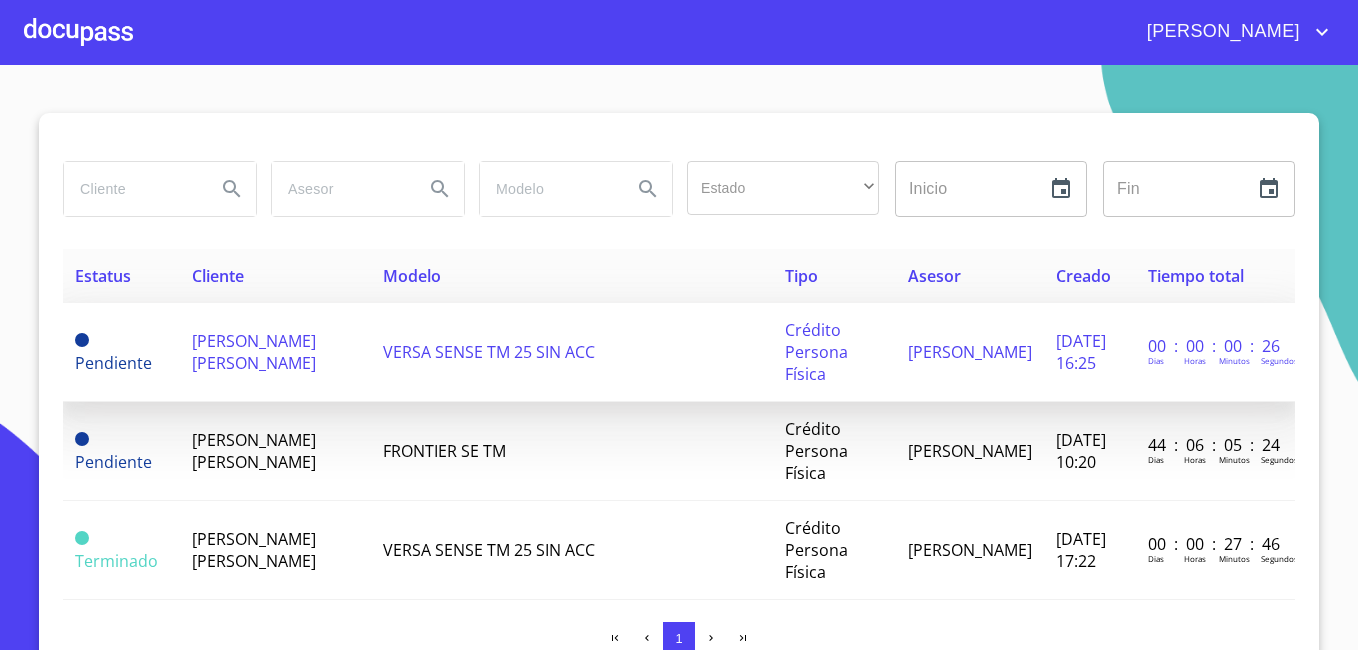 click on "VERSA SENSE TM 25 SIN ACC" at bounding box center [489, 352] 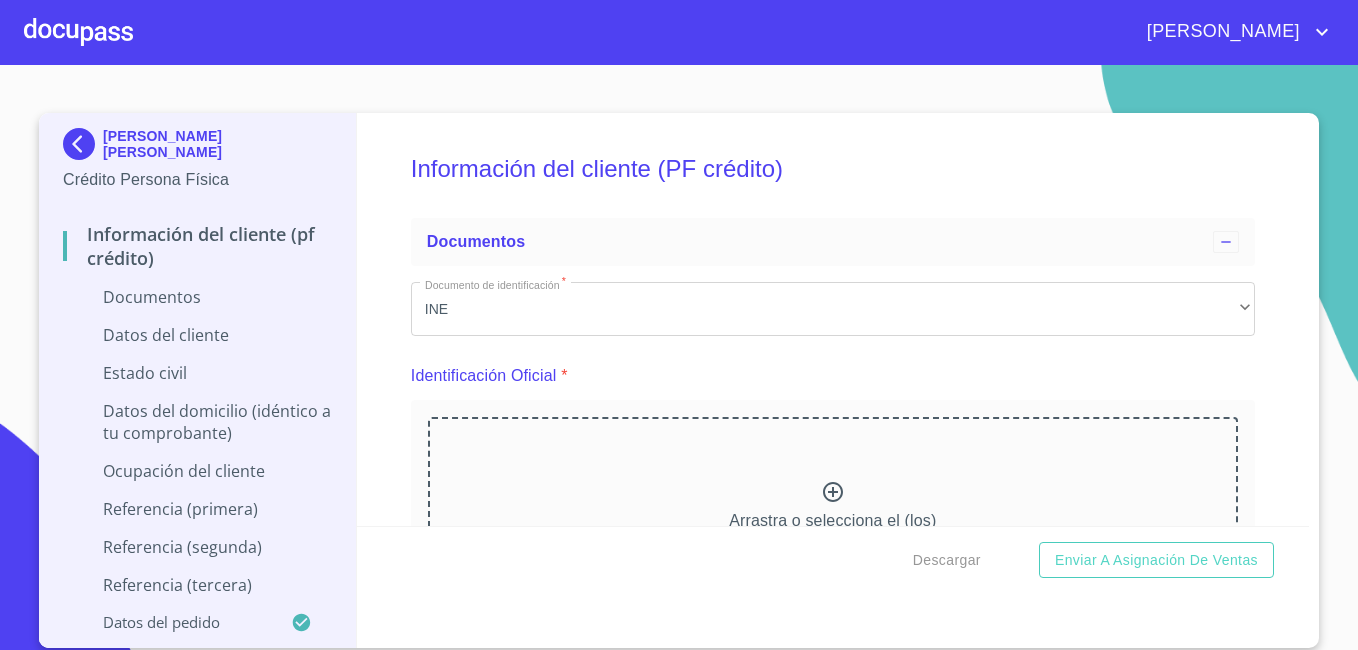 scroll, scrollTop: 200, scrollLeft: 0, axis: vertical 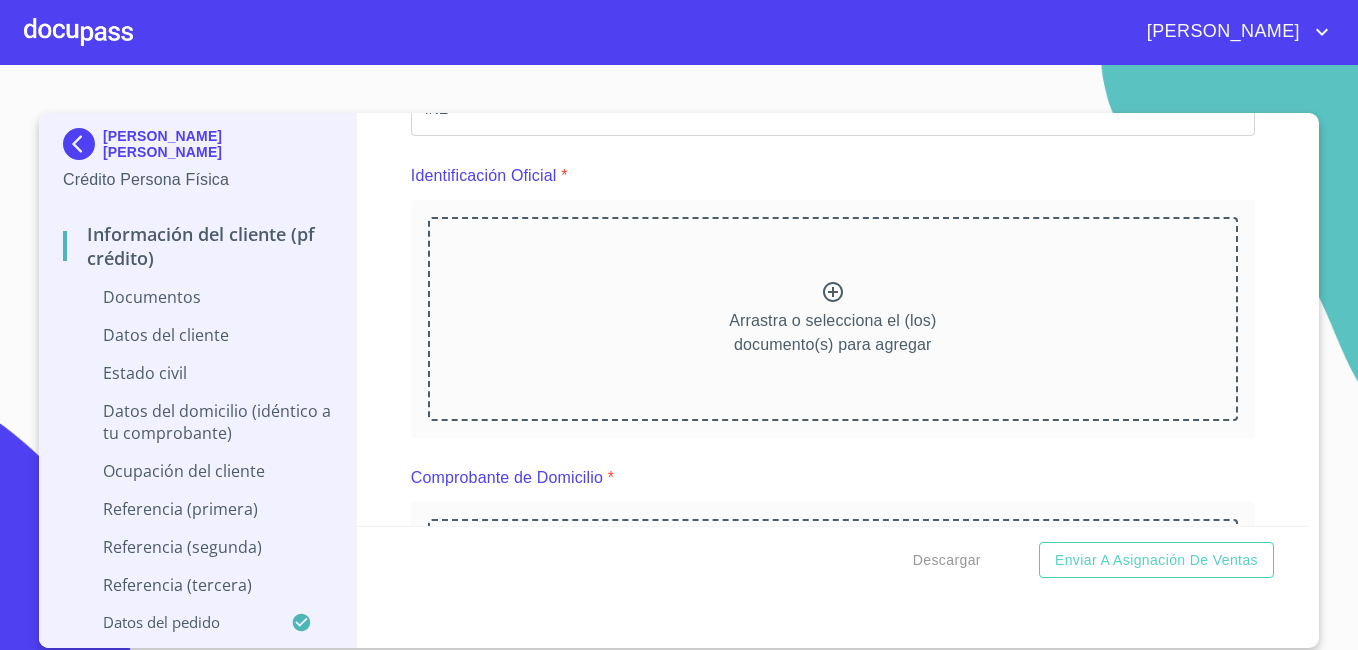 click 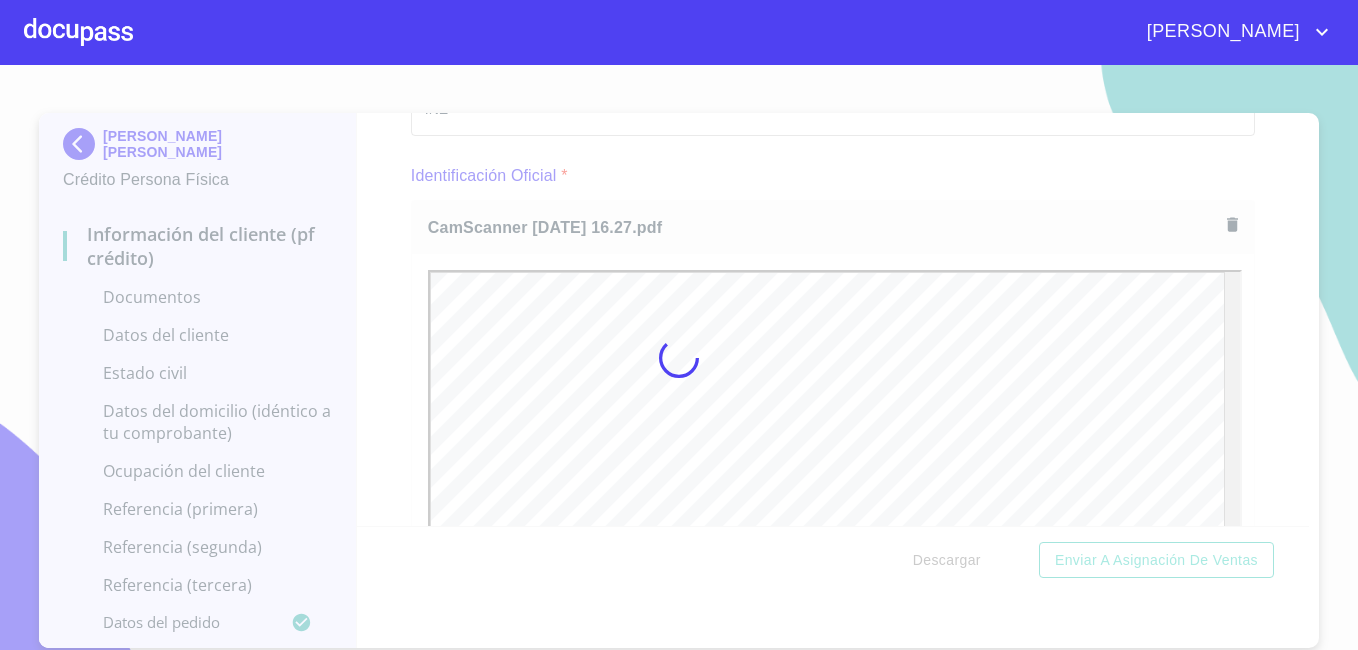 scroll, scrollTop: 0, scrollLeft: 0, axis: both 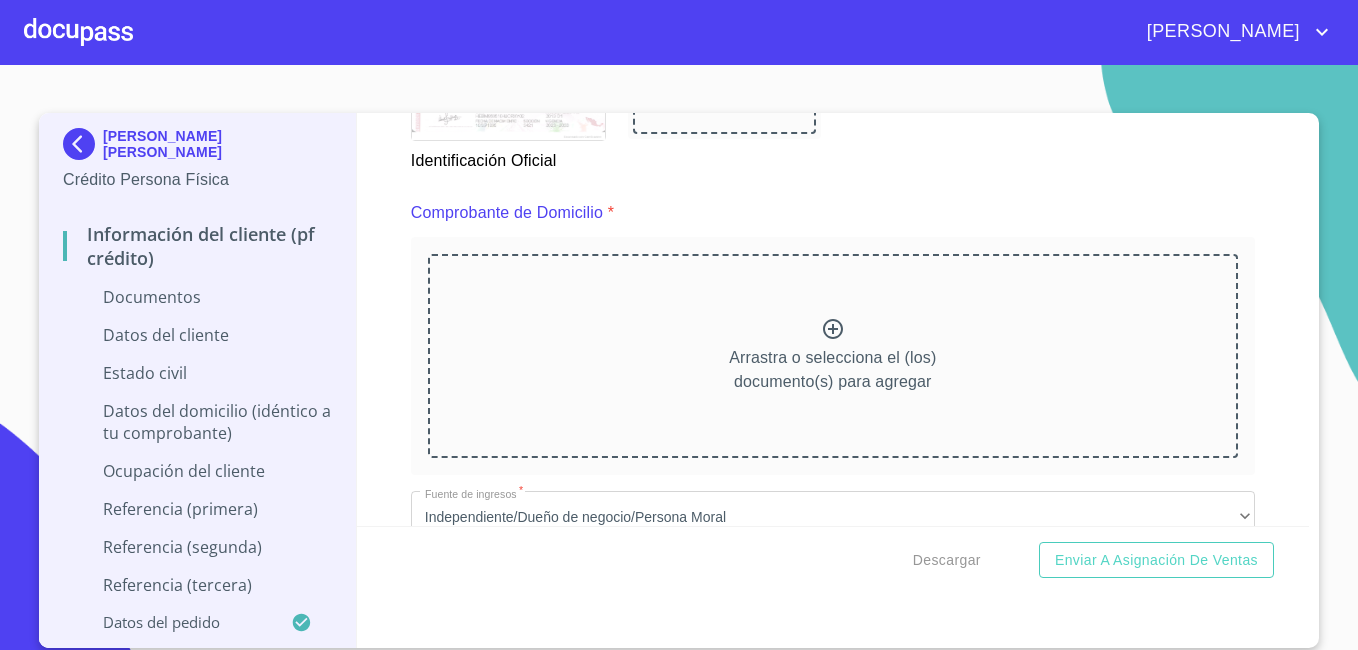 click 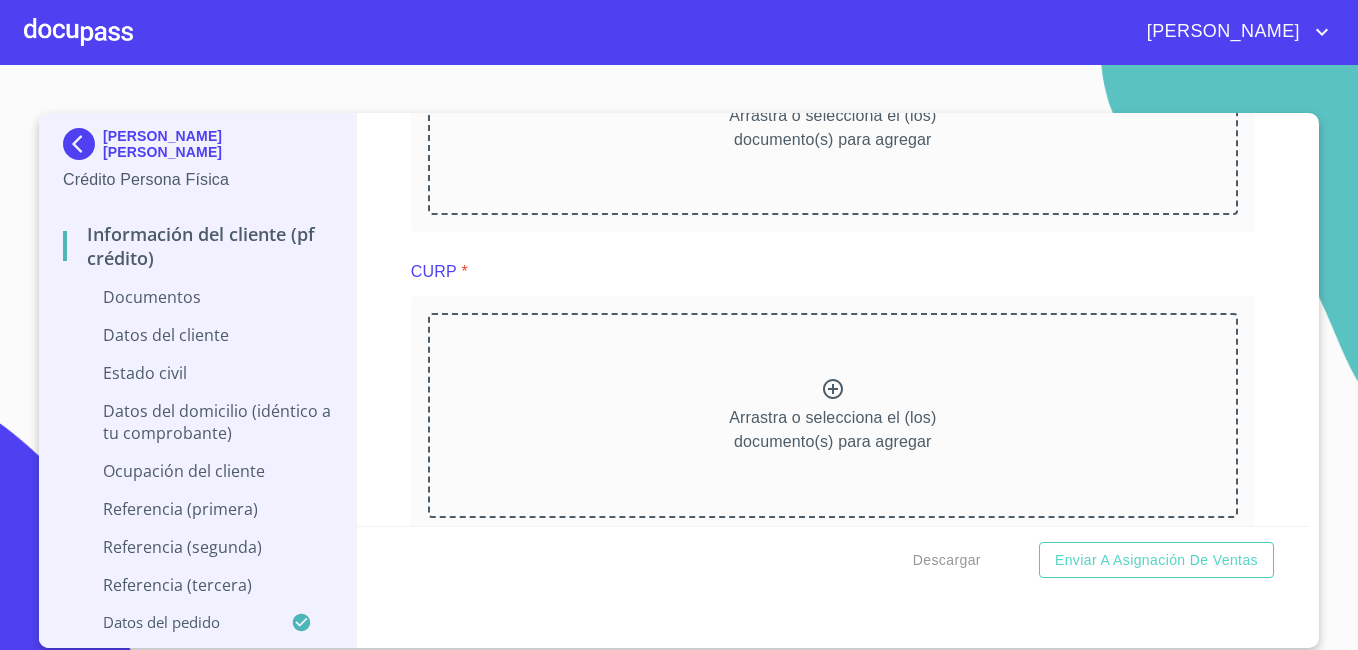 scroll, scrollTop: 2800, scrollLeft: 0, axis: vertical 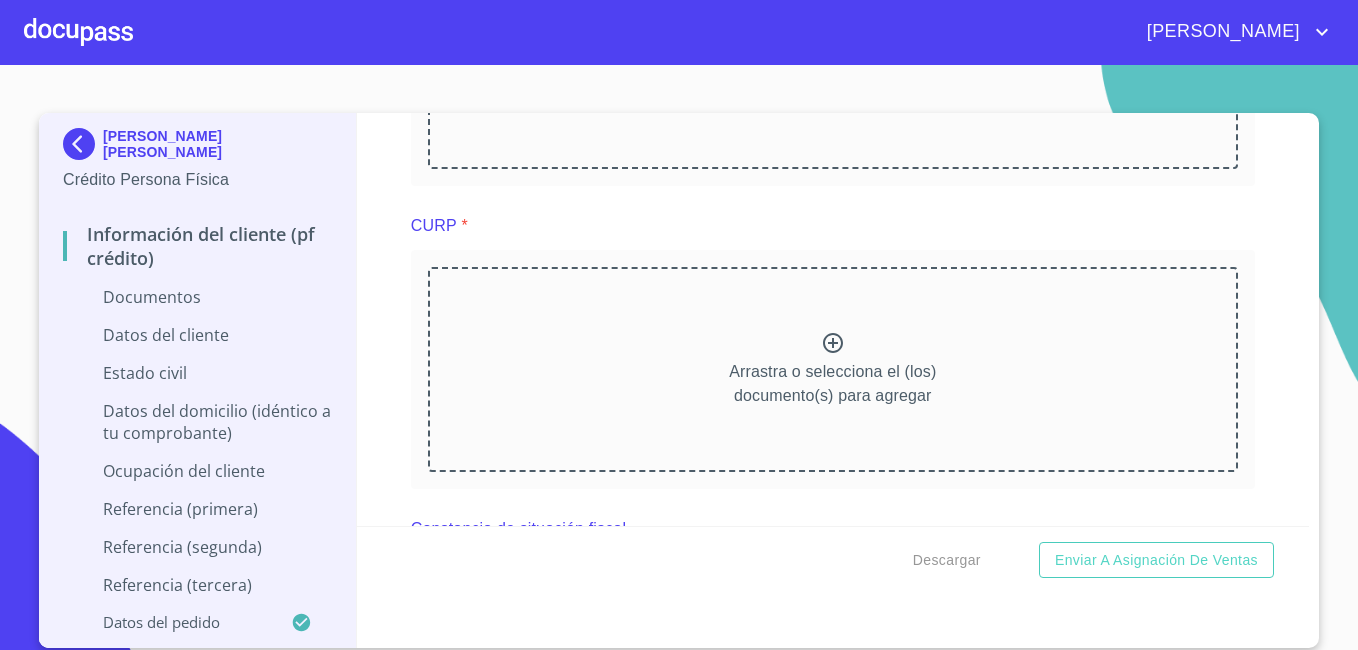 click 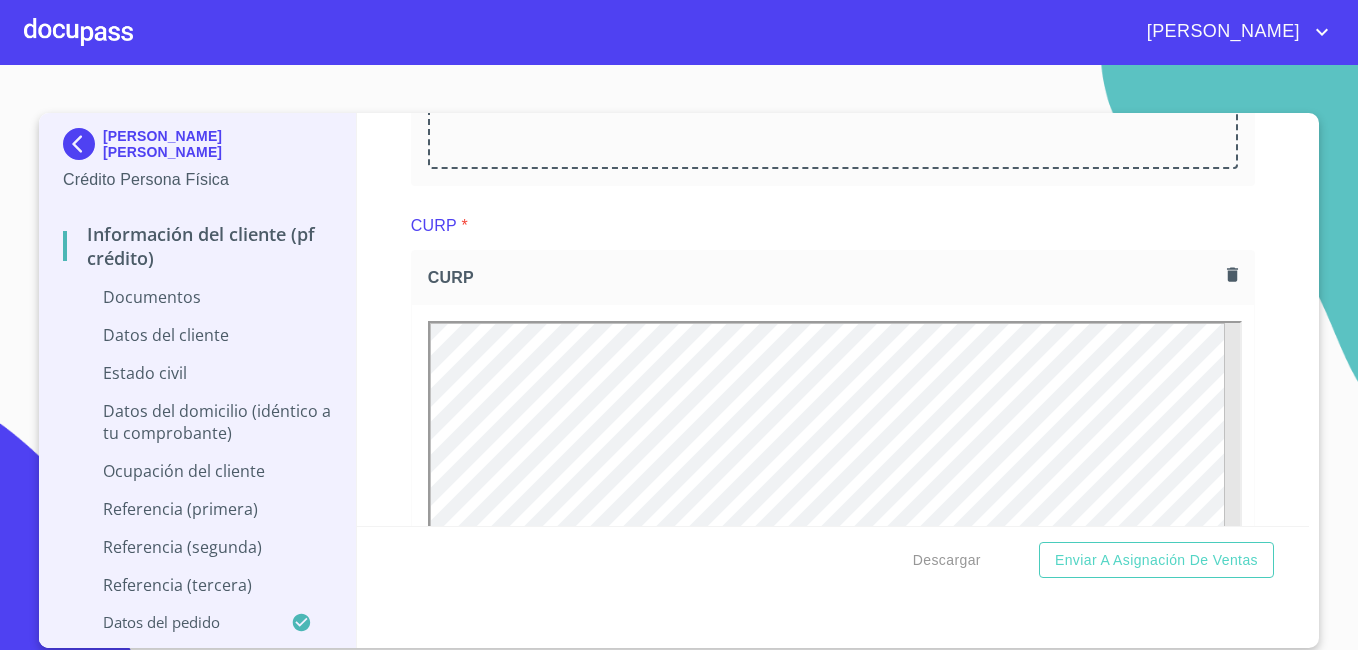 scroll, scrollTop: 0, scrollLeft: 0, axis: both 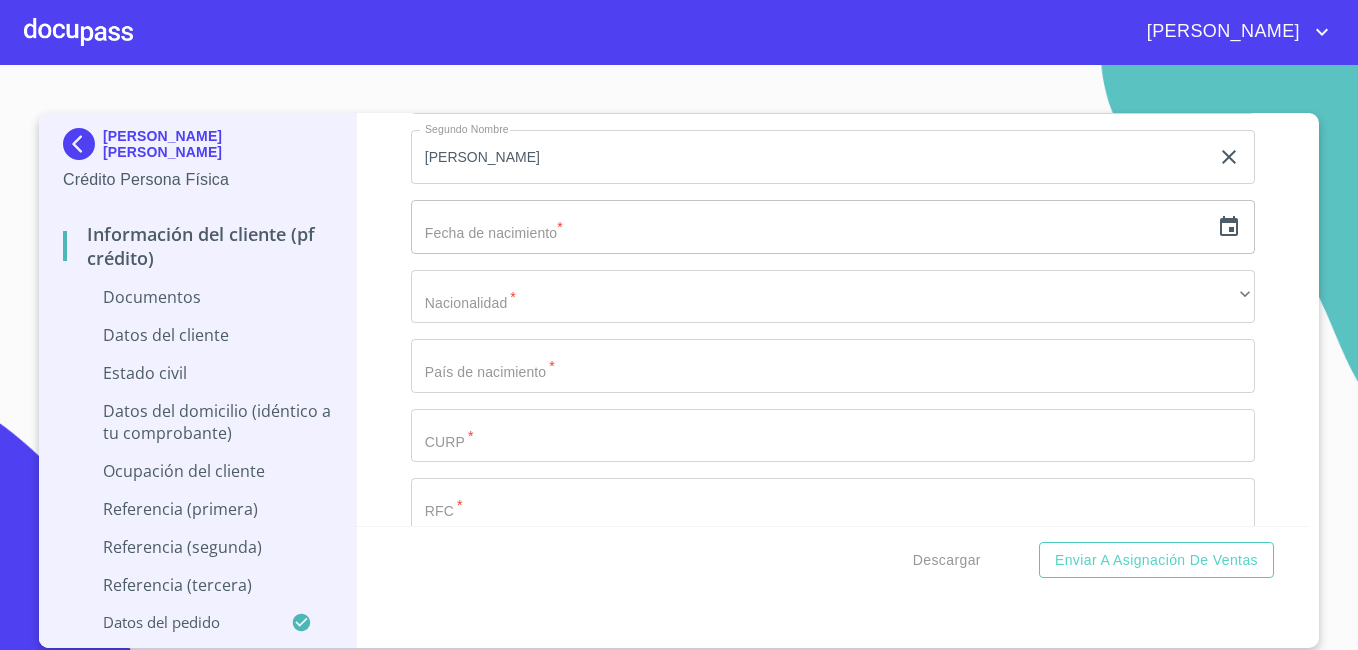 click at bounding box center (810, 227) 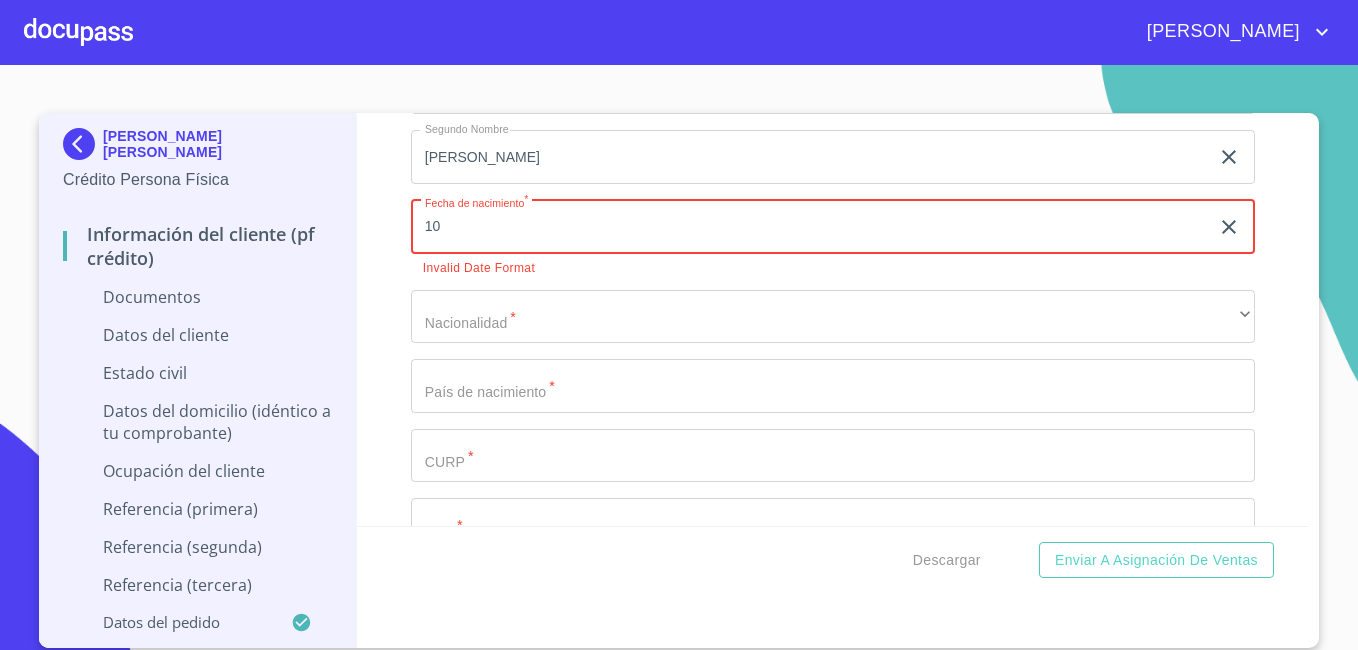 type on "1_" 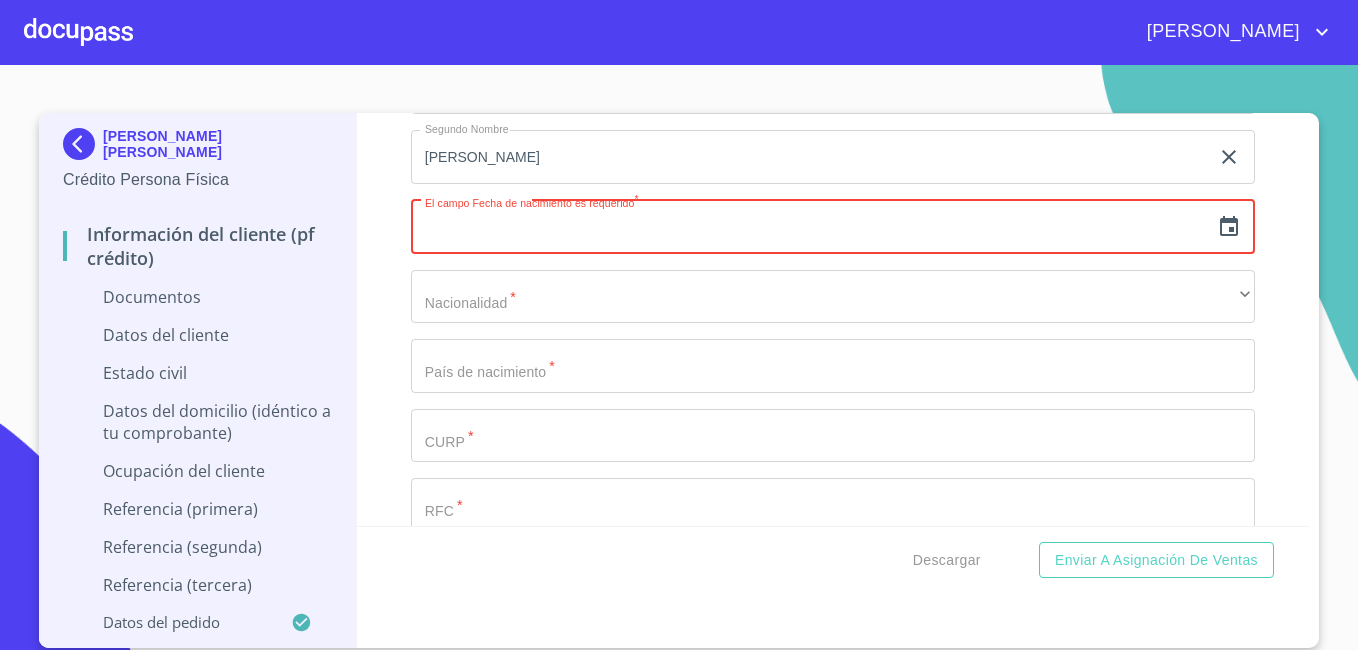 click 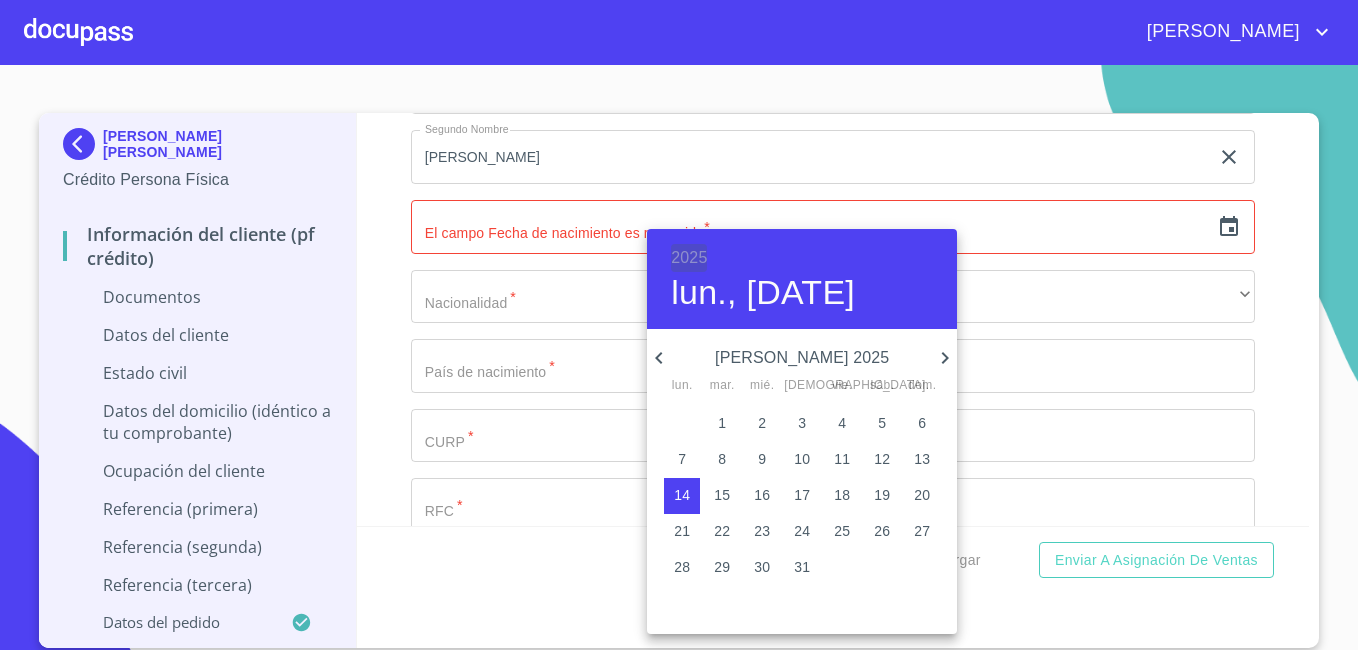 click on "2025" at bounding box center (689, 258) 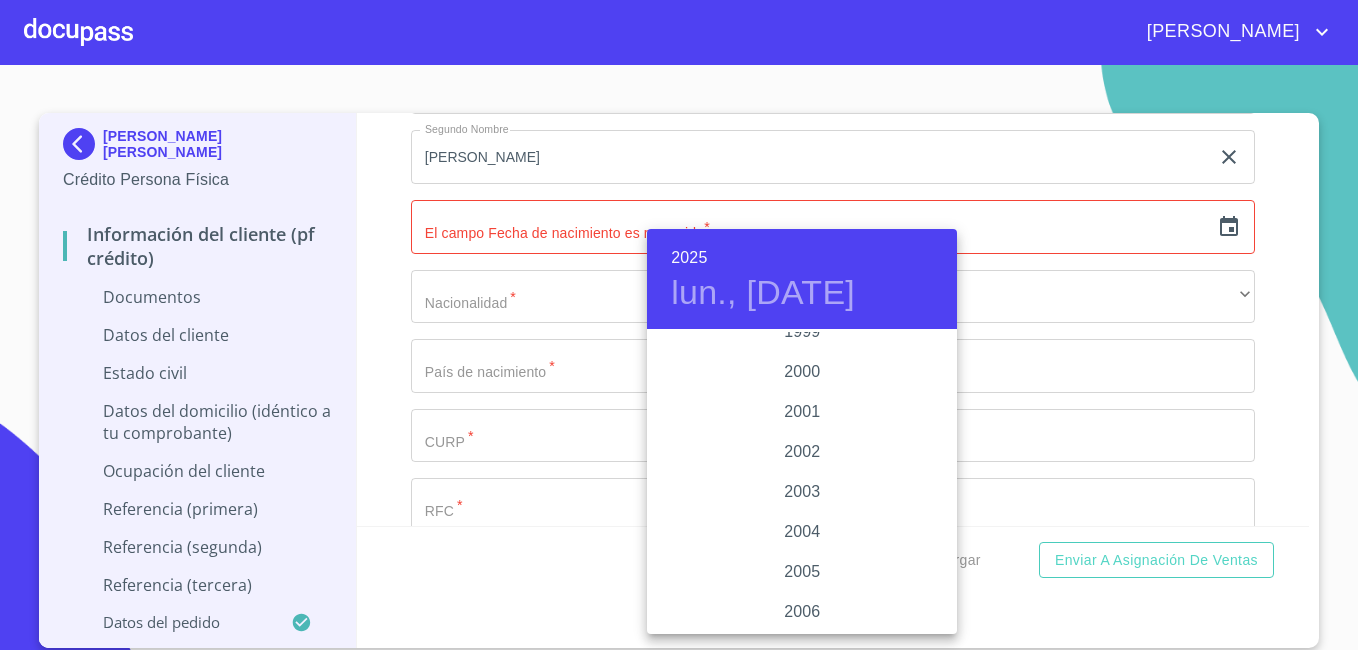 scroll, scrollTop: 2680, scrollLeft: 0, axis: vertical 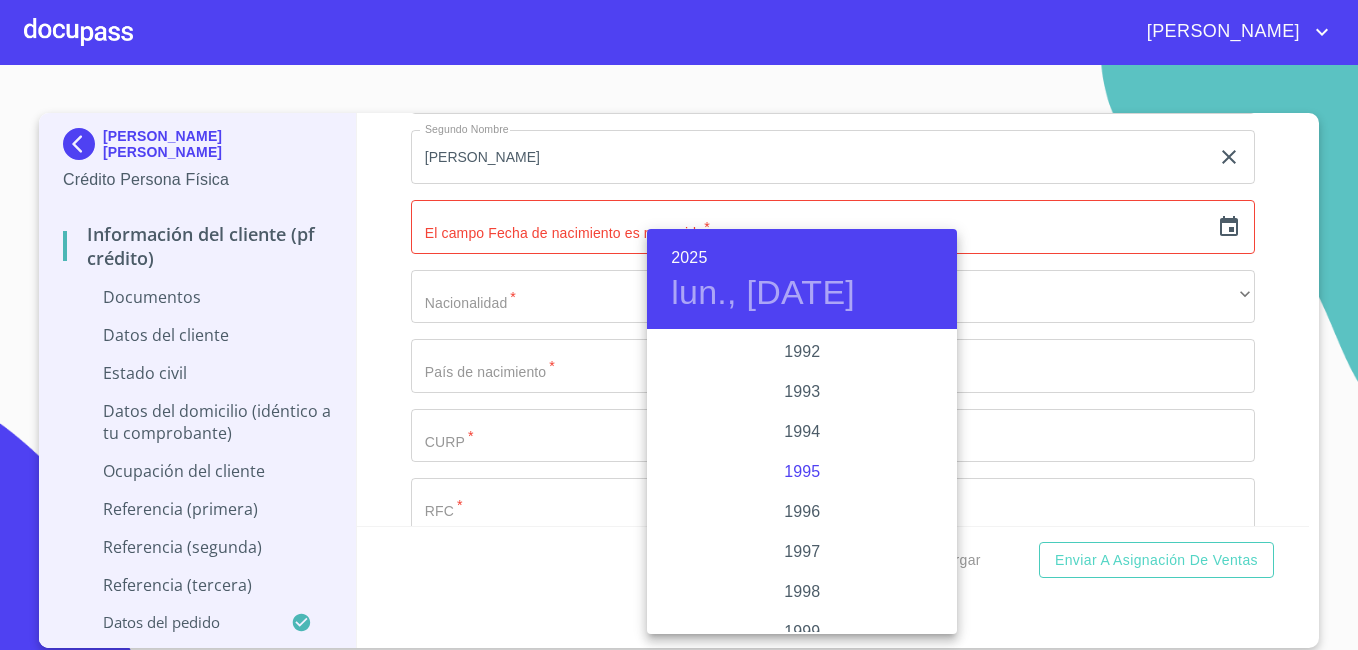 click on "1995" at bounding box center [802, 472] 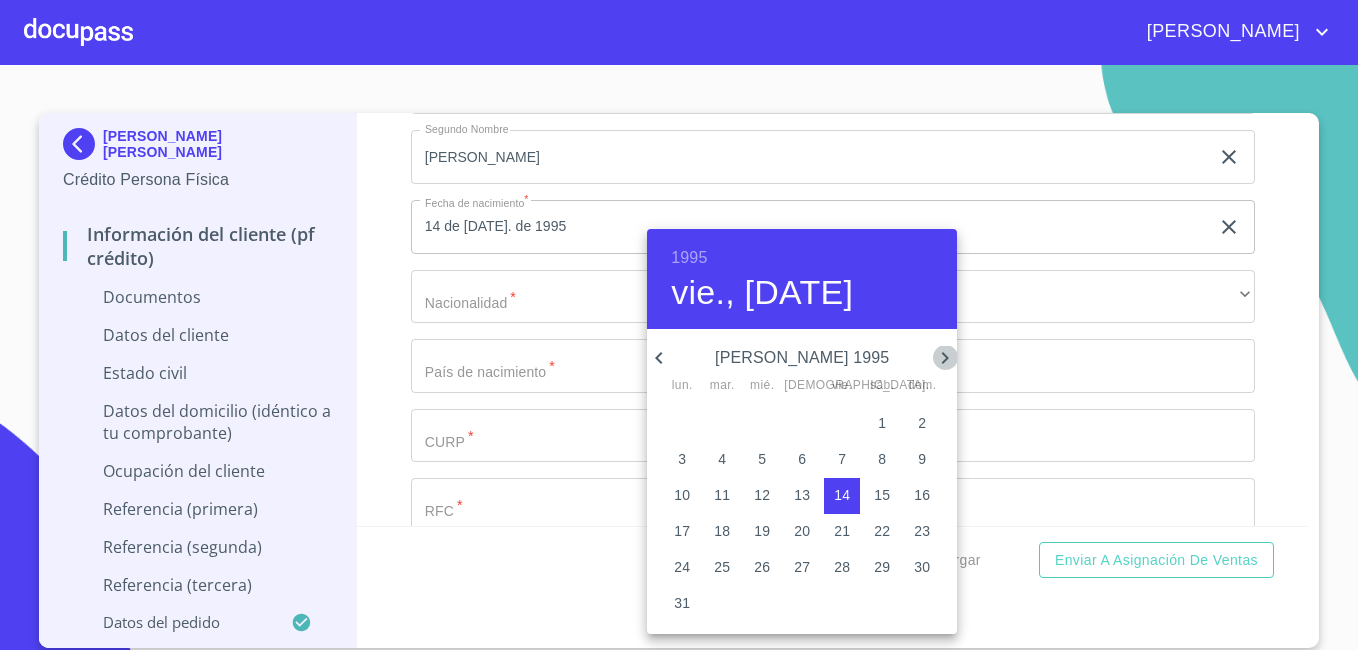 click 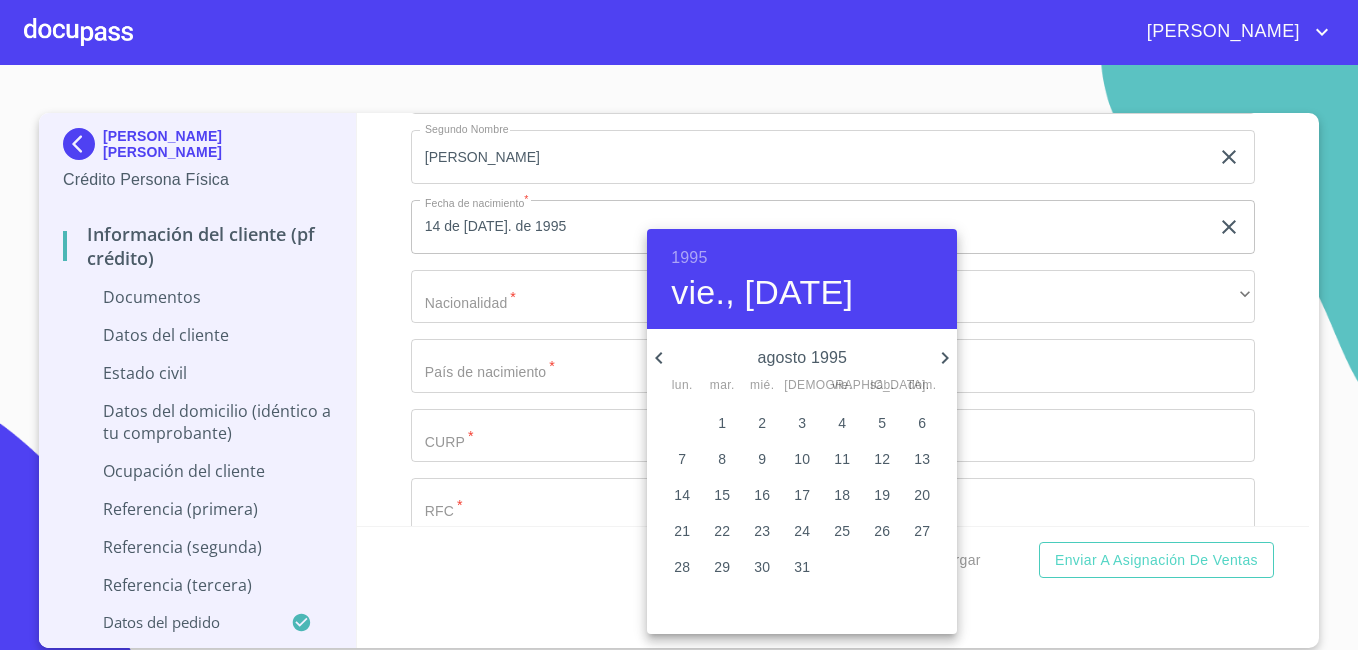 click 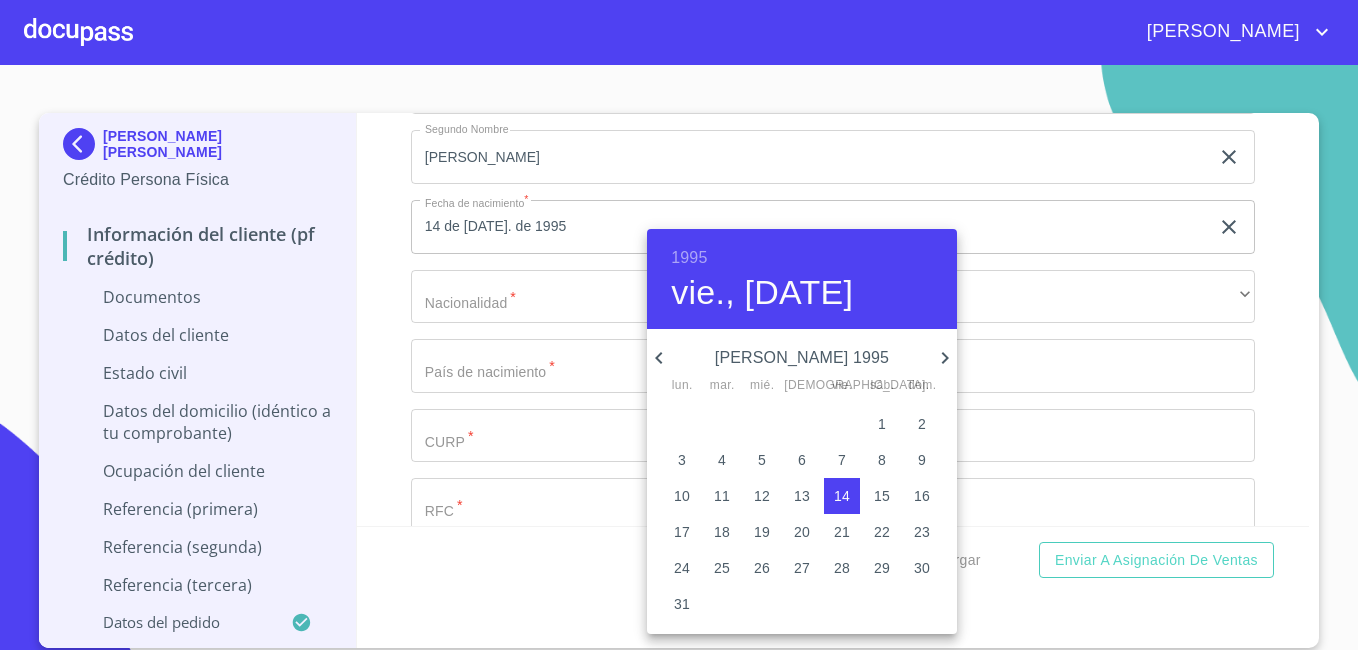 click 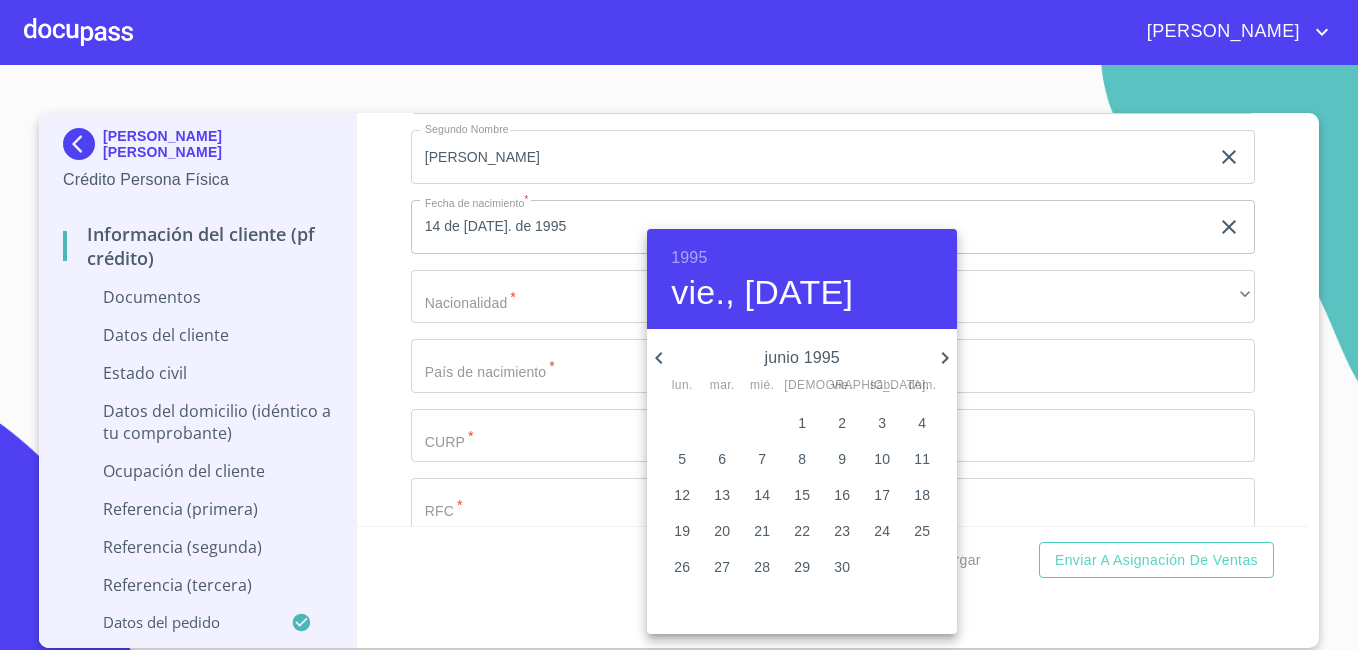 click 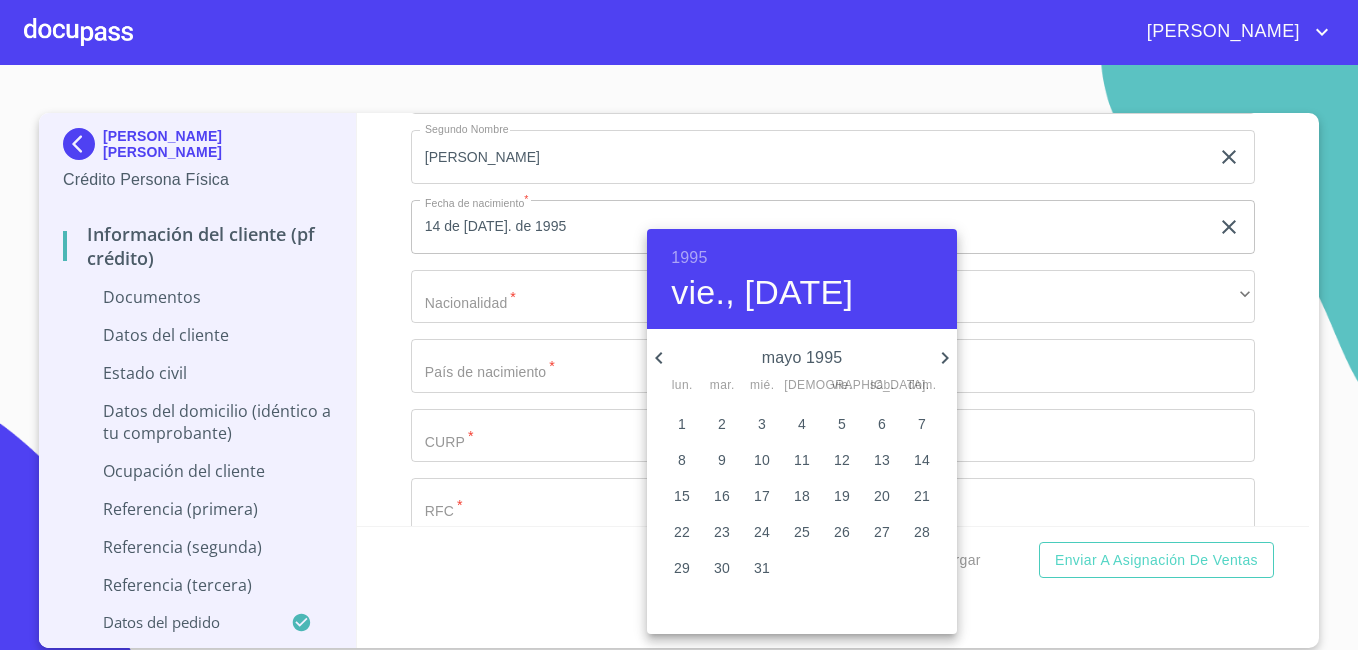 click 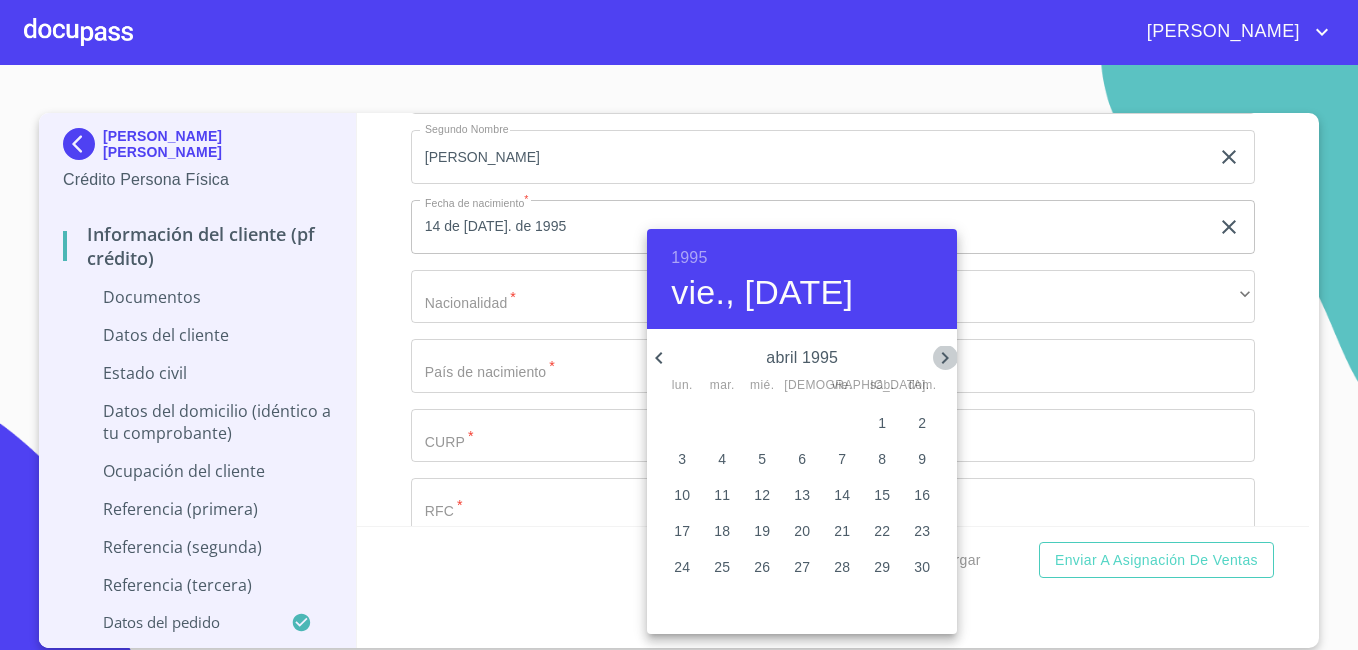 click 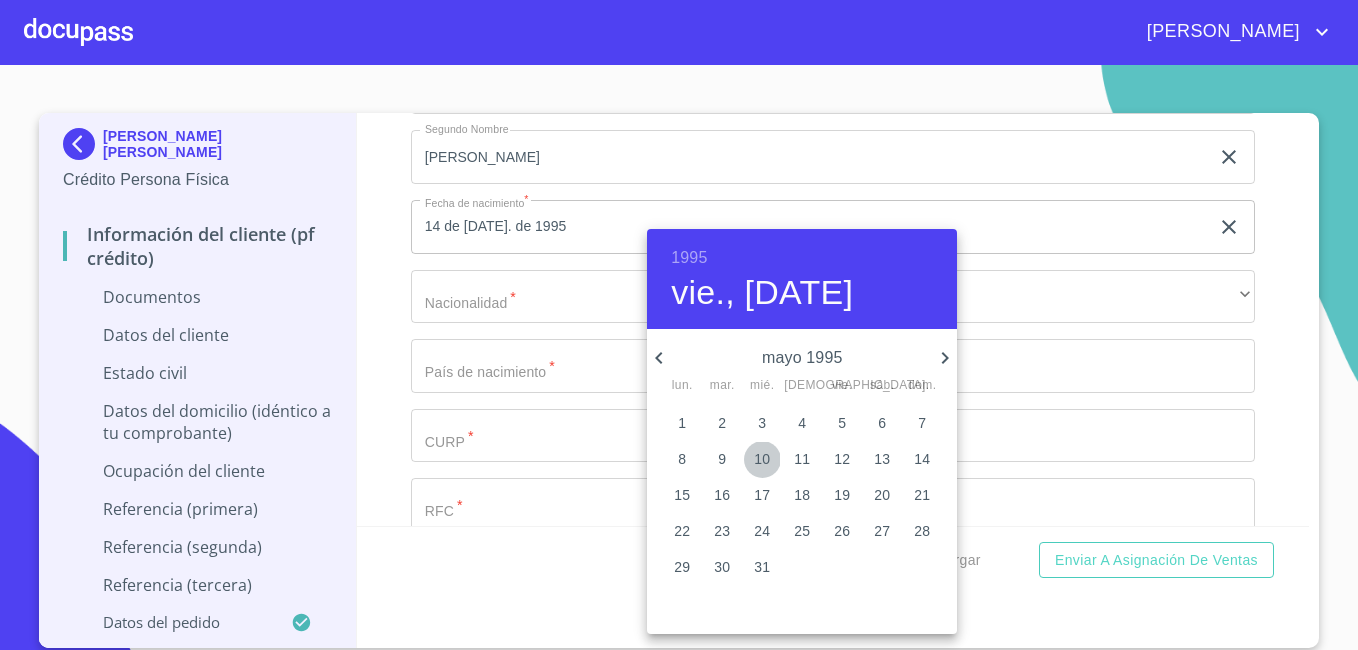 click on "10" at bounding box center [762, 459] 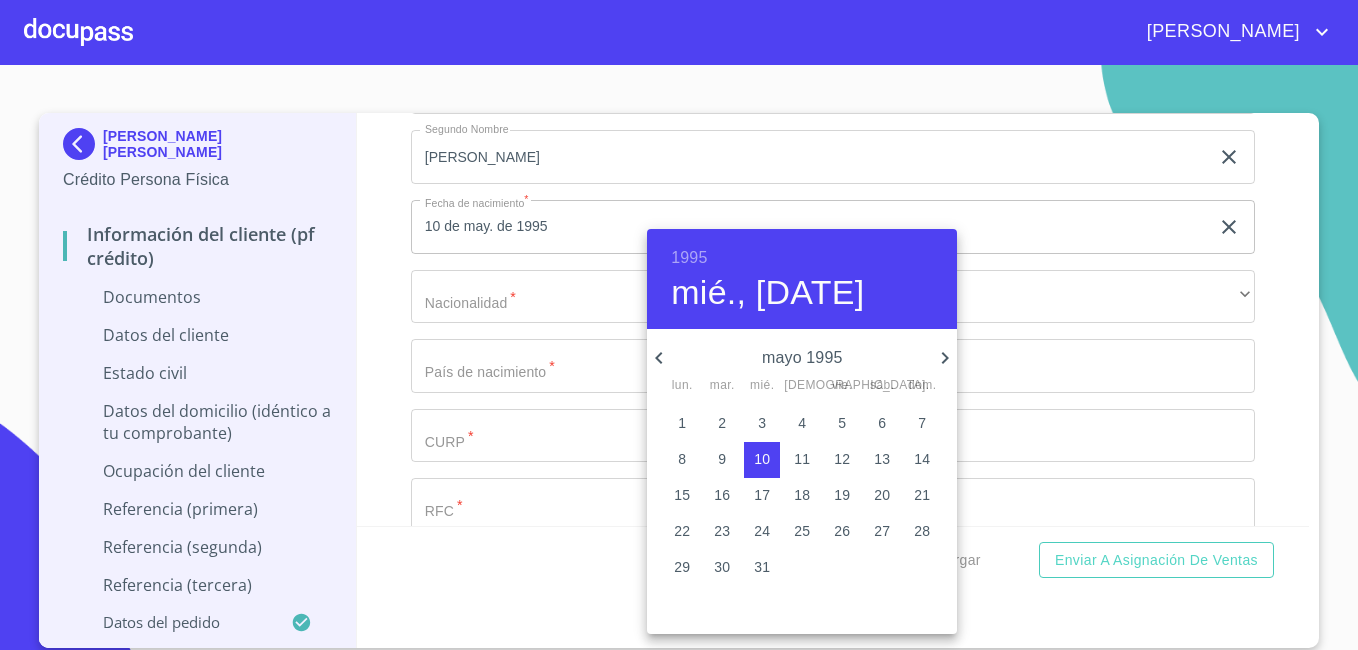 click at bounding box center [679, 325] 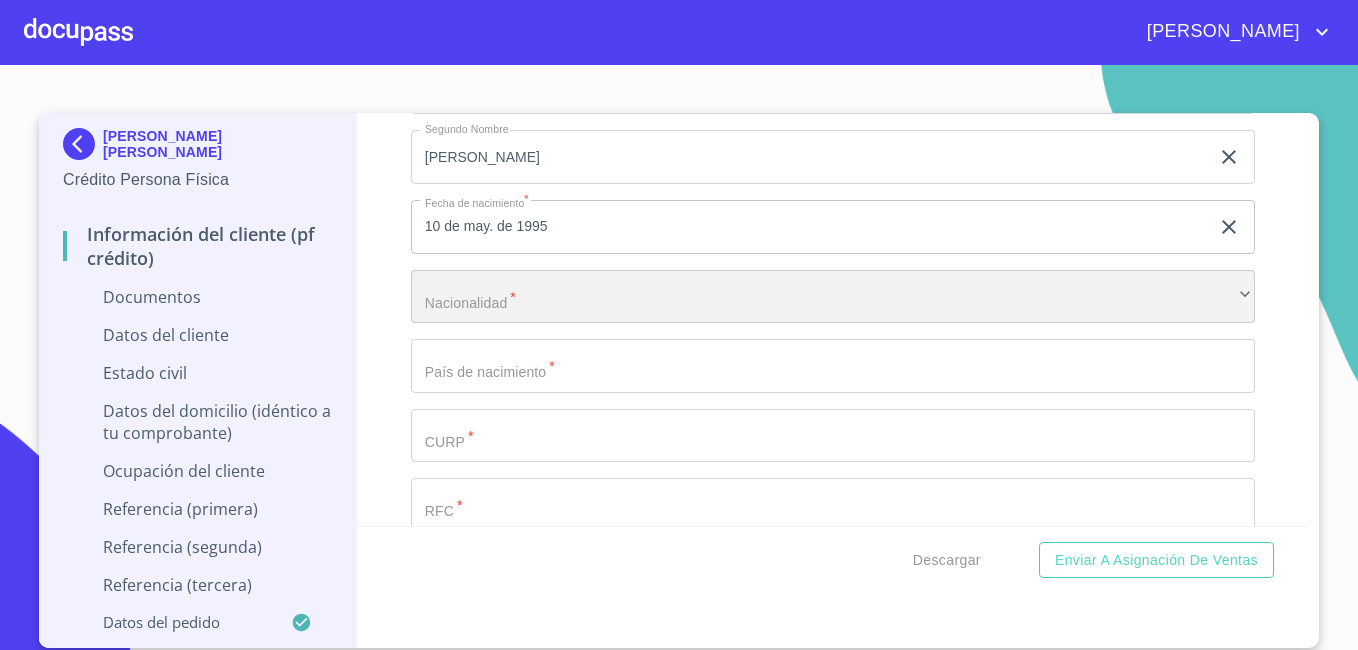 click on "​" at bounding box center [833, 297] 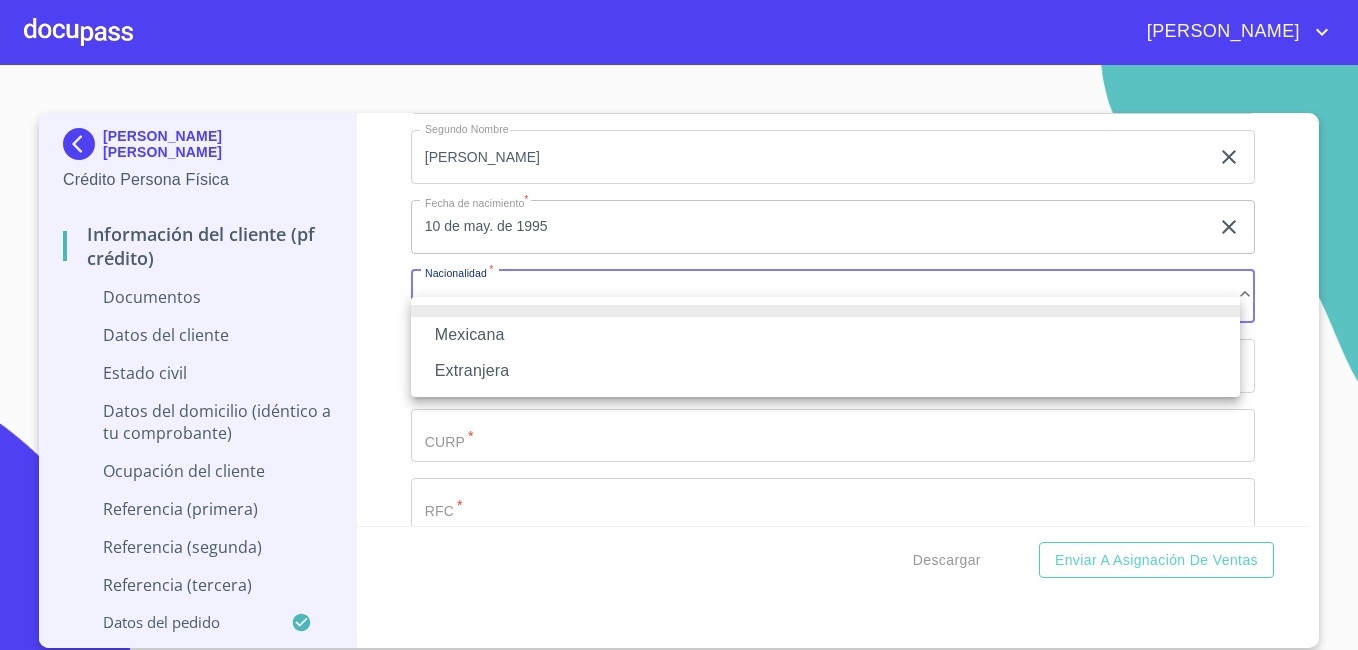 click on "Mexicana" at bounding box center [825, 335] 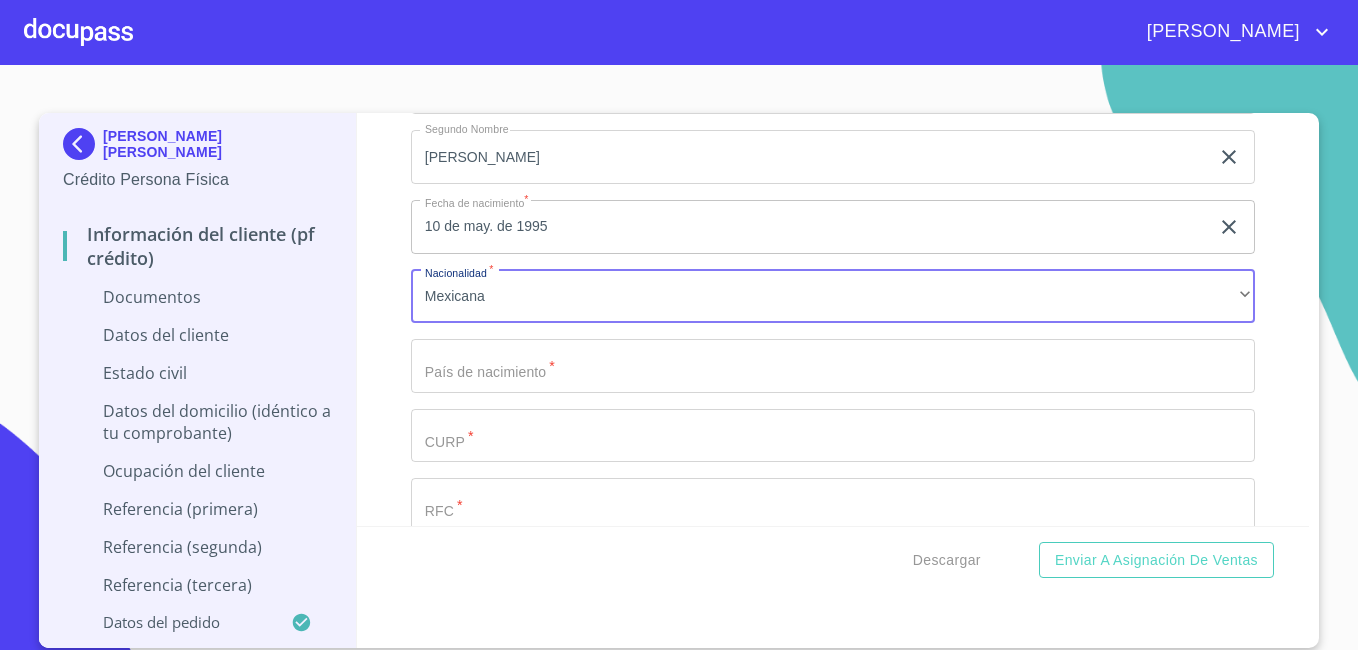 click on "Documento de identificación   *" at bounding box center (810, -52) 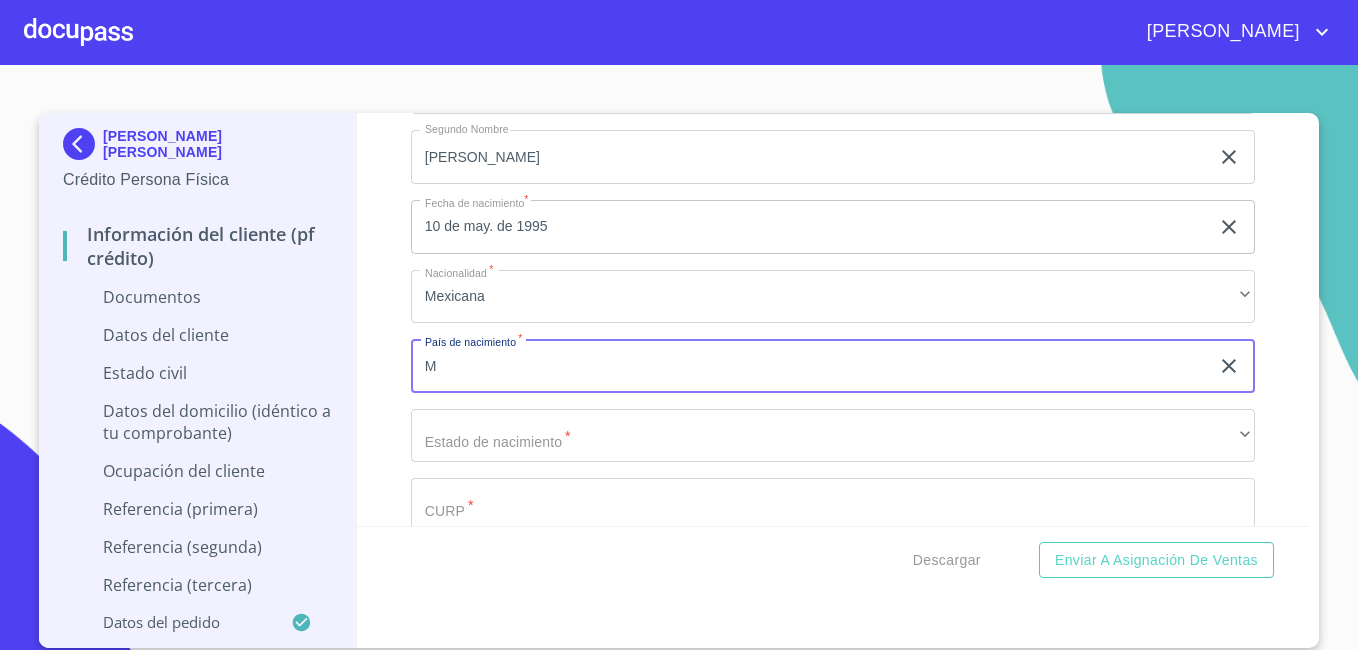 type on "[GEOGRAPHIC_DATA]" 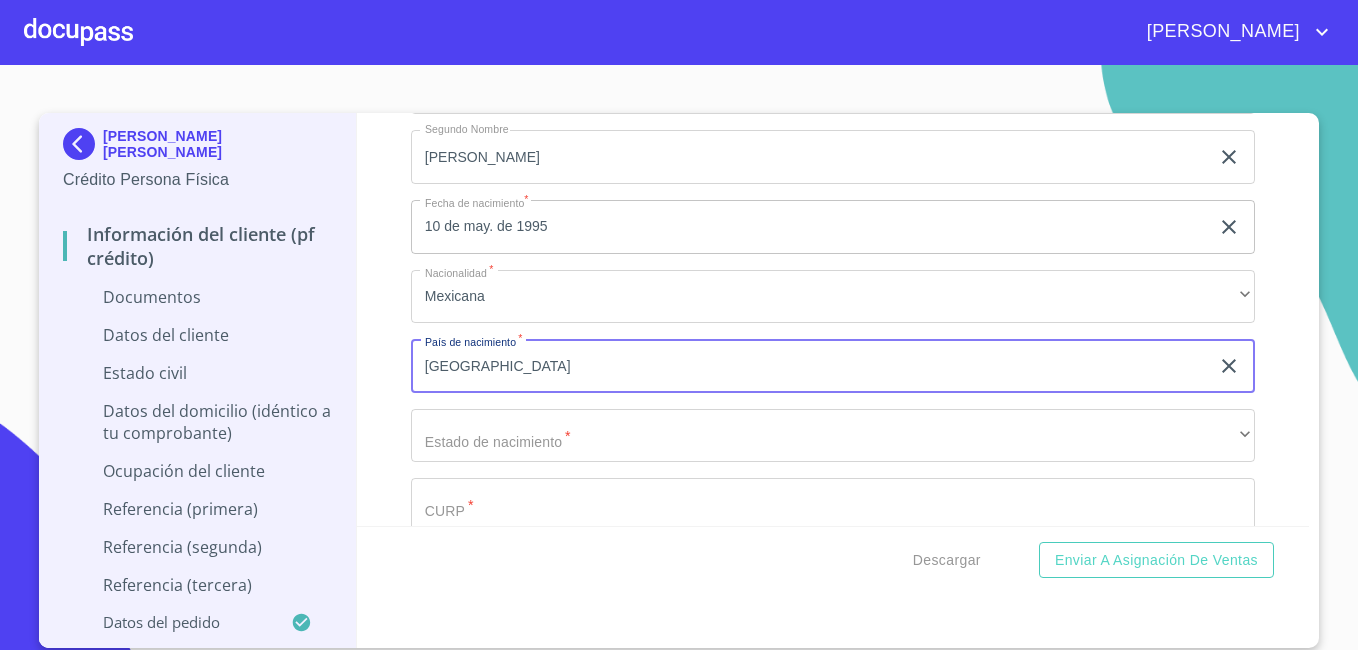 type on "22" 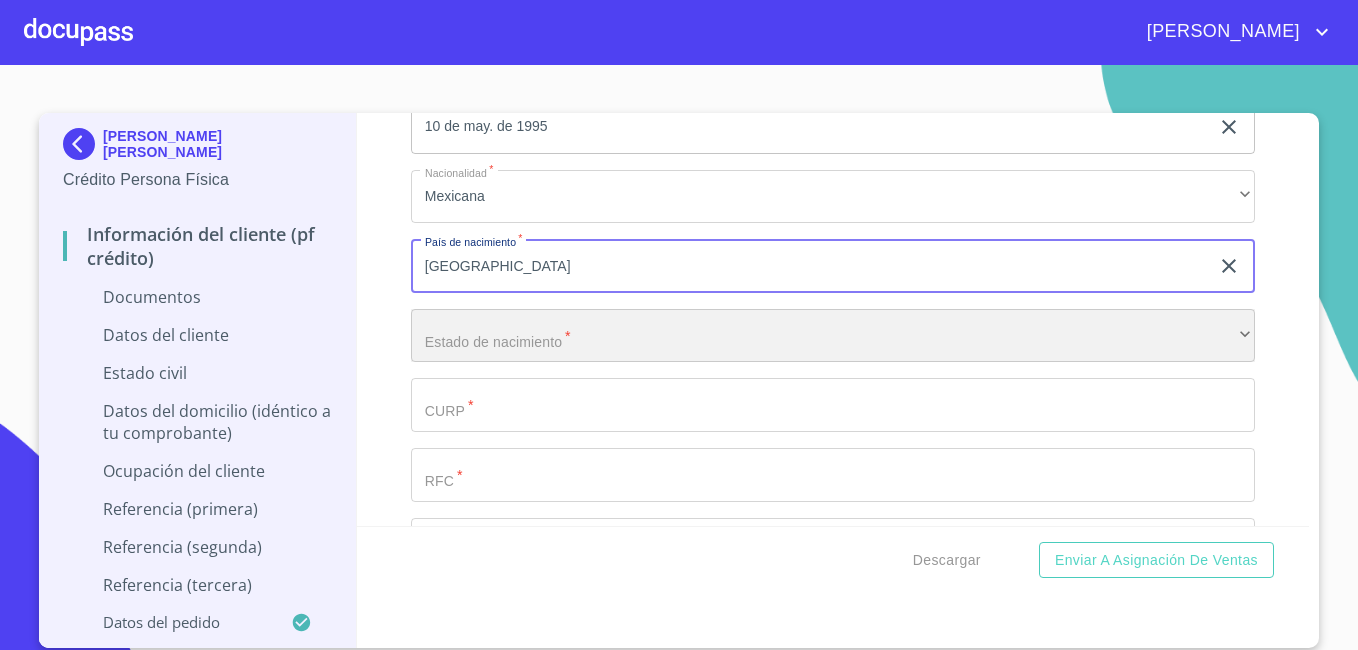 click on "​" at bounding box center [833, 336] 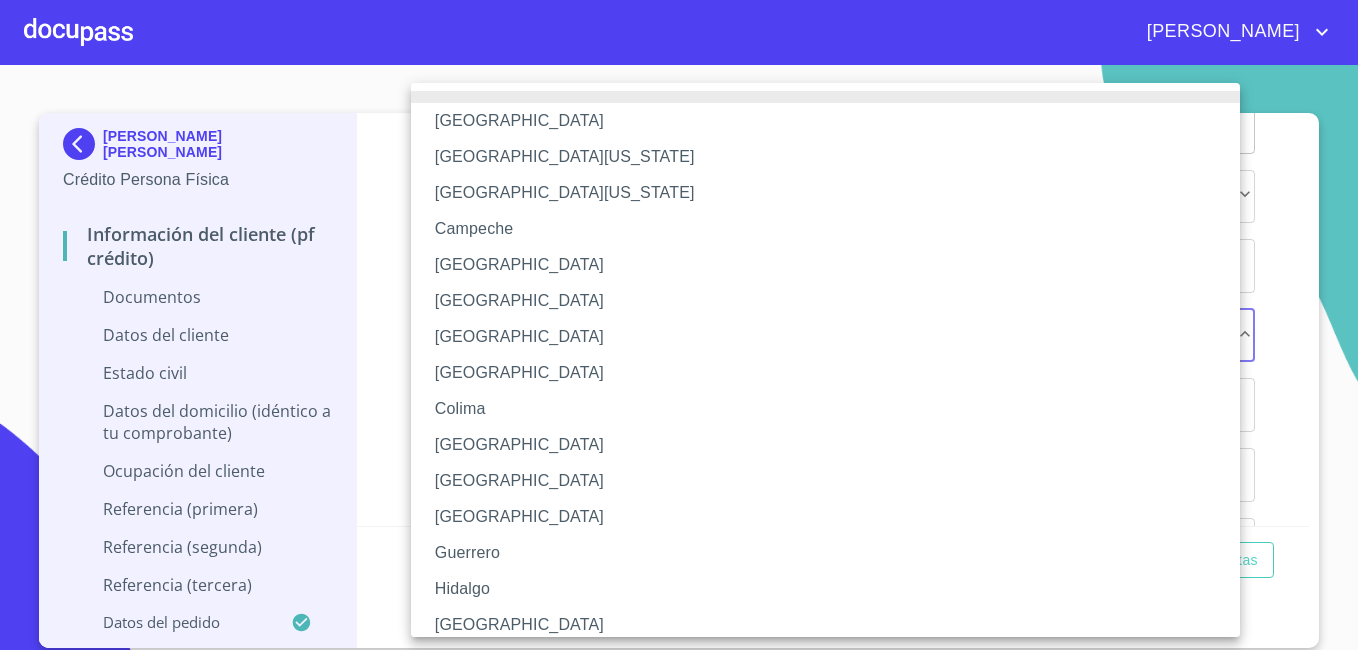 type 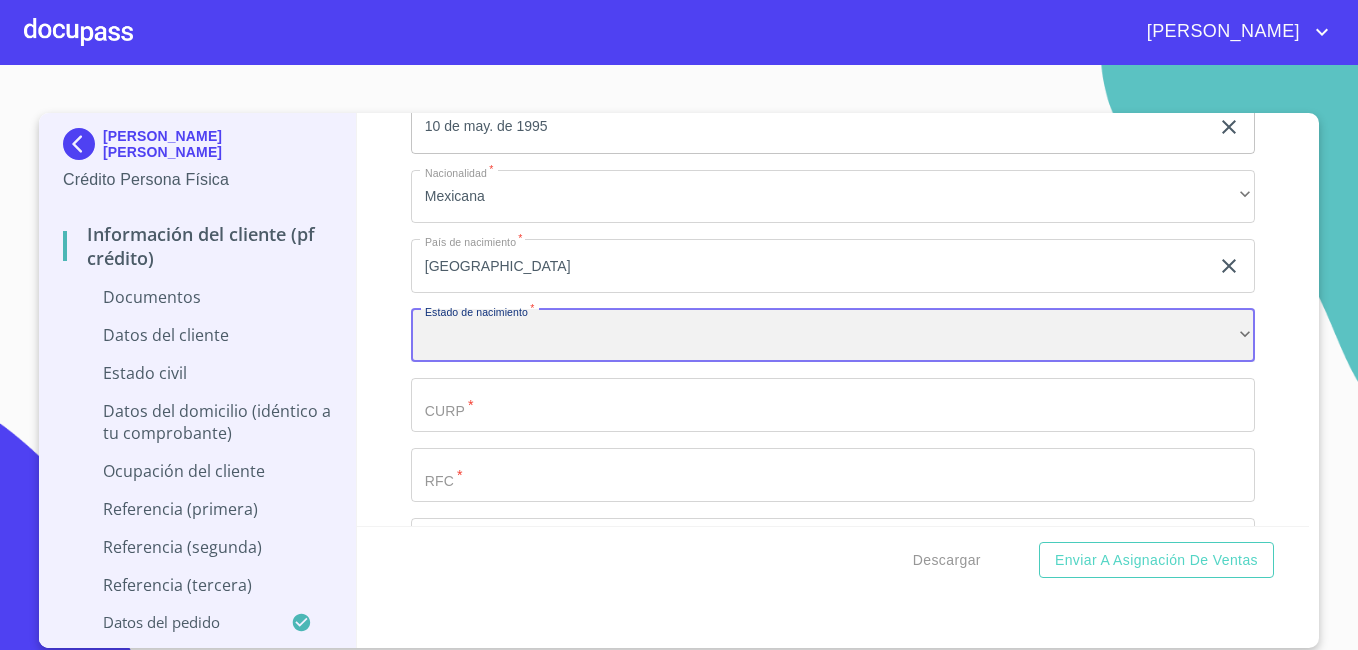 click on "​" at bounding box center (833, 336) 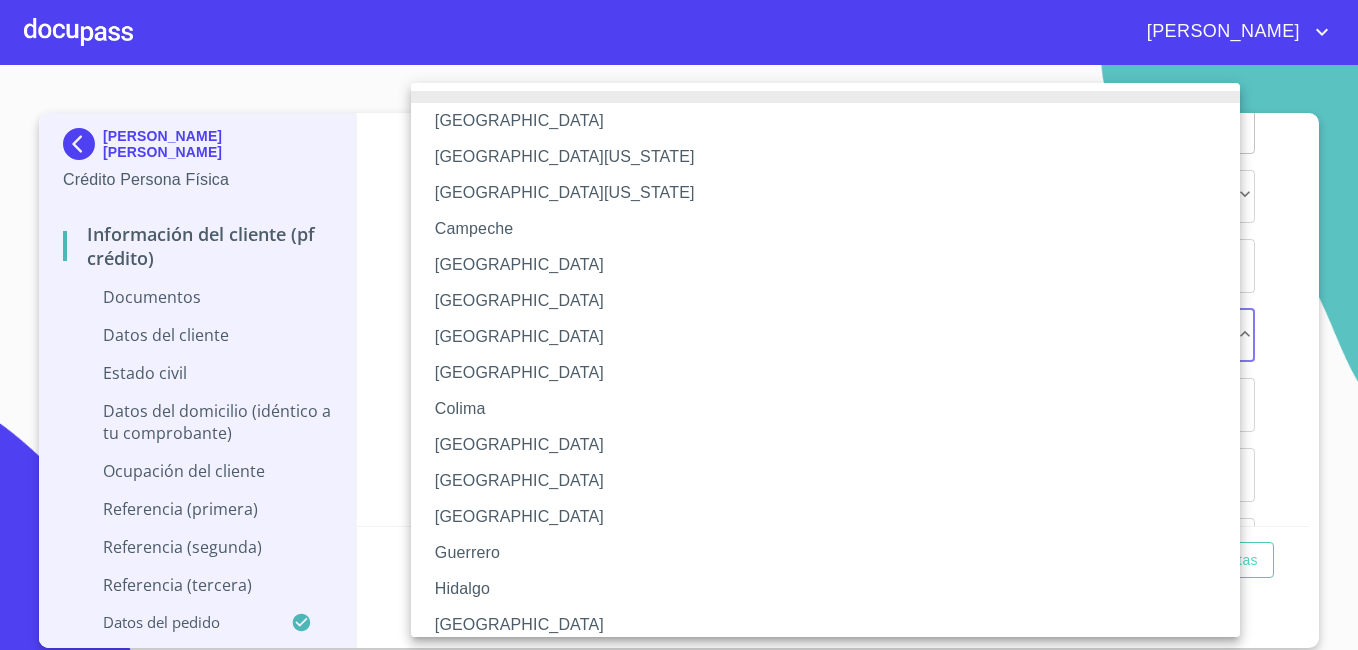 type 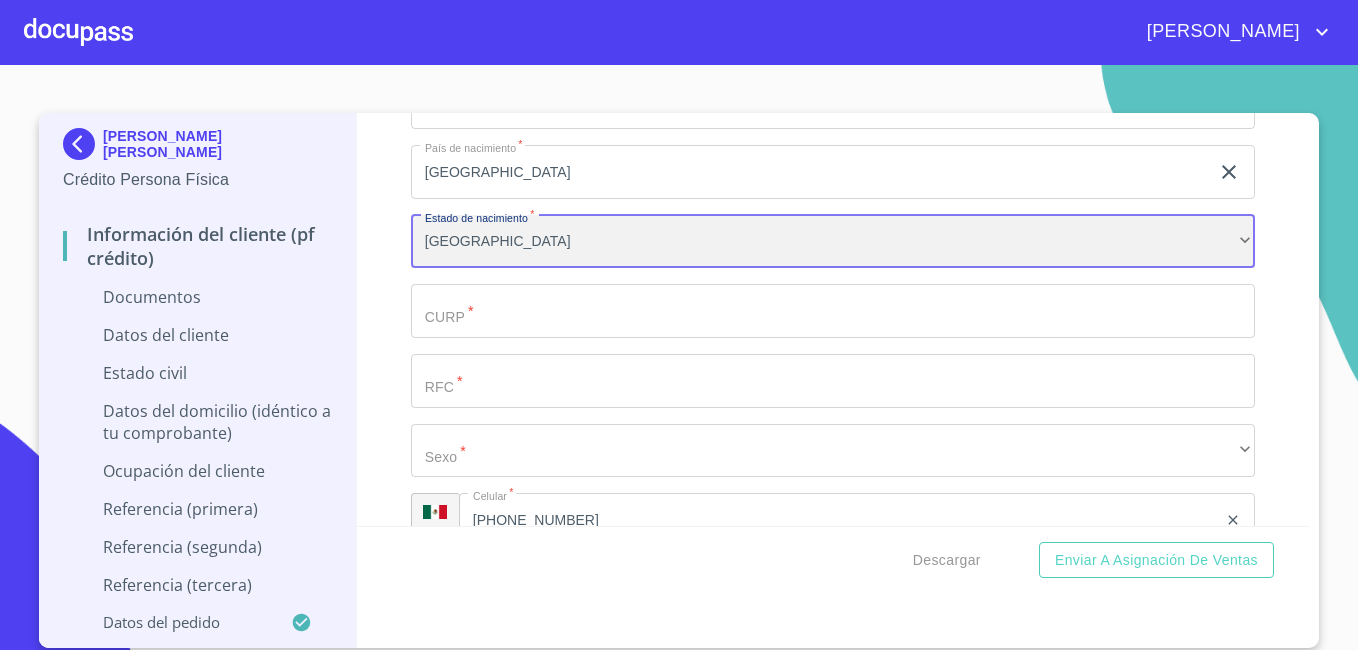 scroll, scrollTop: 4600, scrollLeft: 0, axis: vertical 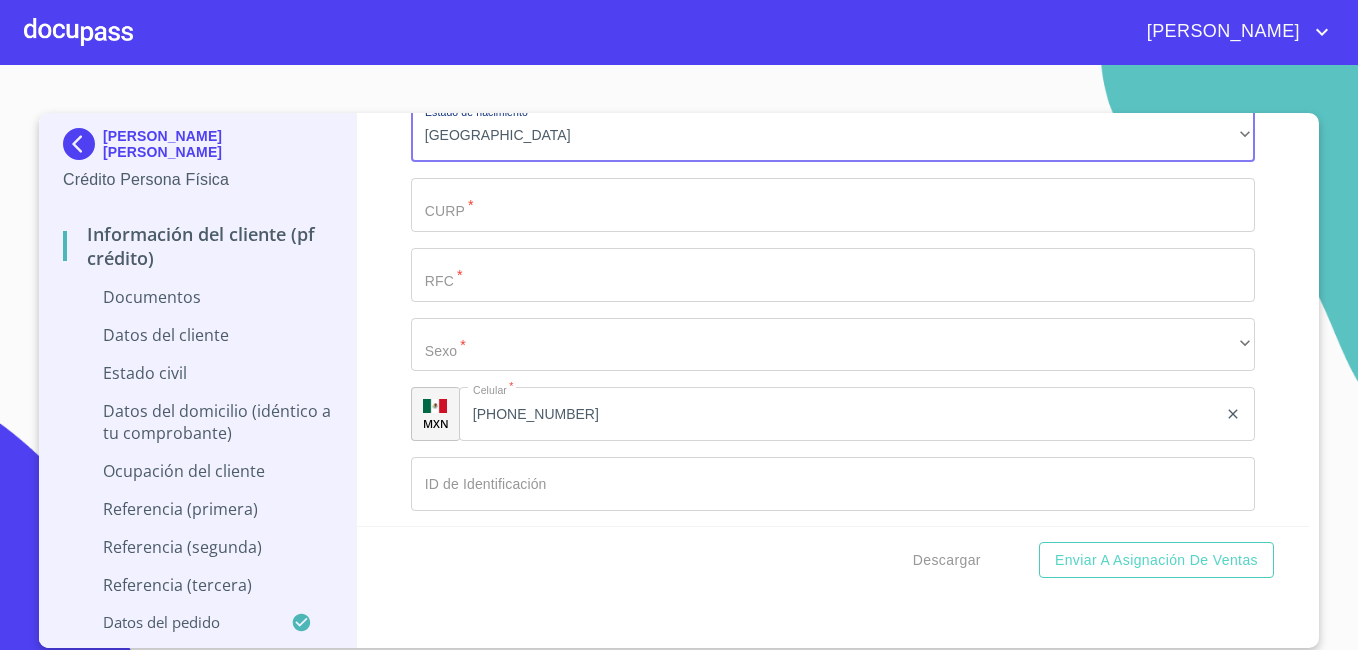 click on "Documento de identificación   *" at bounding box center (810, -352) 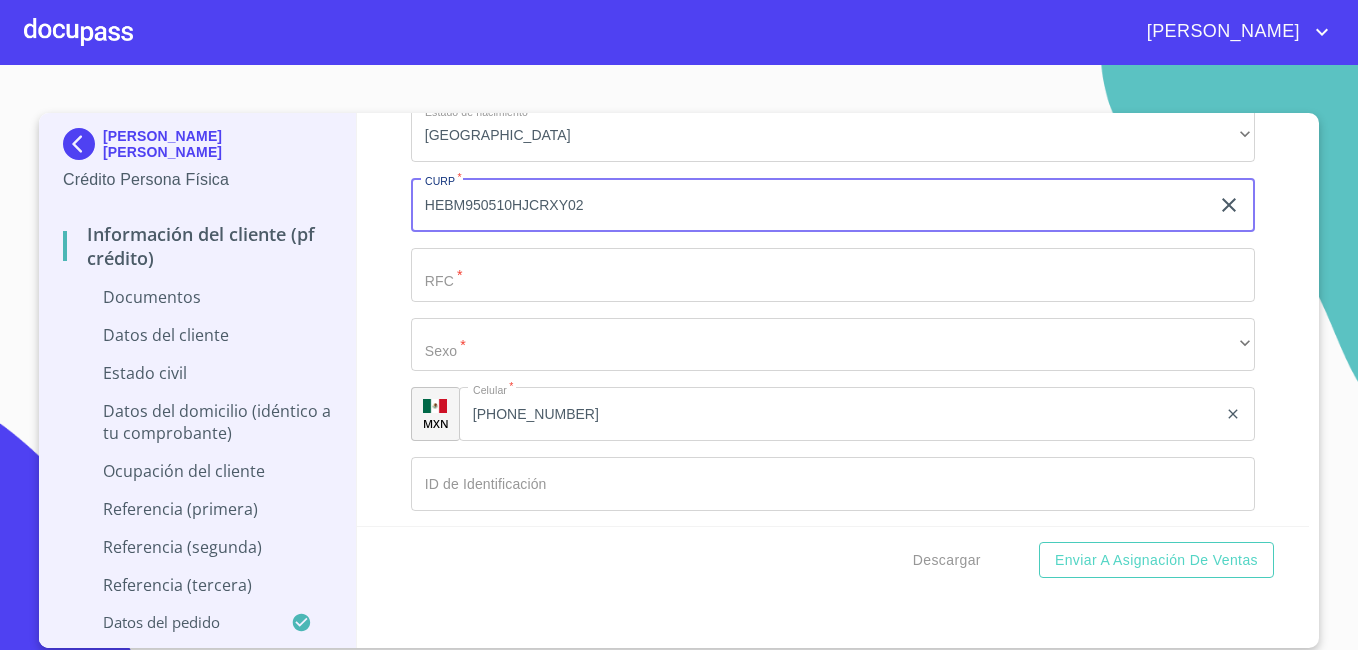type on "HEBM950510HJCRXY02" 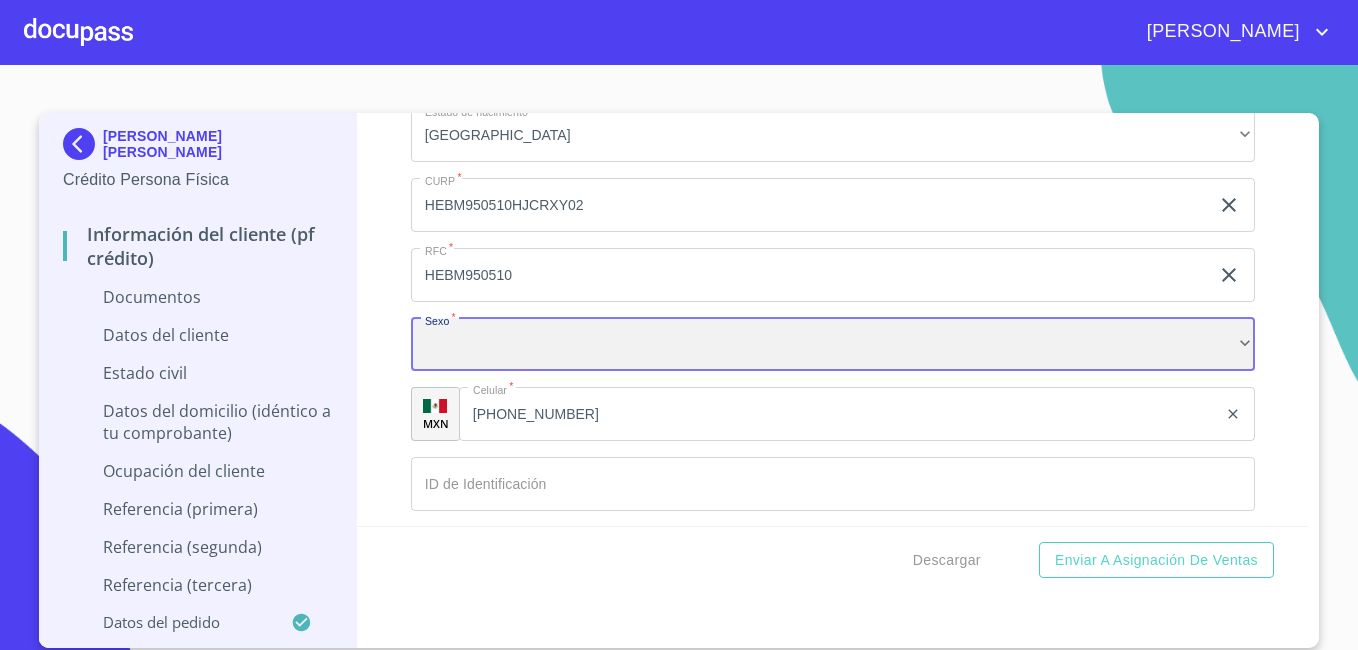 click on "​" at bounding box center [833, 345] 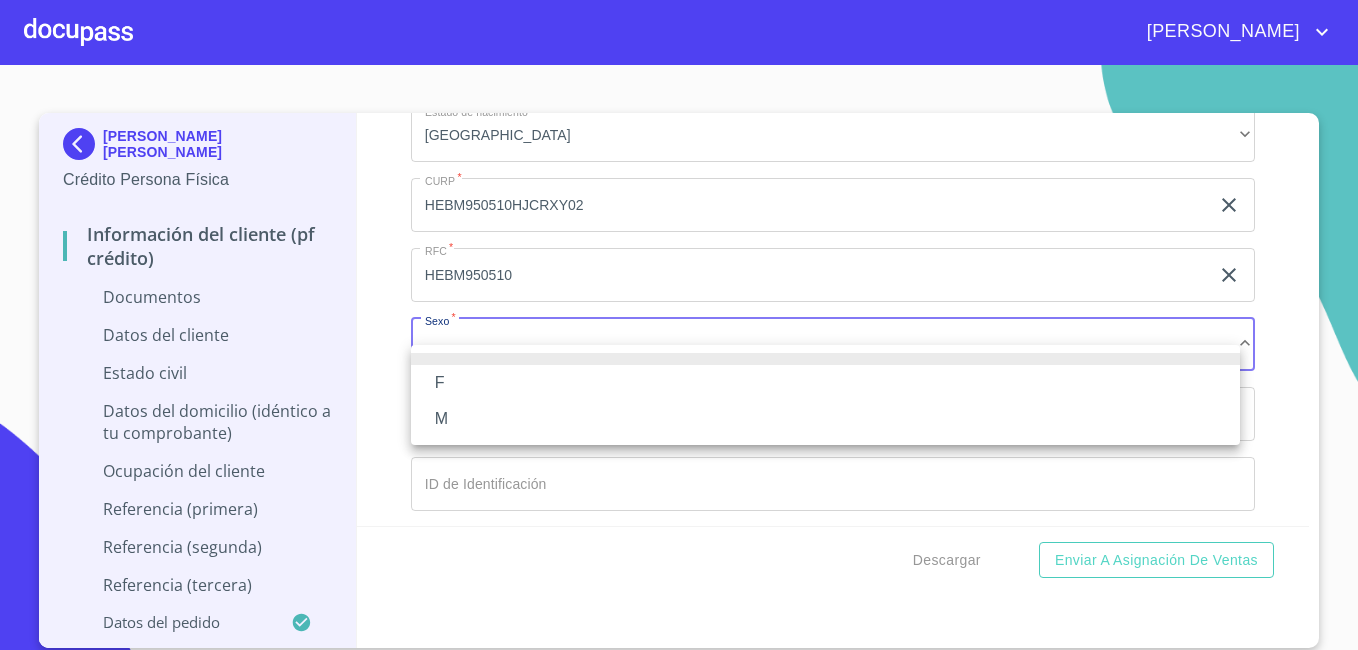 click on "M" at bounding box center (825, 419) 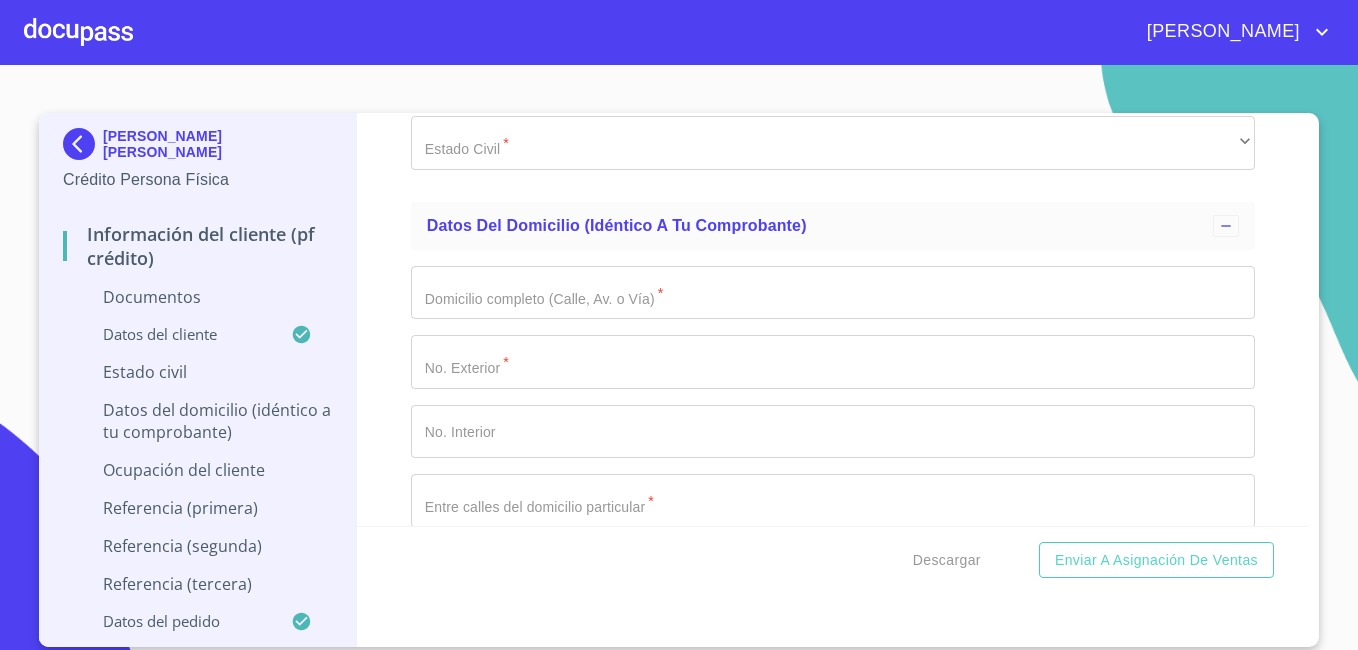 scroll, scrollTop: 5100, scrollLeft: 0, axis: vertical 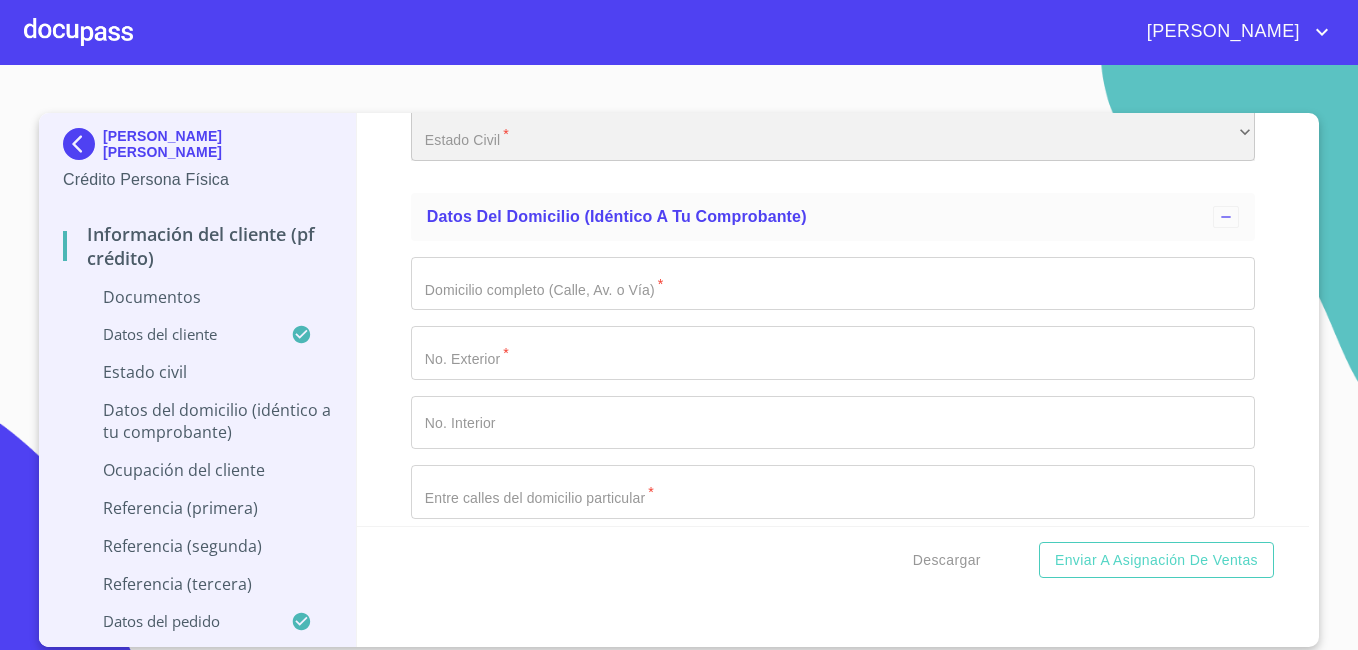 click on "​" at bounding box center (833, 134) 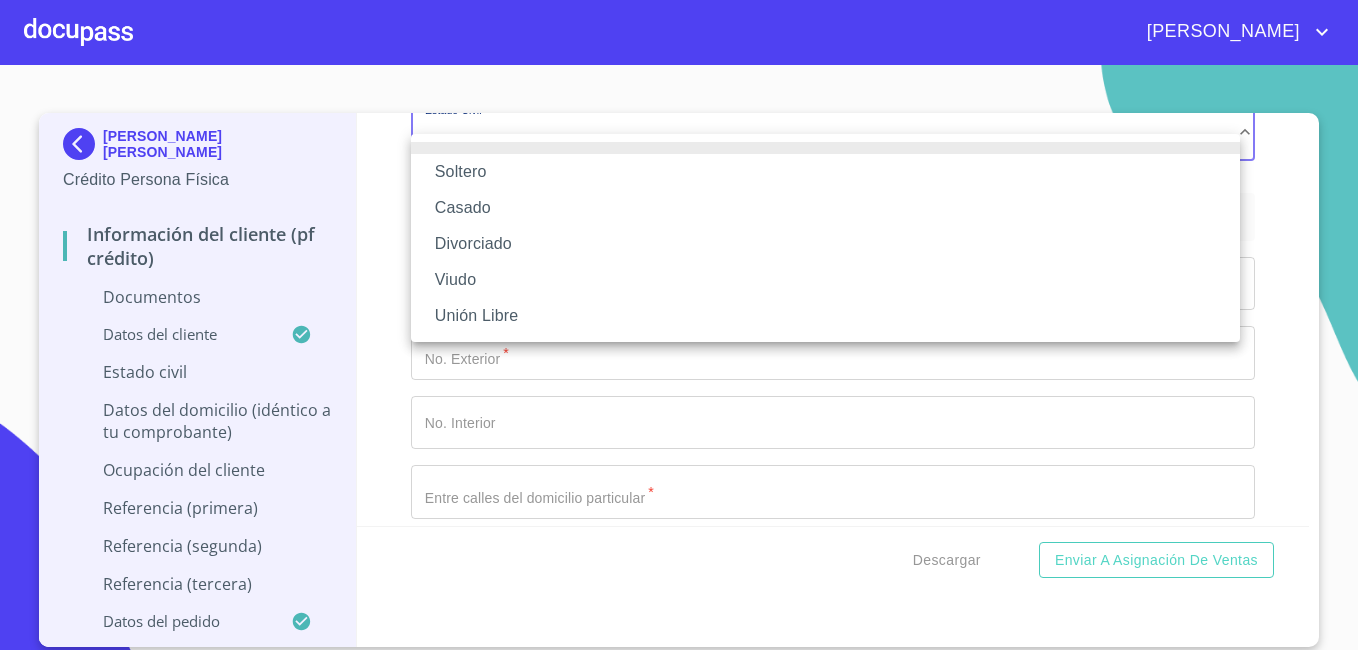 click on "Soltero" at bounding box center (825, 172) 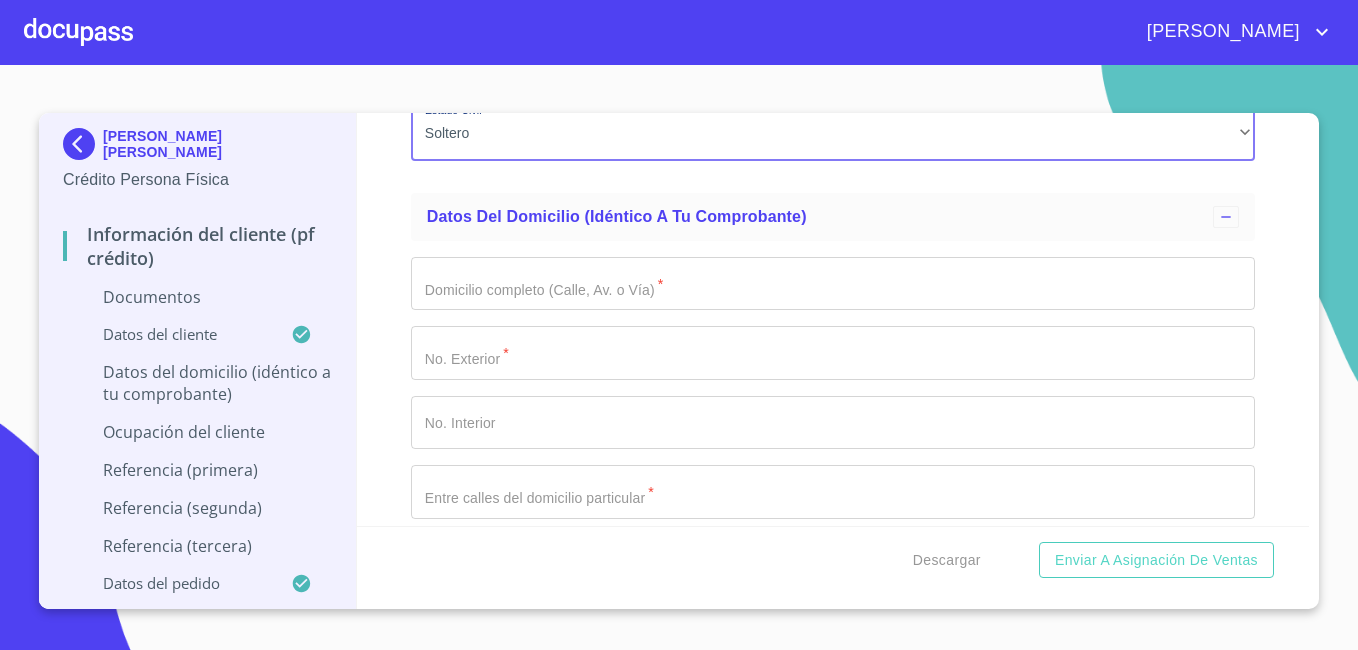 click on "Documento de identificación   *" at bounding box center (810, -852) 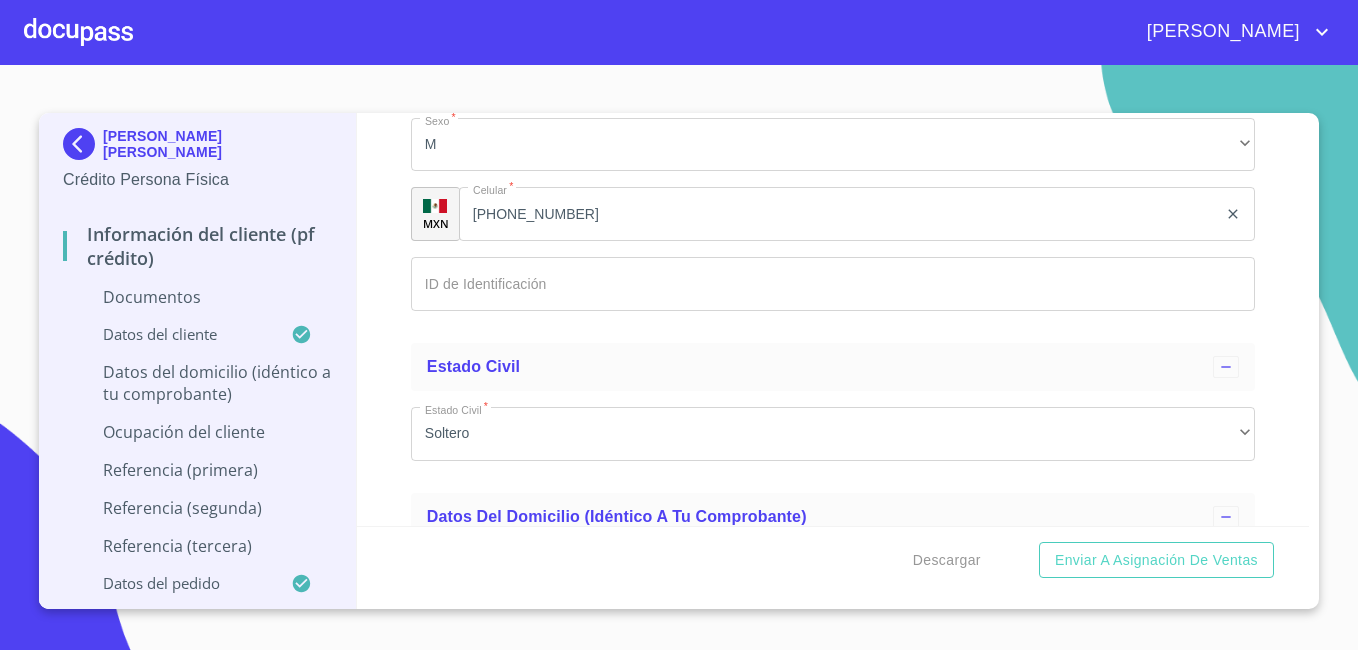 scroll, scrollTop: 4500, scrollLeft: 0, axis: vertical 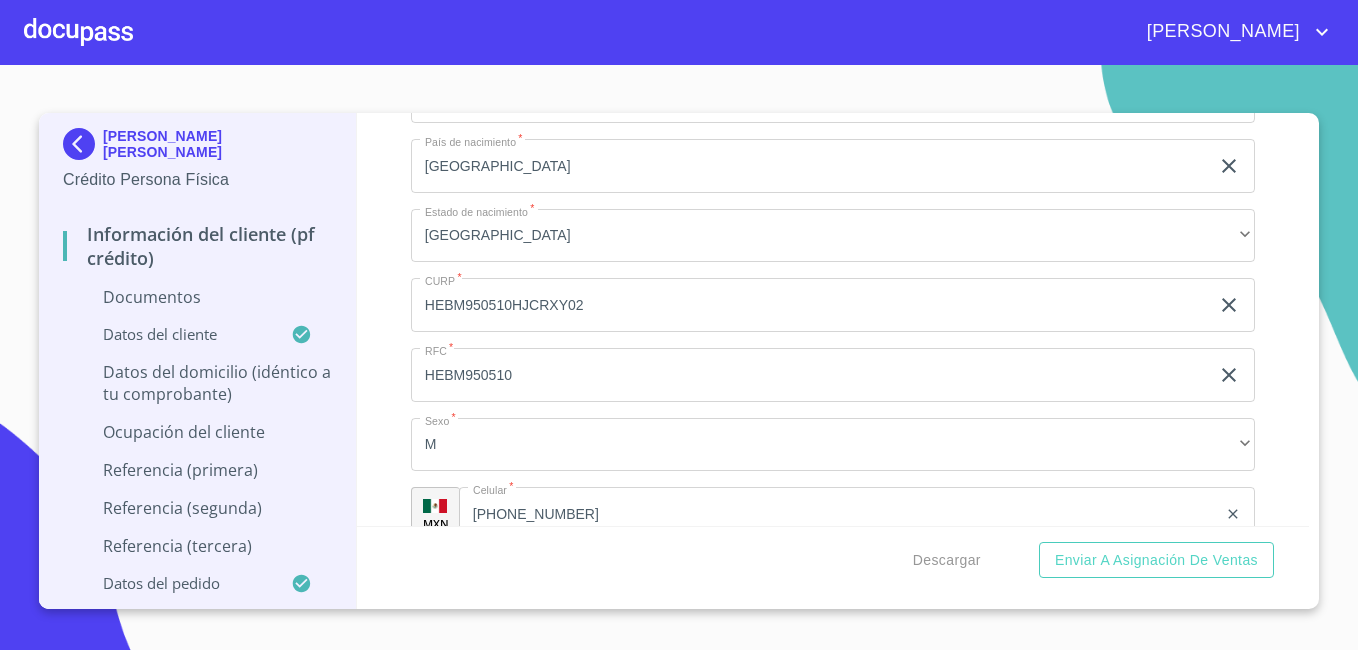 click on "HEBM950510" at bounding box center (810, -252) 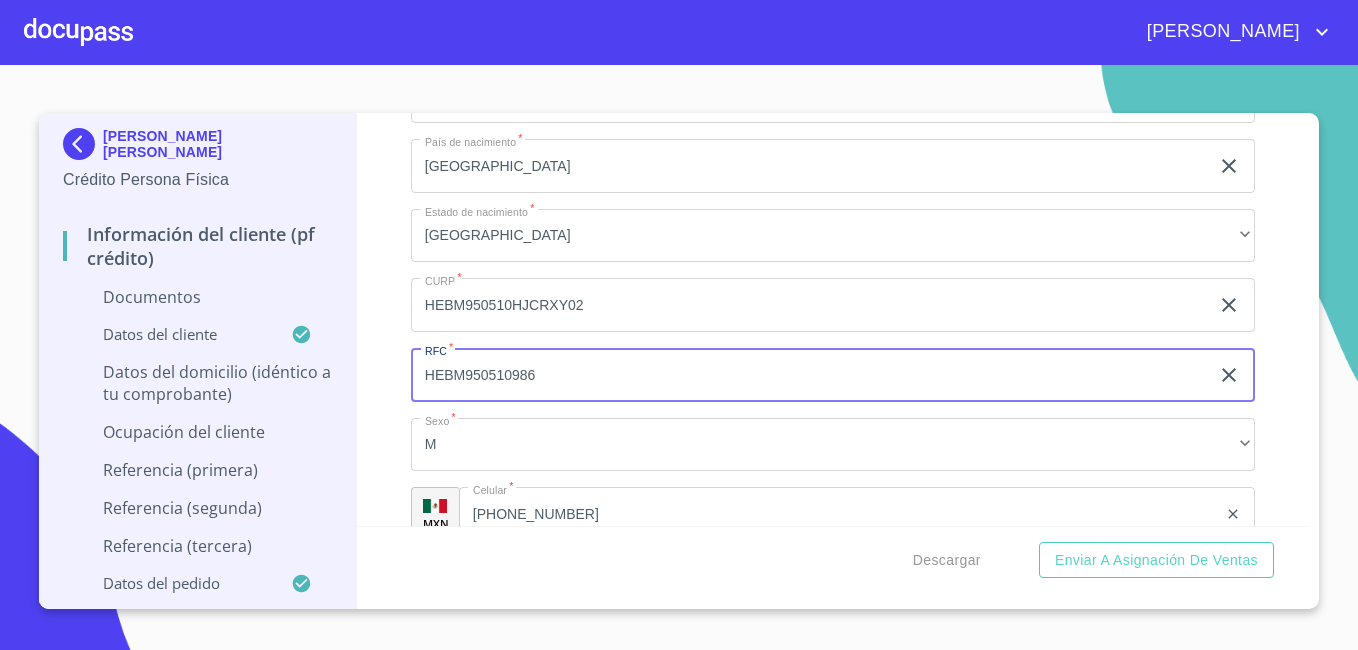 type on "HEBM950510986" 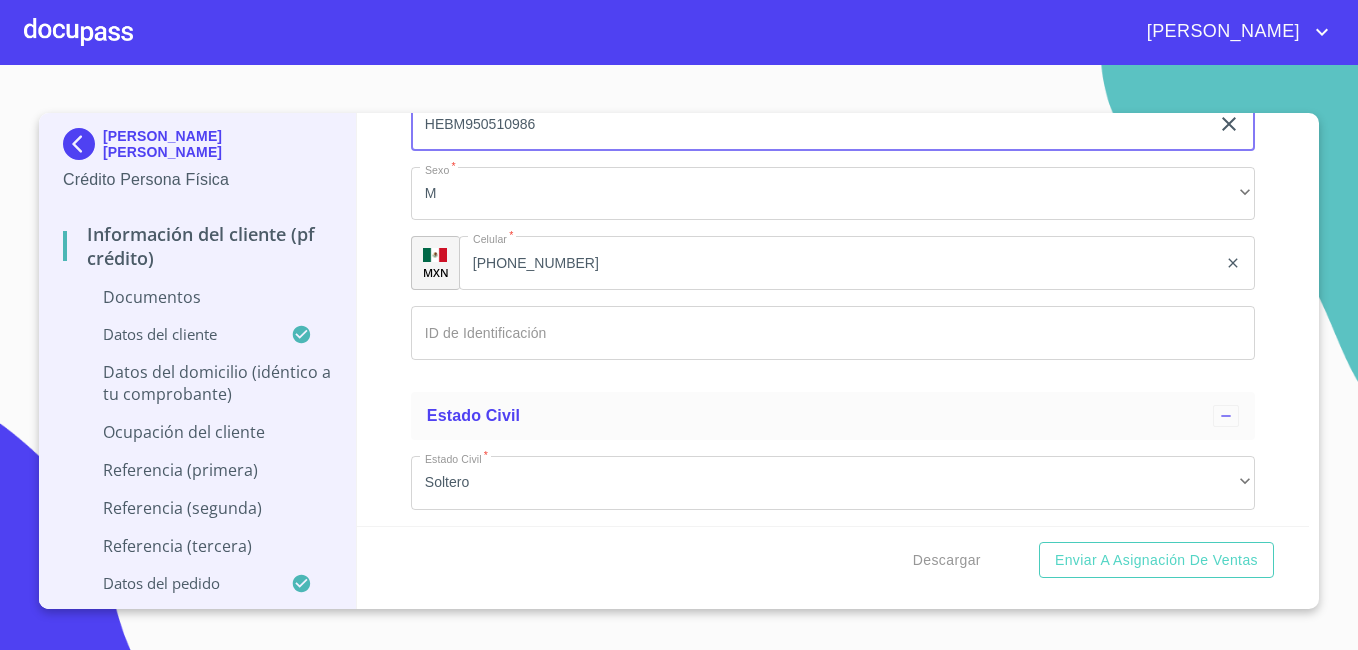 scroll, scrollTop: 4700, scrollLeft: 0, axis: vertical 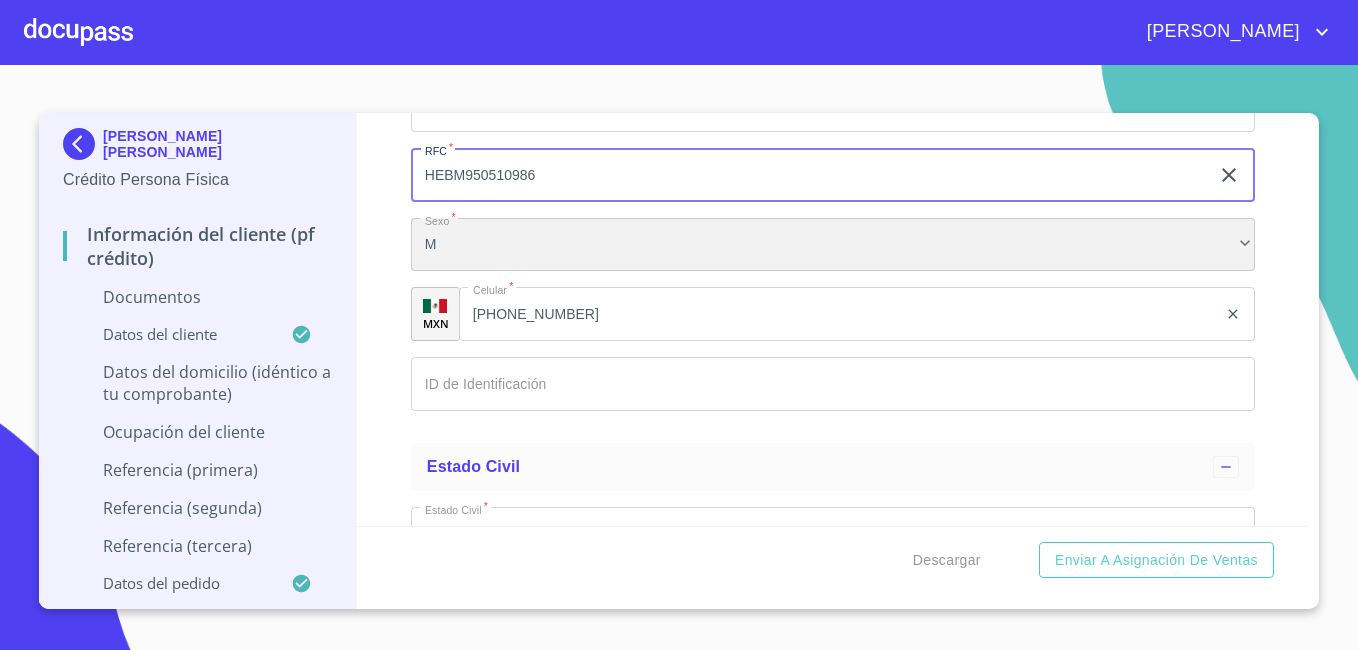 click on "M" at bounding box center [833, 245] 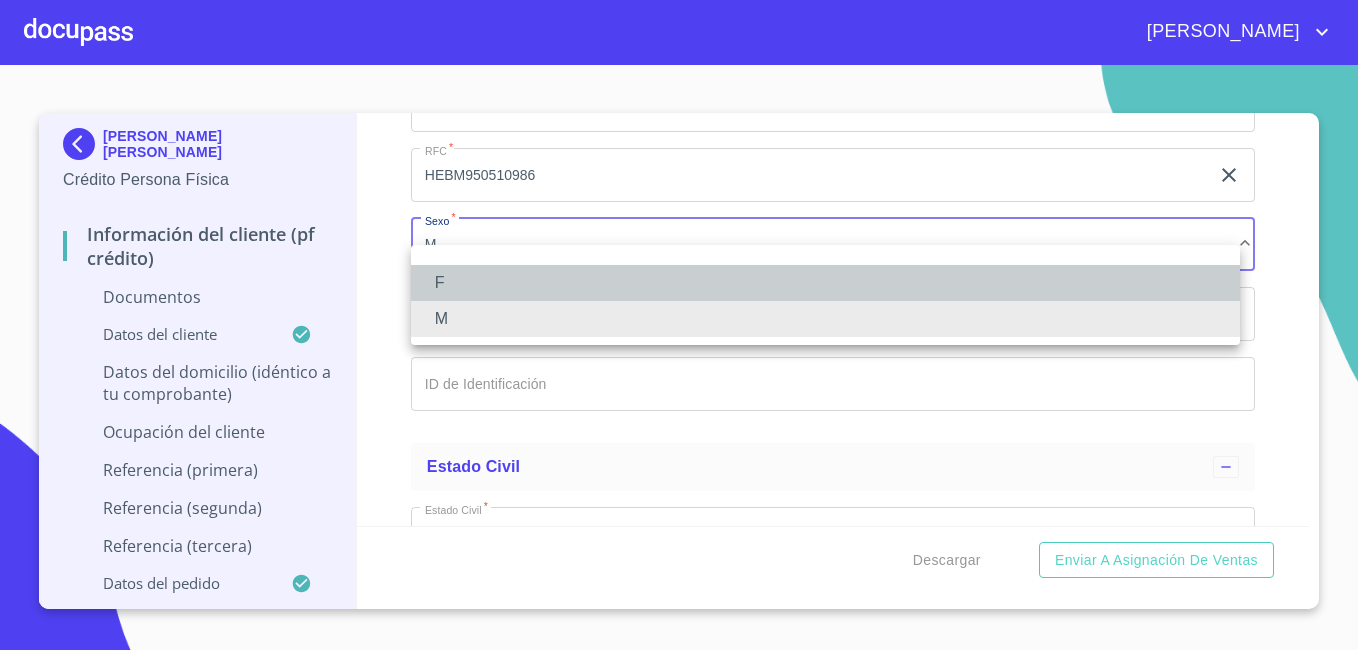 click on "F" at bounding box center (825, 283) 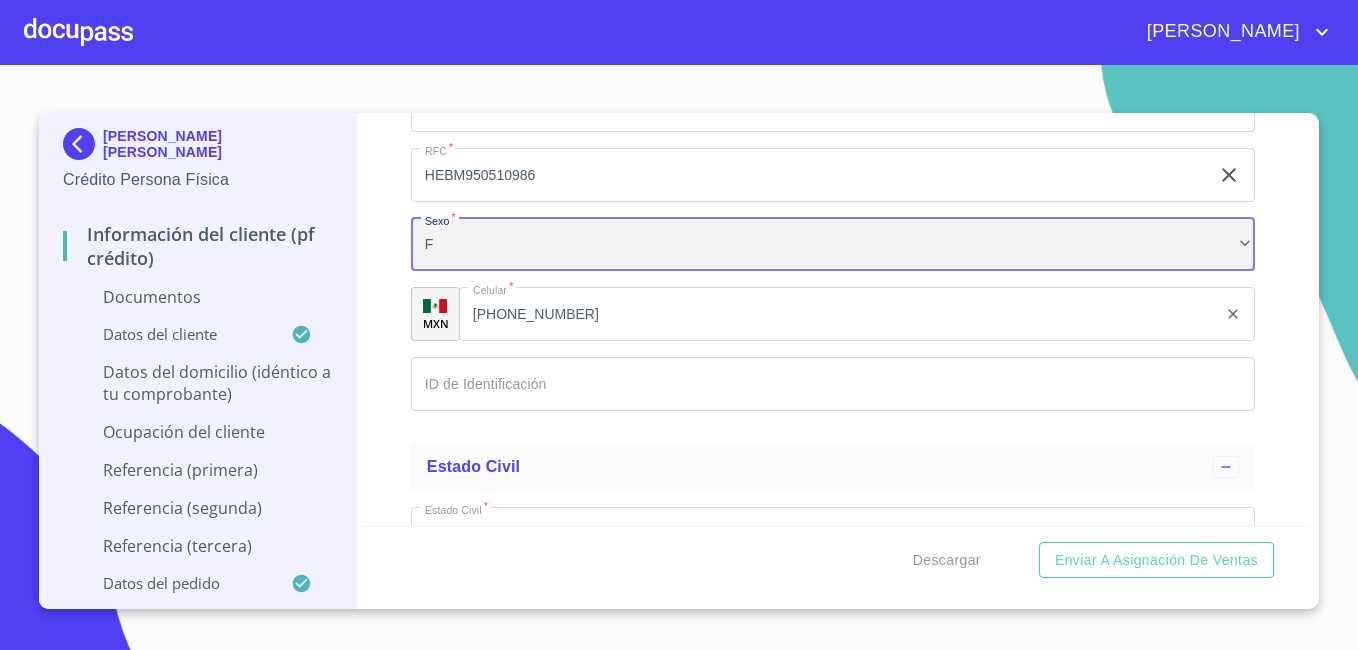 click on "F" at bounding box center [833, 245] 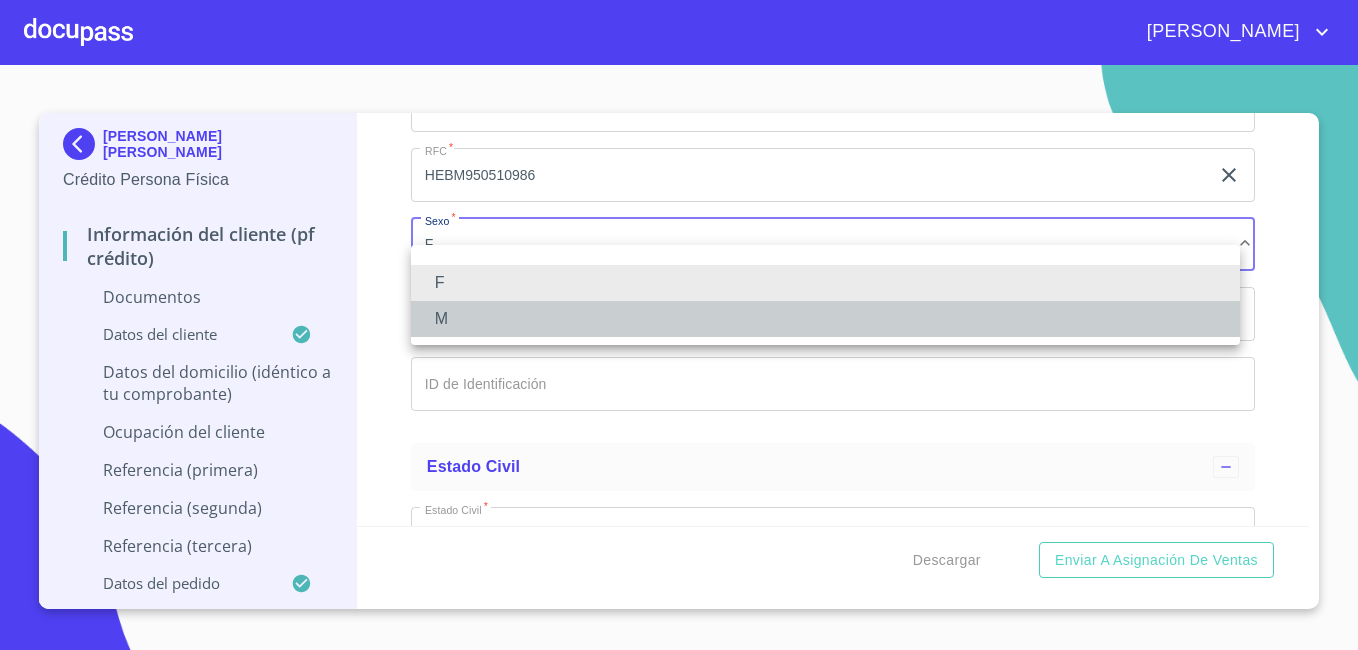 click on "M" at bounding box center (825, 319) 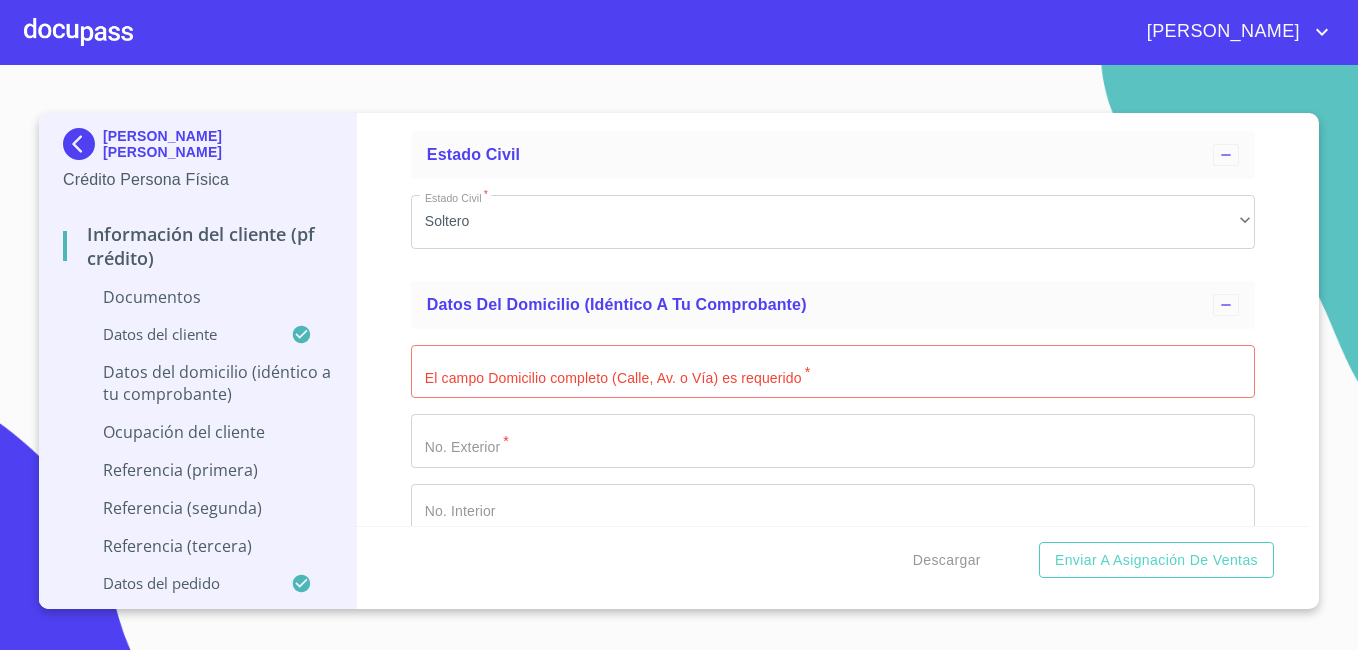 scroll, scrollTop: 5100, scrollLeft: 0, axis: vertical 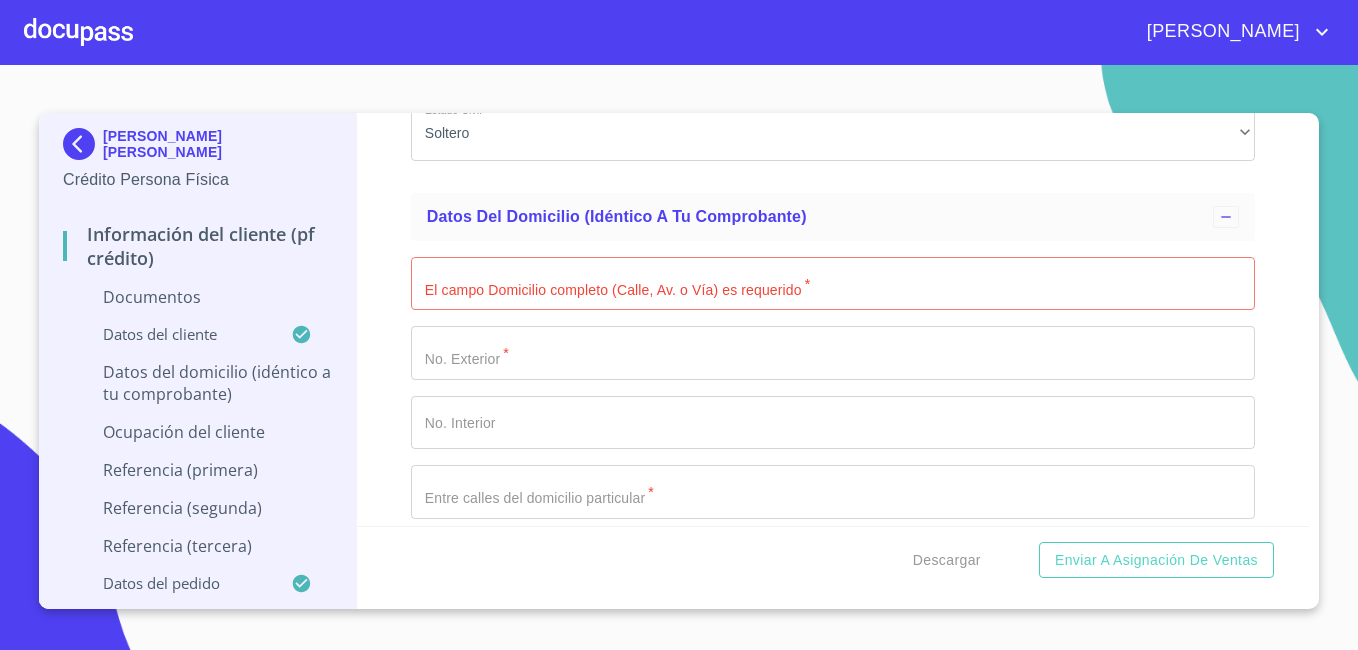 click on "Documento de identificación   *" at bounding box center [833, 284] 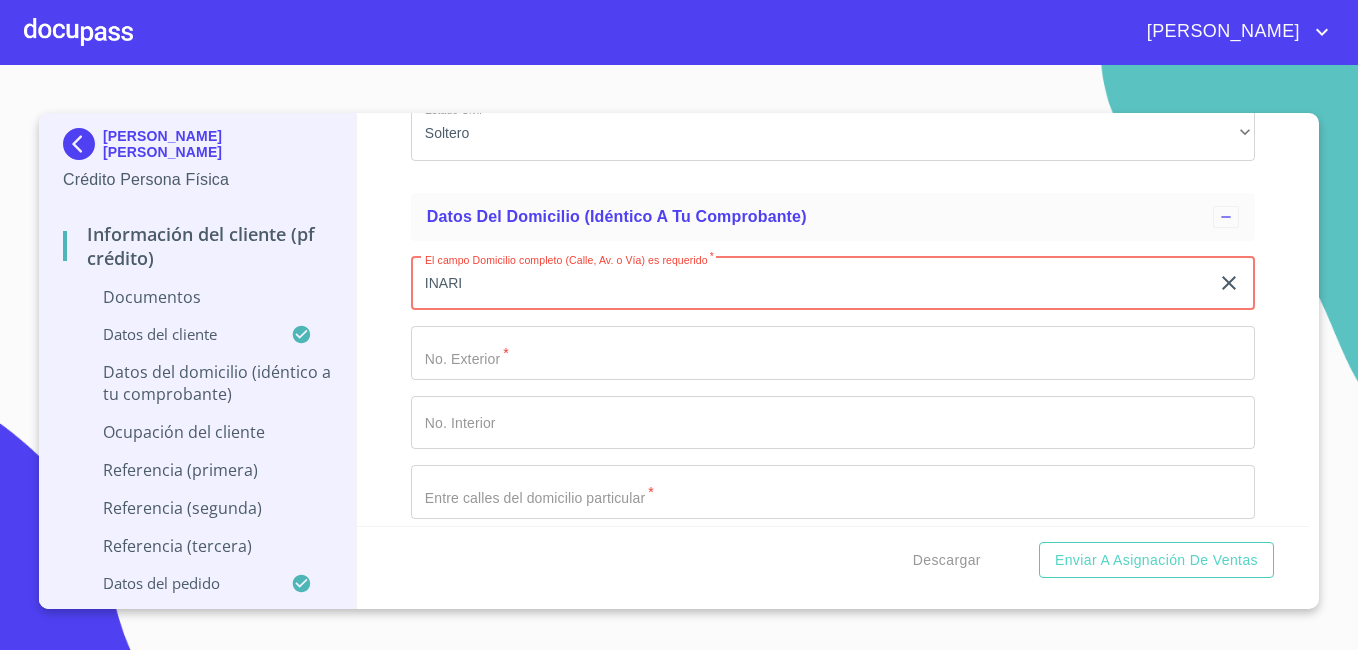 type on "INARI" 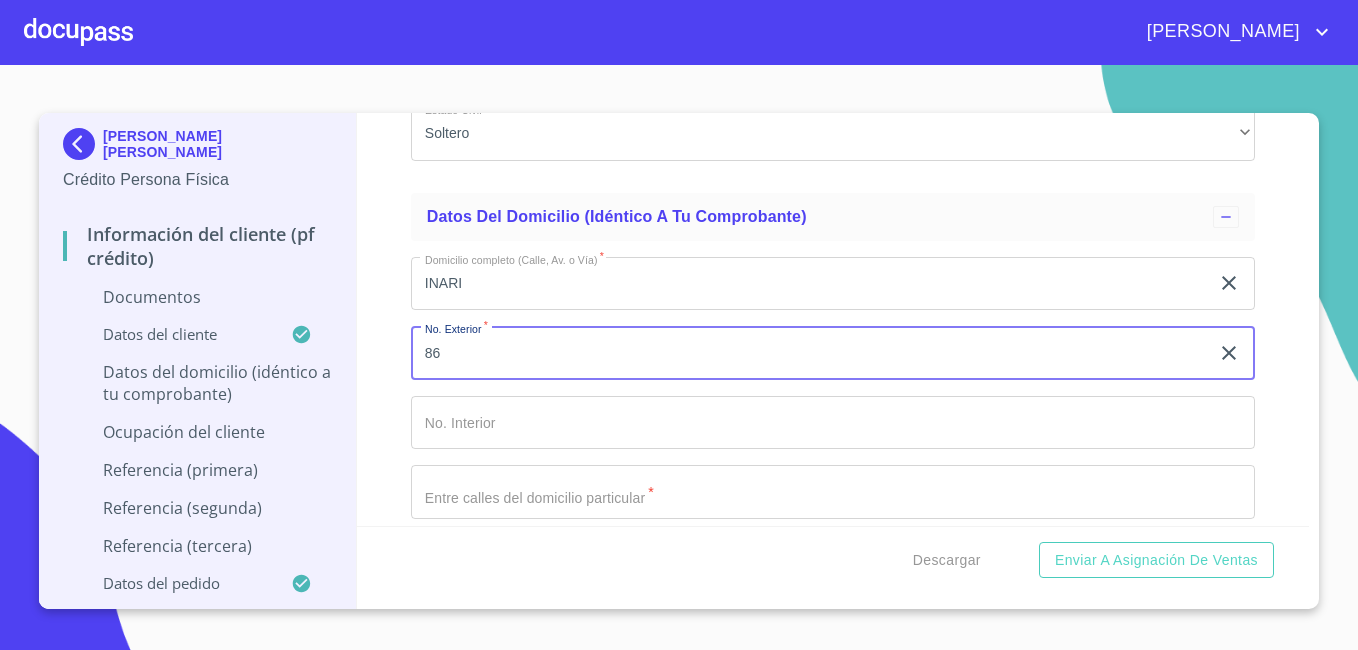 type on "86" 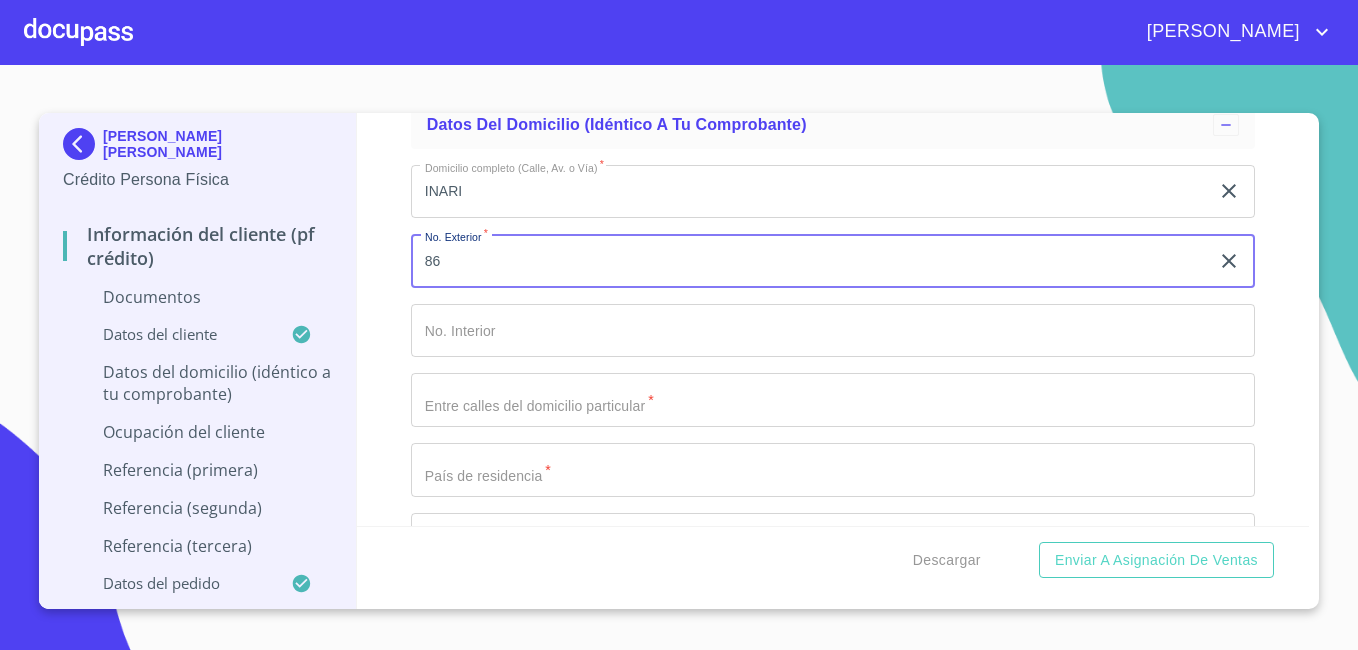 scroll, scrollTop: 5300, scrollLeft: 0, axis: vertical 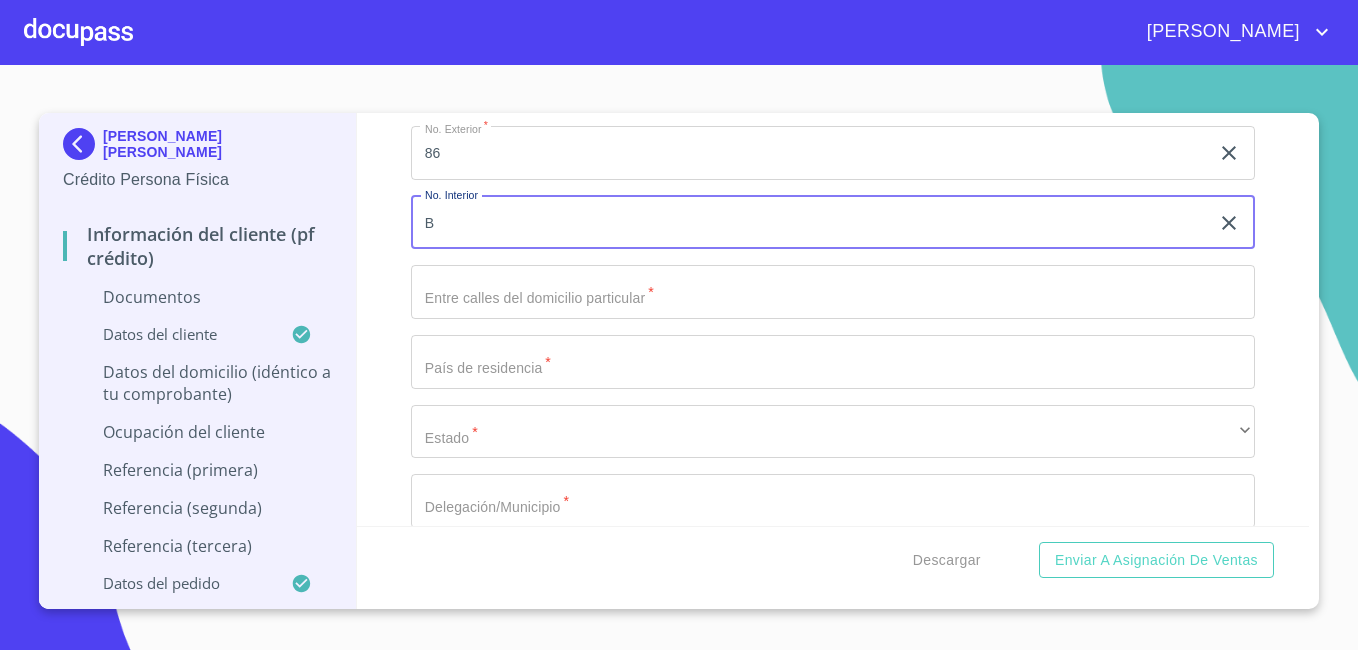 type on "B" 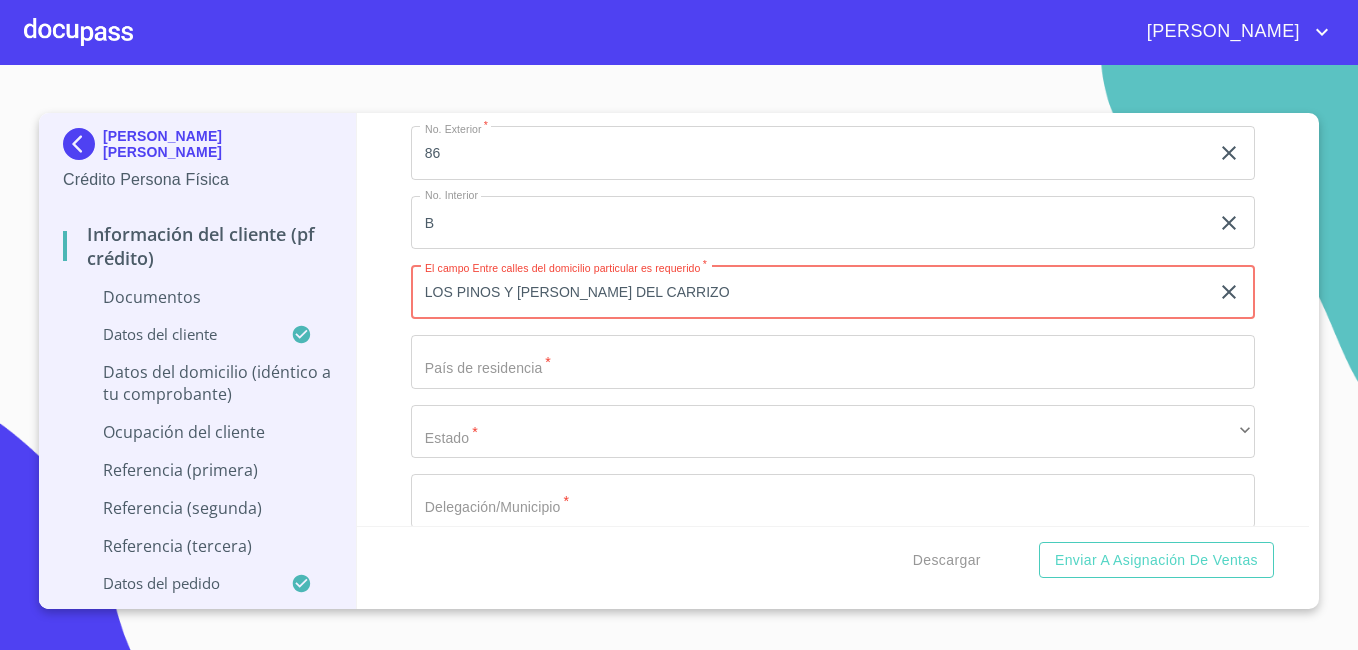 type on "LOS PINOS Y [PERSON_NAME] DEL CARRIZO" 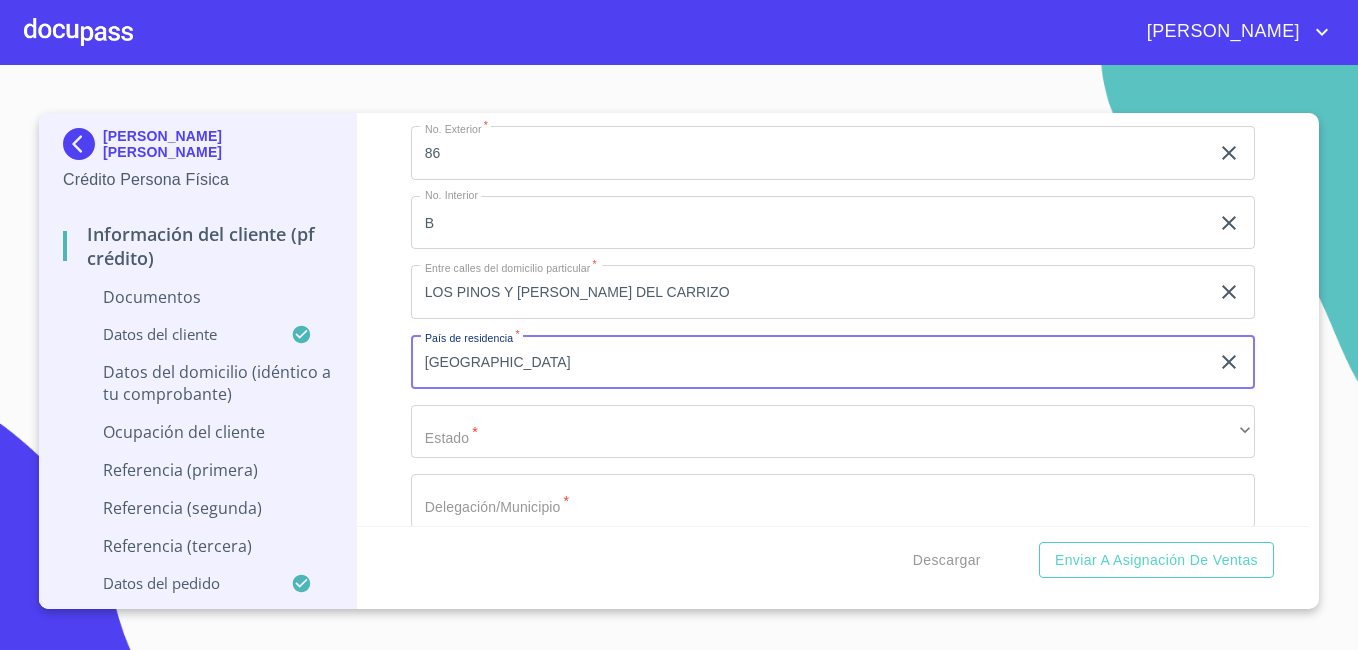 type on "[GEOGRAPHIC_DATA]" 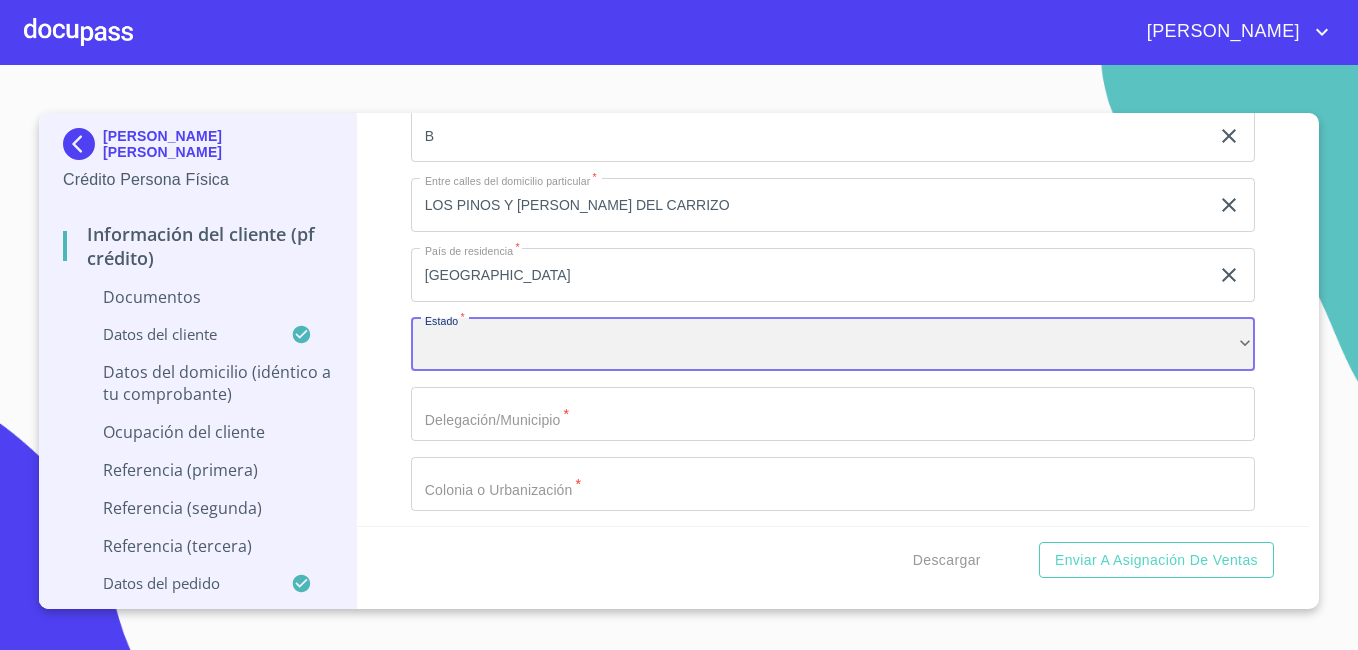 scroll, scrollTop: 5500, scrollLeft: 0, axis: vertical 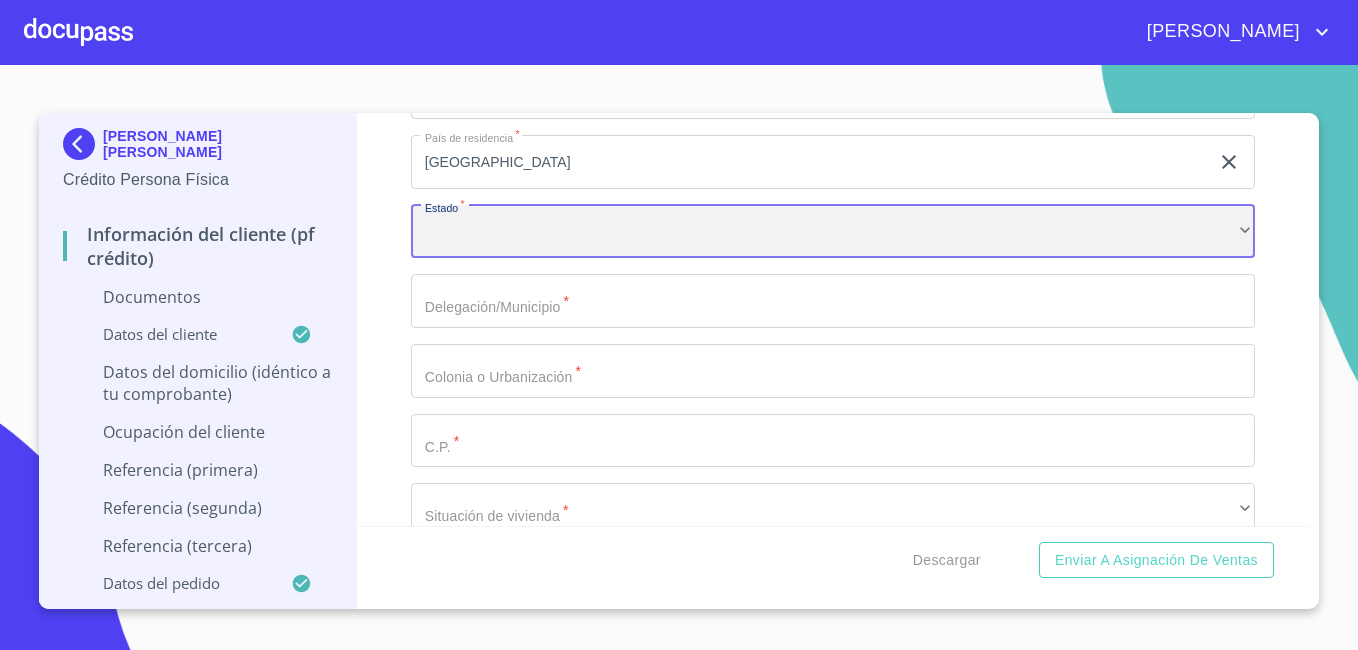 click on "​" at bounding box center (833, 232) 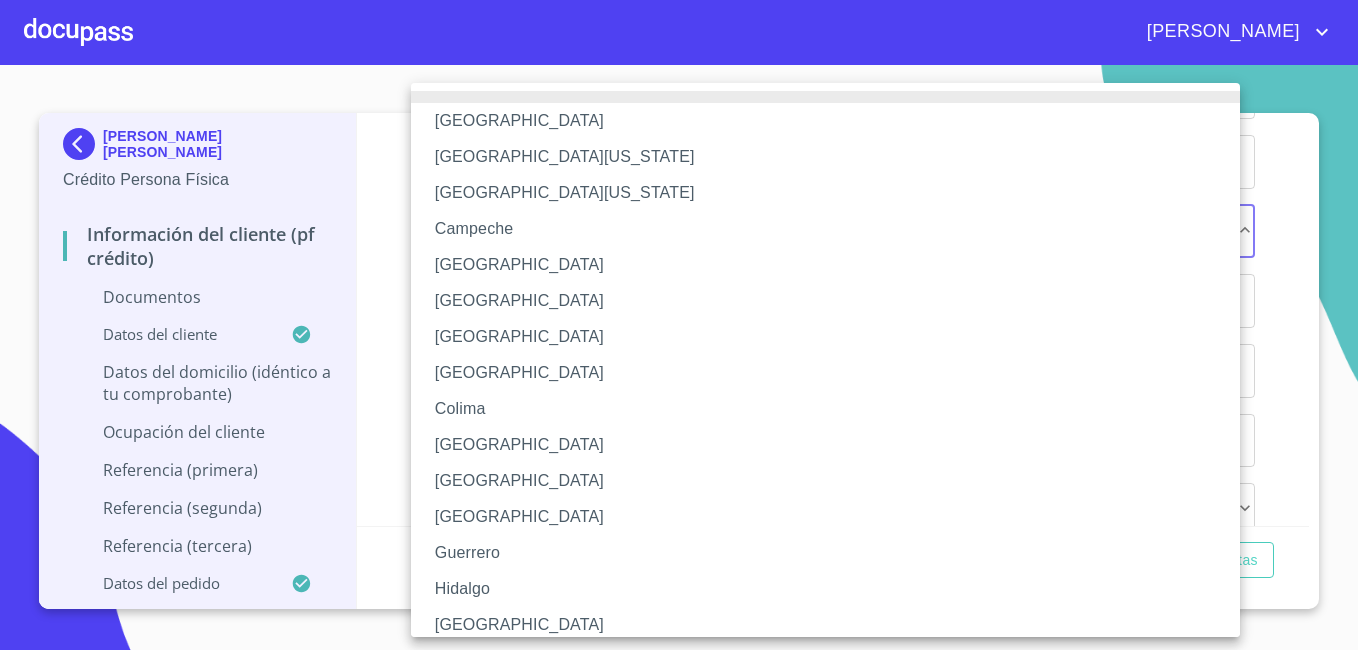 type 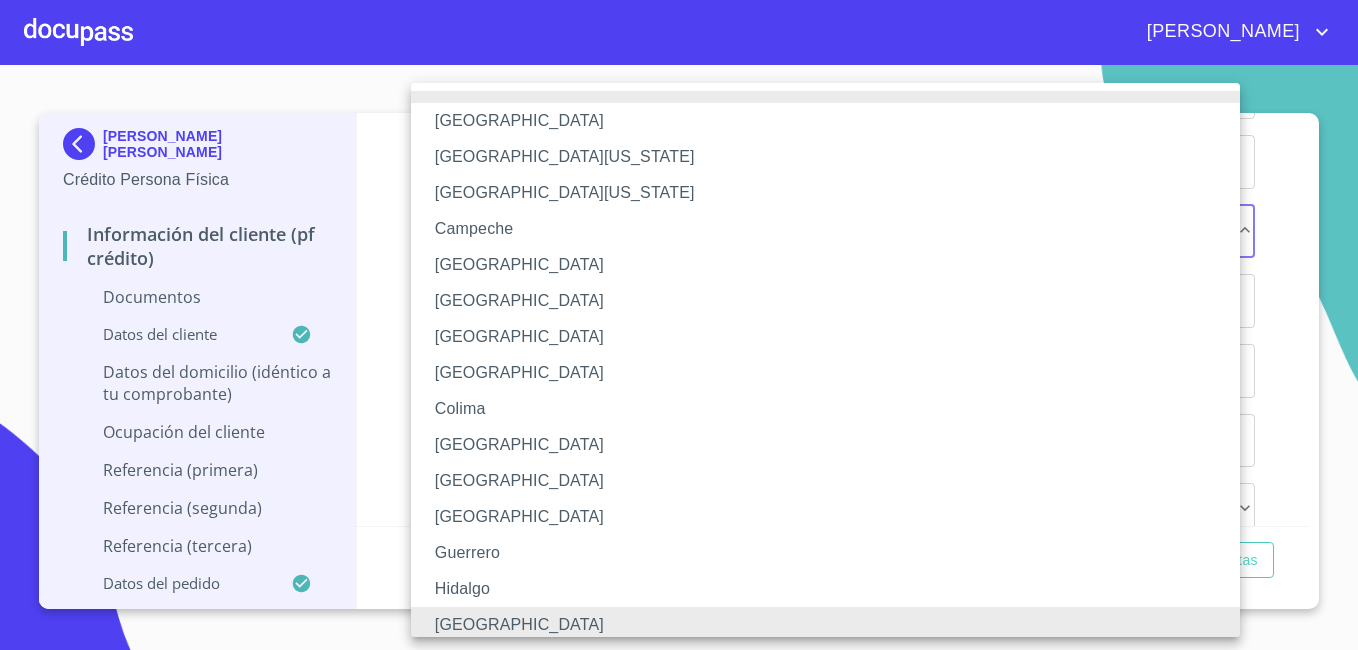 scroll, scrollTop: 6, scrollLeft: 0, axis: vertical 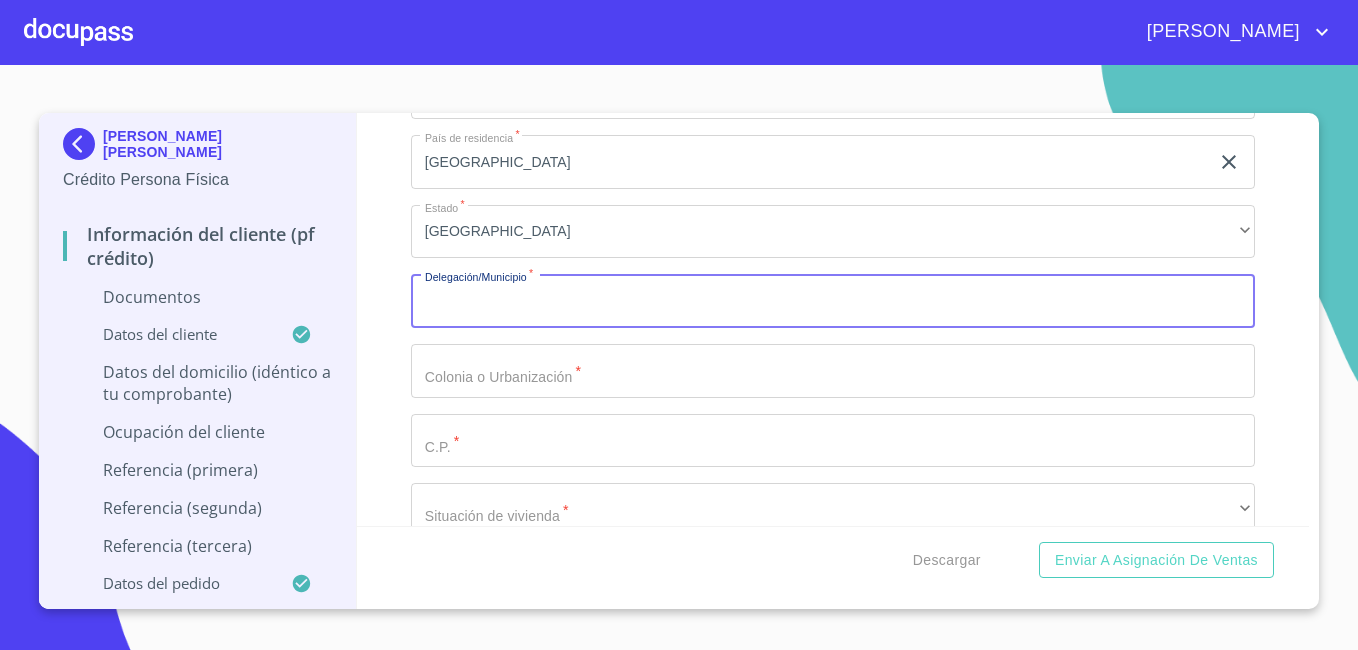 click on "Documento de identificación   *" at bounding box center [833, 301] 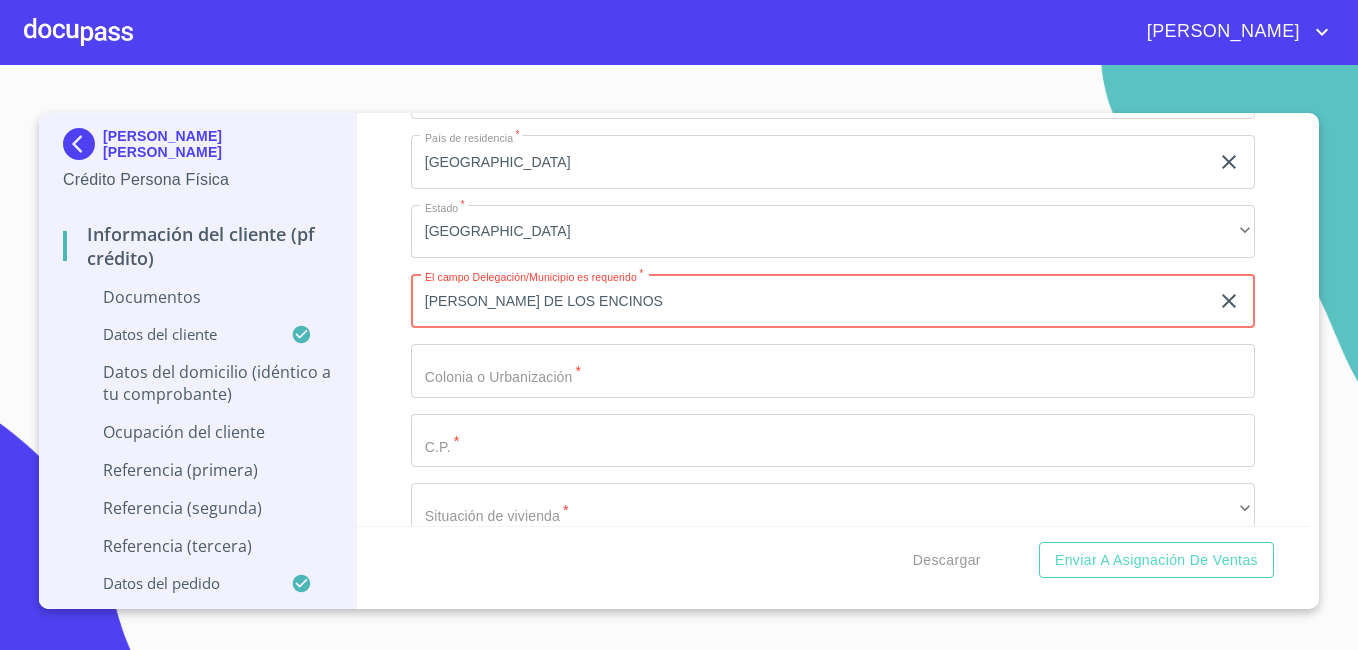 type on "[PERSON_NAME] DE LOS ENCINOS" 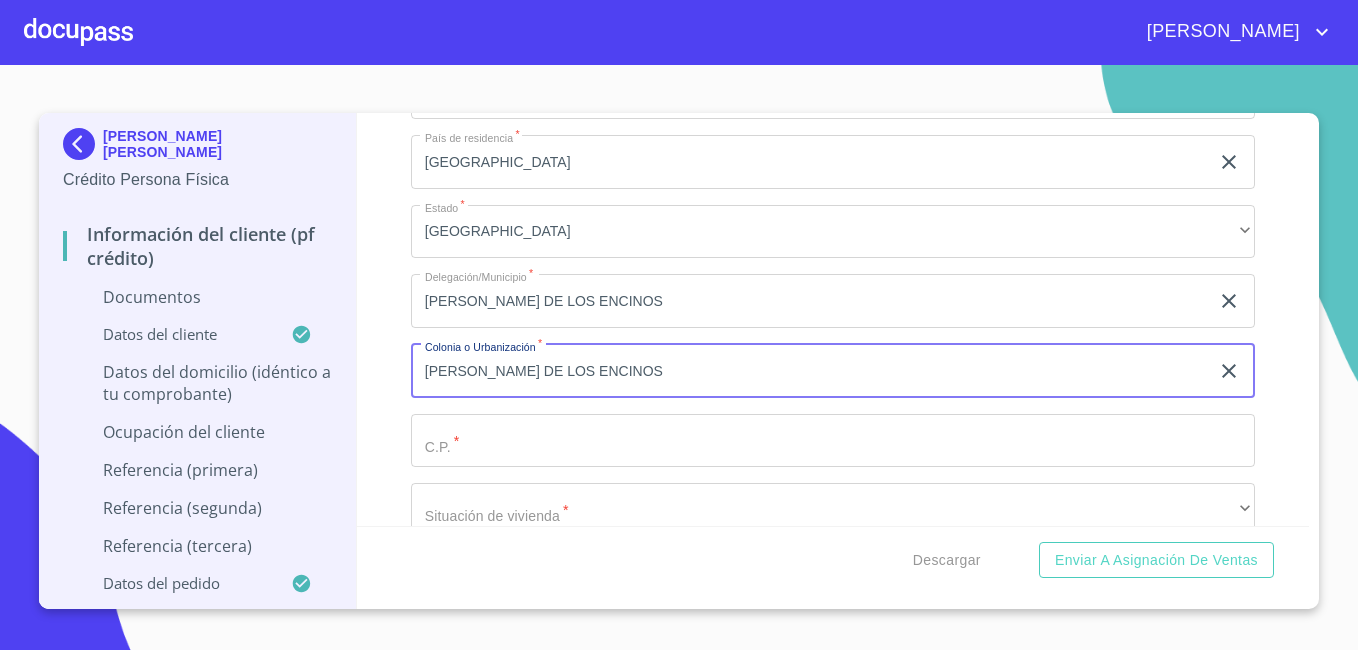 type on "[PERSON_NAME] DE LOS ENCINOS" 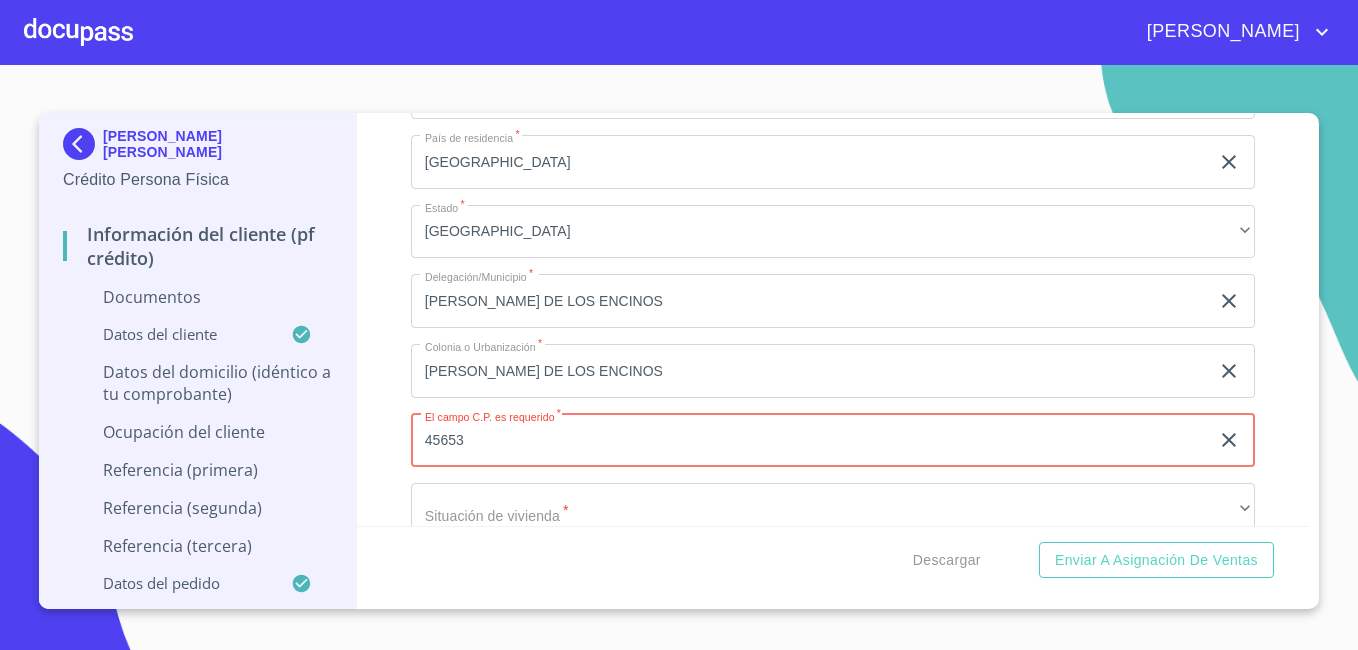 type on "45653" 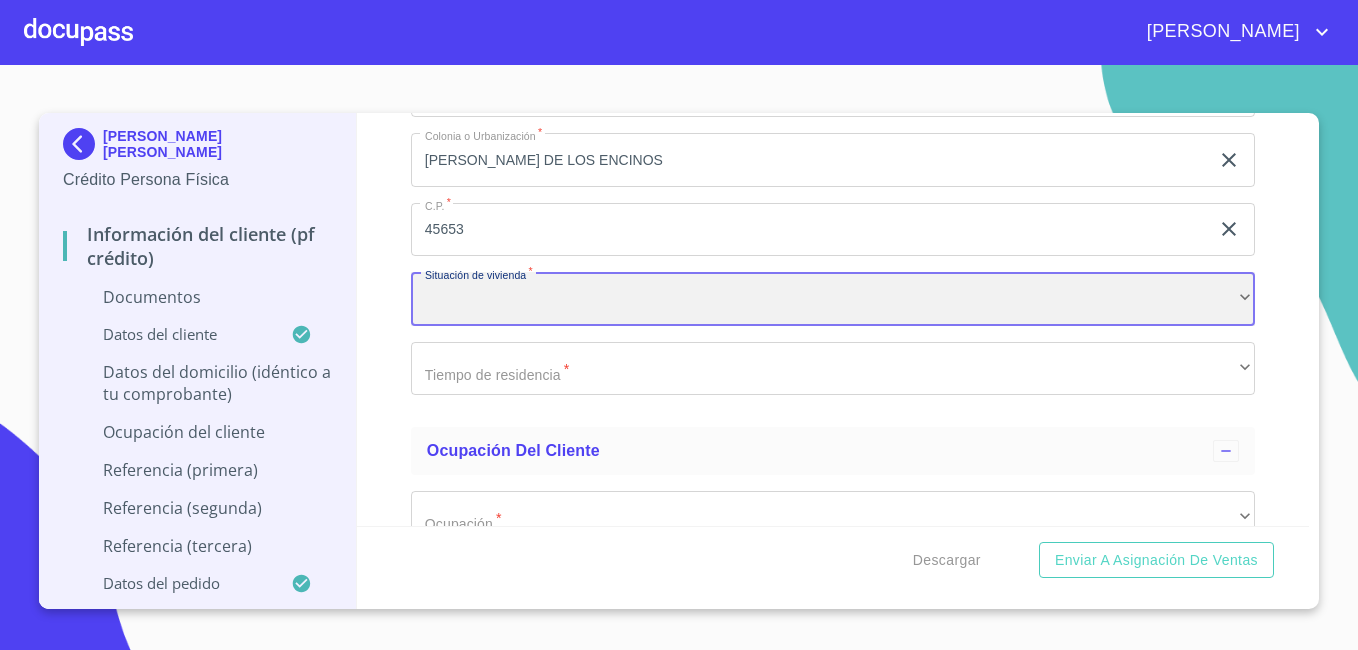 scroll, scrollTop: 5735, scrollLeft: 0, axis: vertical 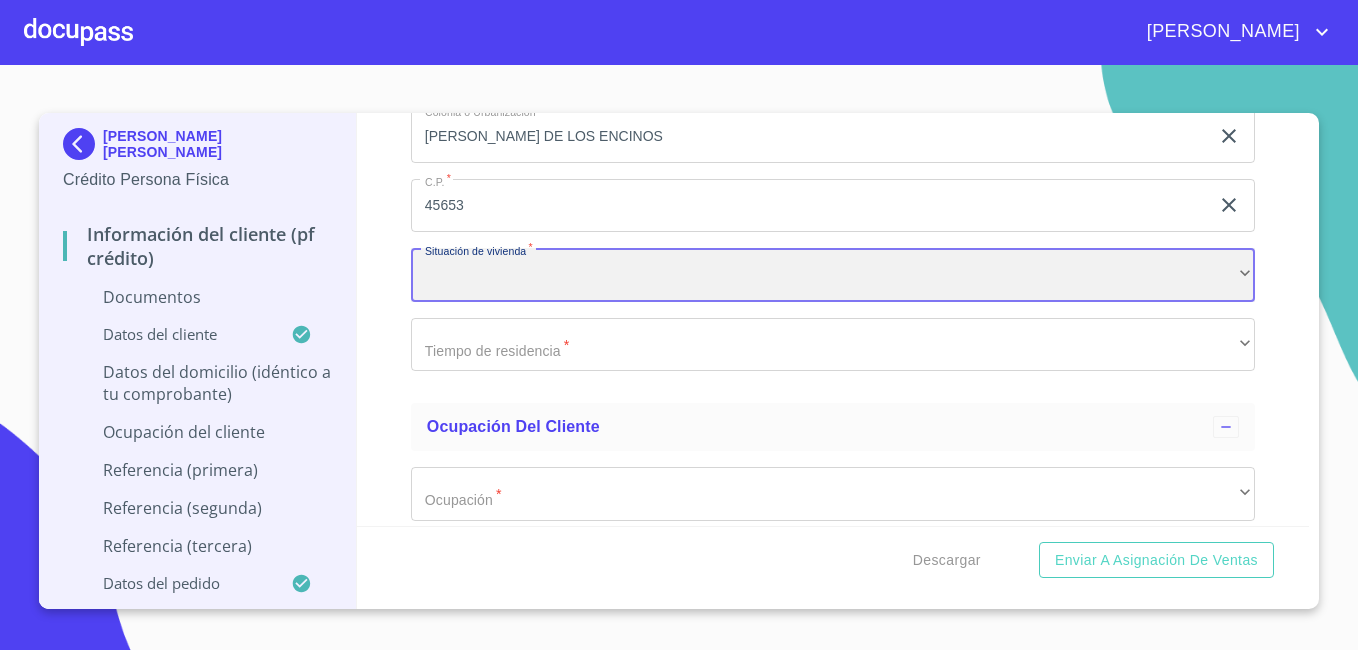 click on "​" at bounding box center (833, 275) 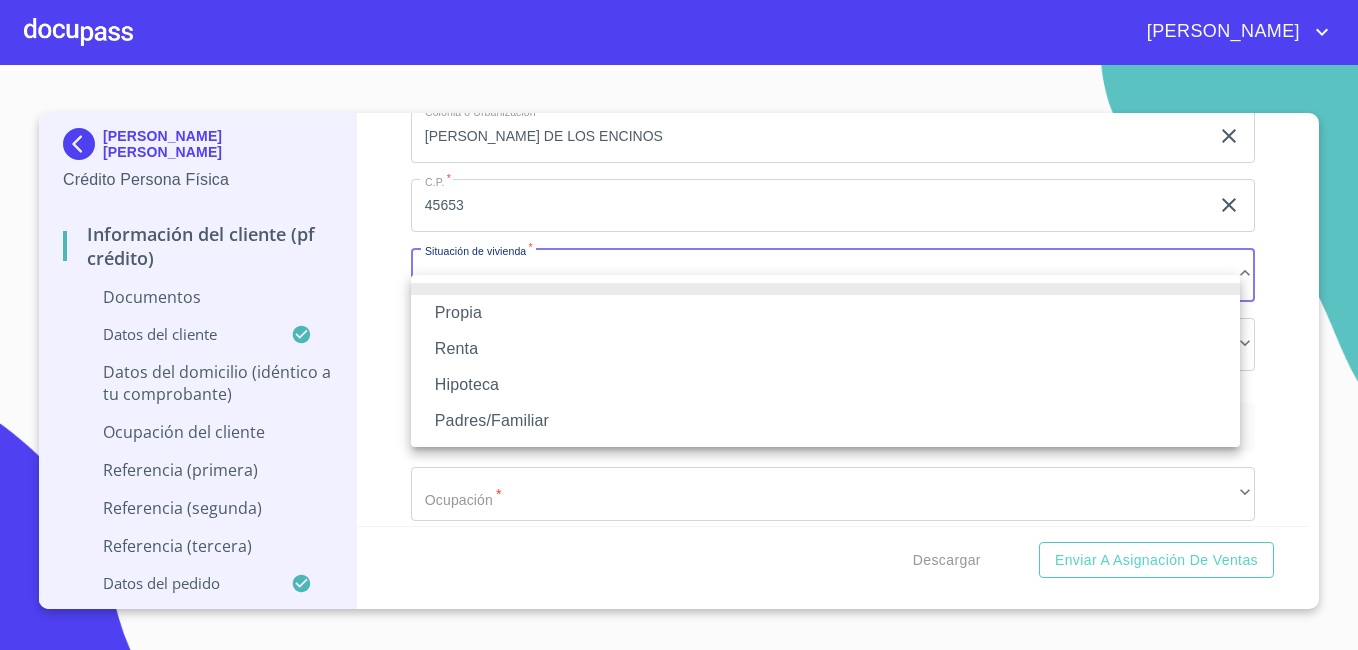 click on "Propia" at bounding box center [825, 313] 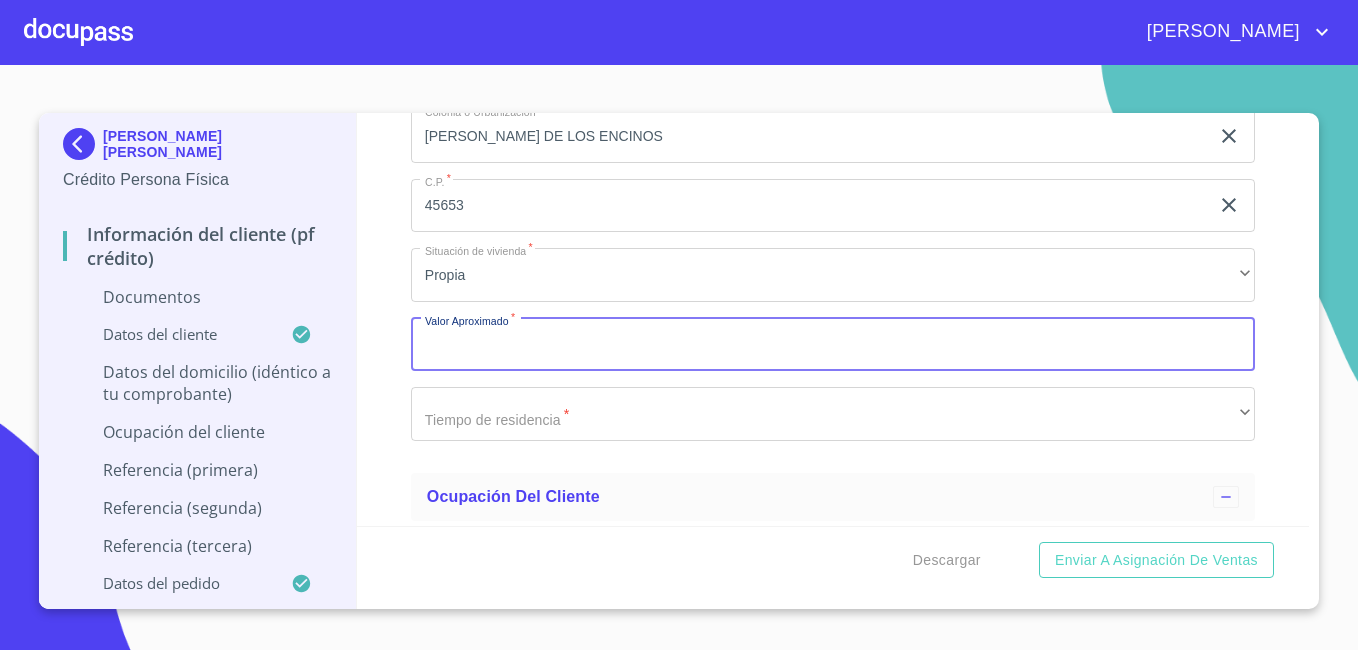 click on "Documento de identificación   *" at bounding box center (833, 345) 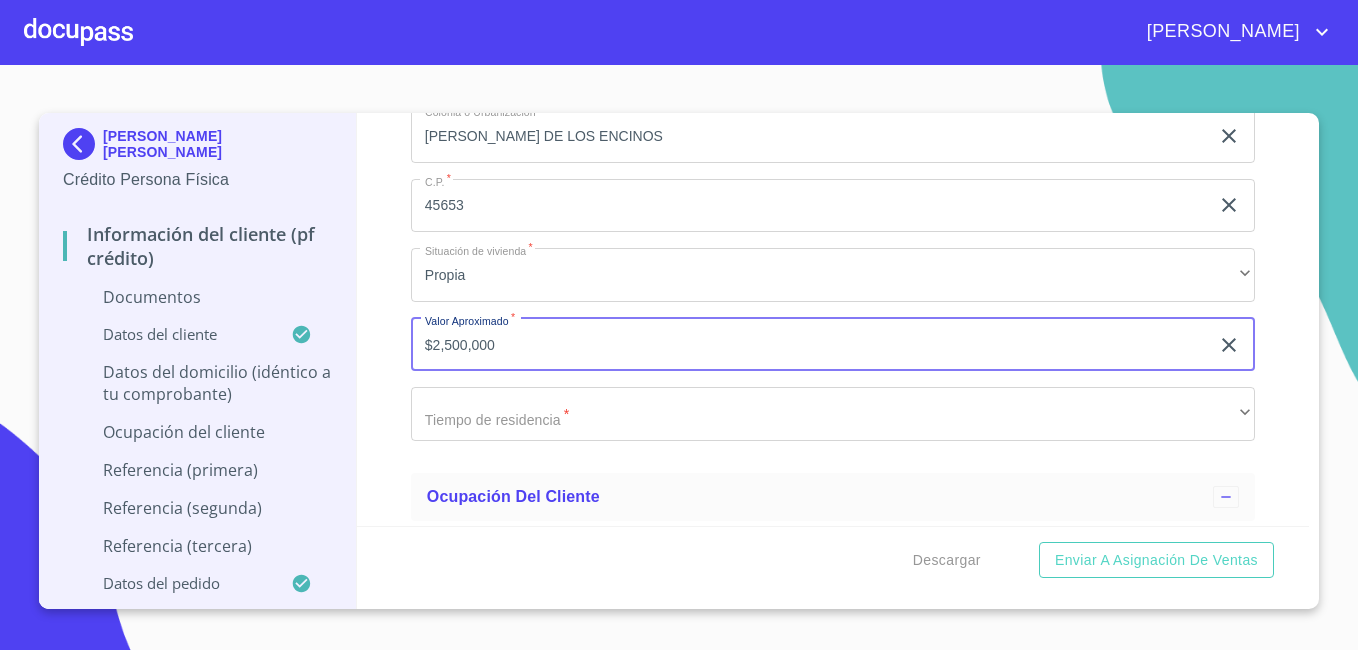 type on "$2,500,000" 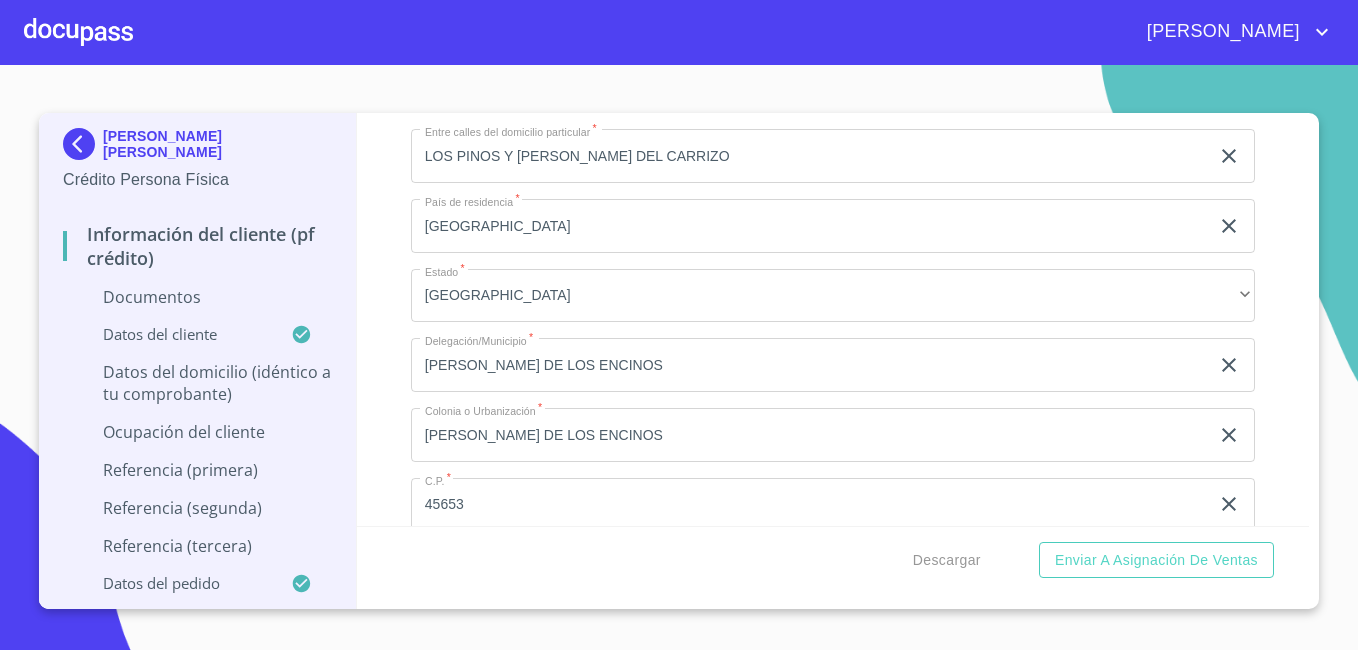 scroll, scrollTop: 5435, scrollLeft: 0, axis: vertical 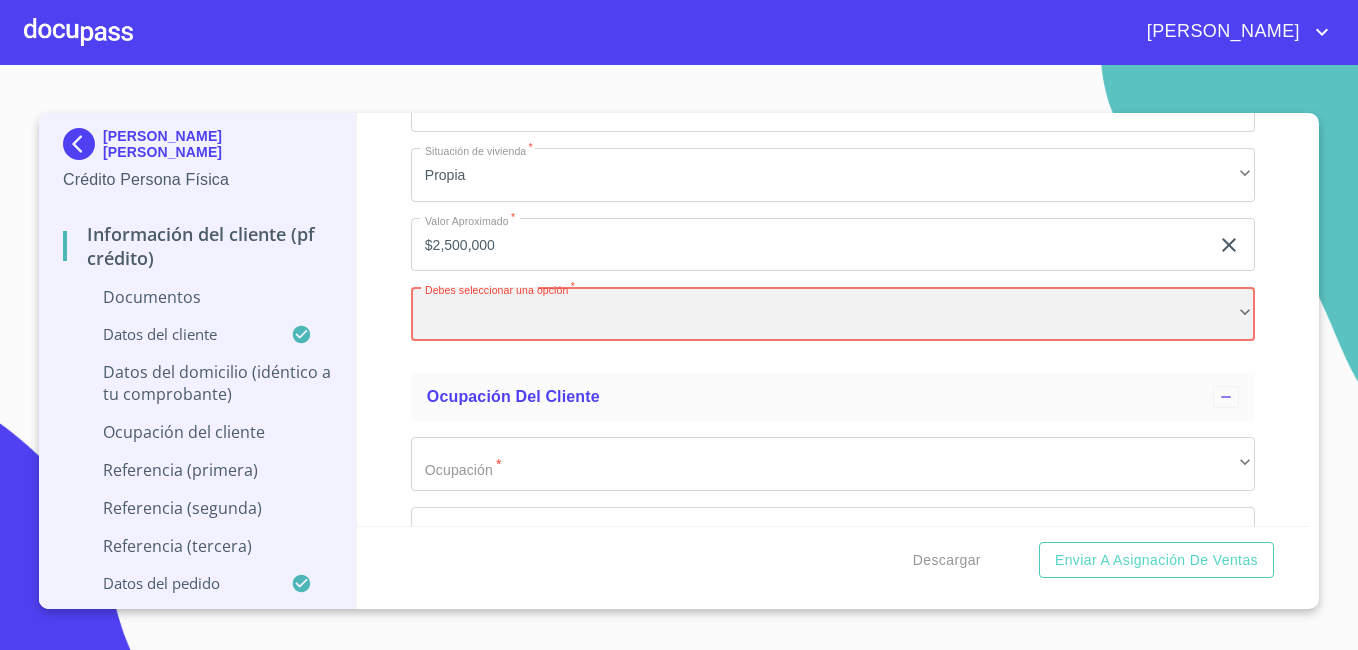 click on "​" at bounding box center (833, 314) 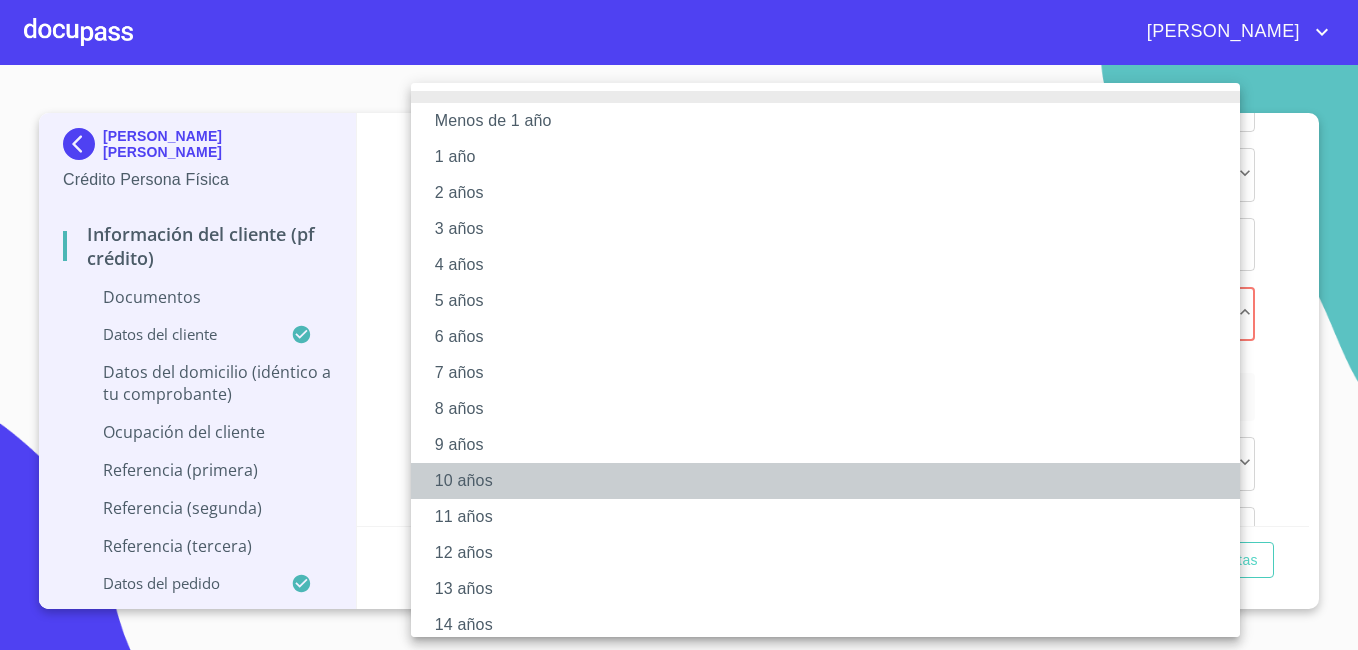 click on "10 años" at bounding box center (833, 481) 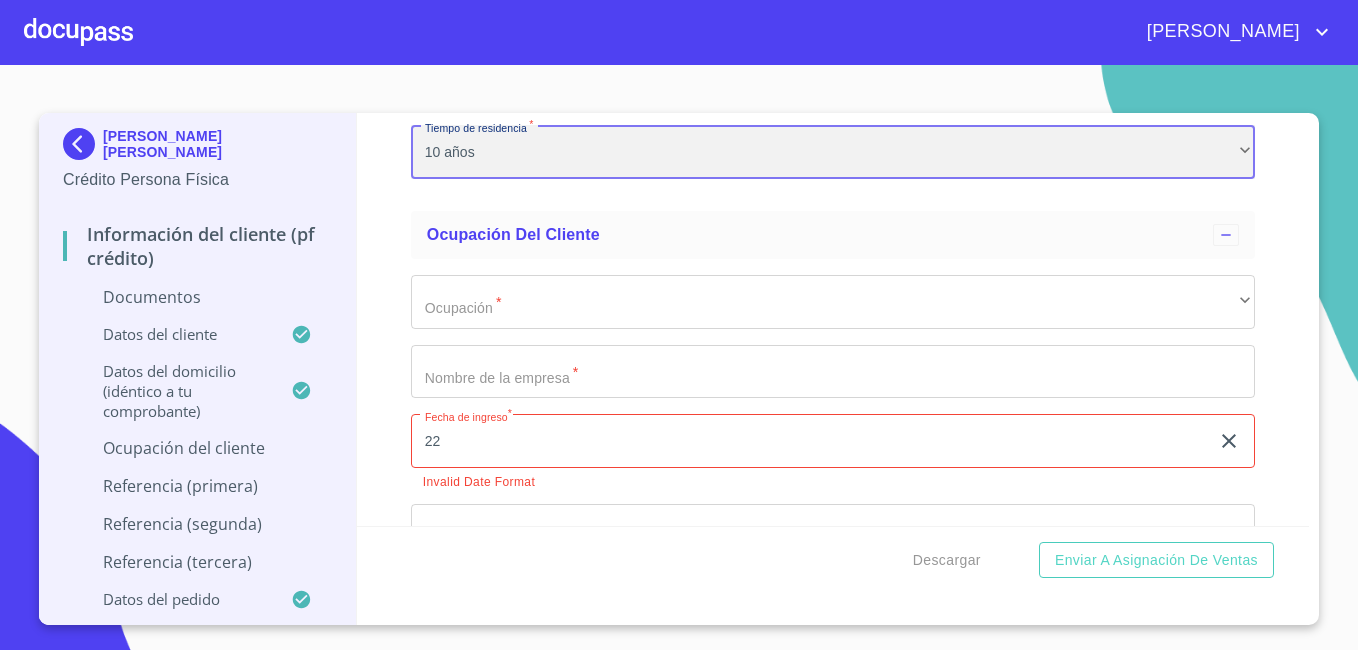 scroll, scrollTop: 6035, scrollLeft: 0, axis: vertical 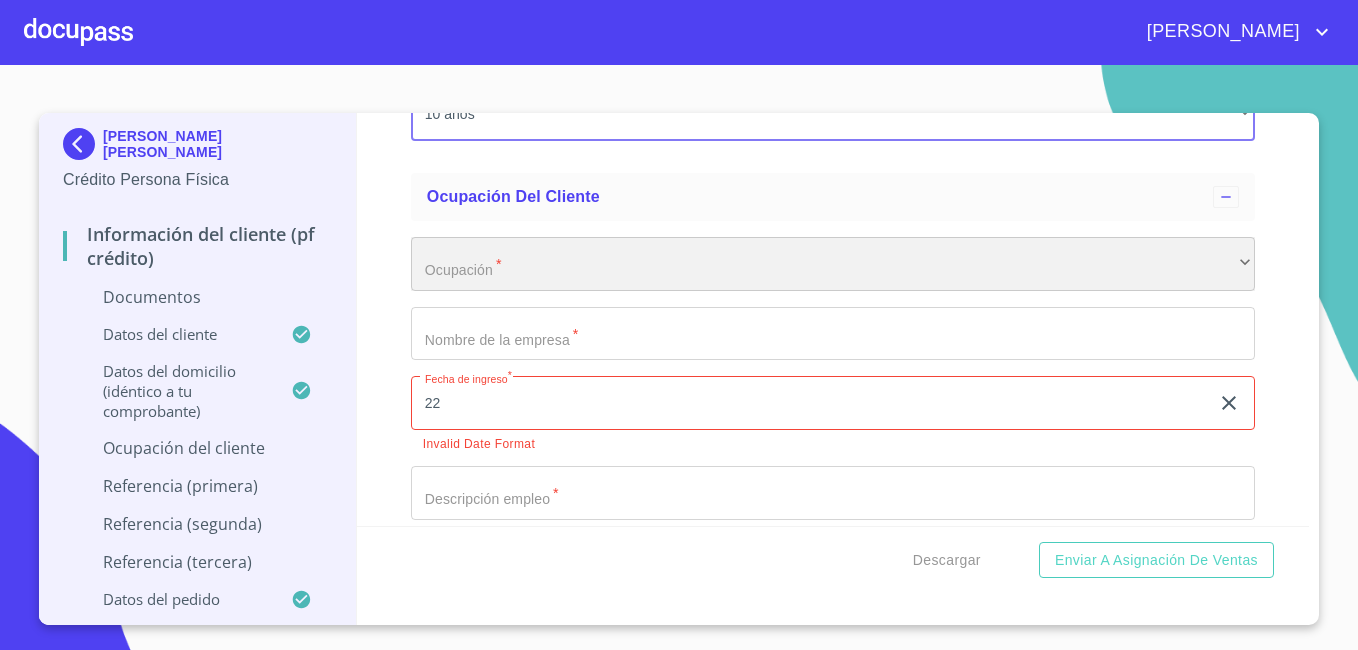 click on "​" at bounding box center (833, 264) 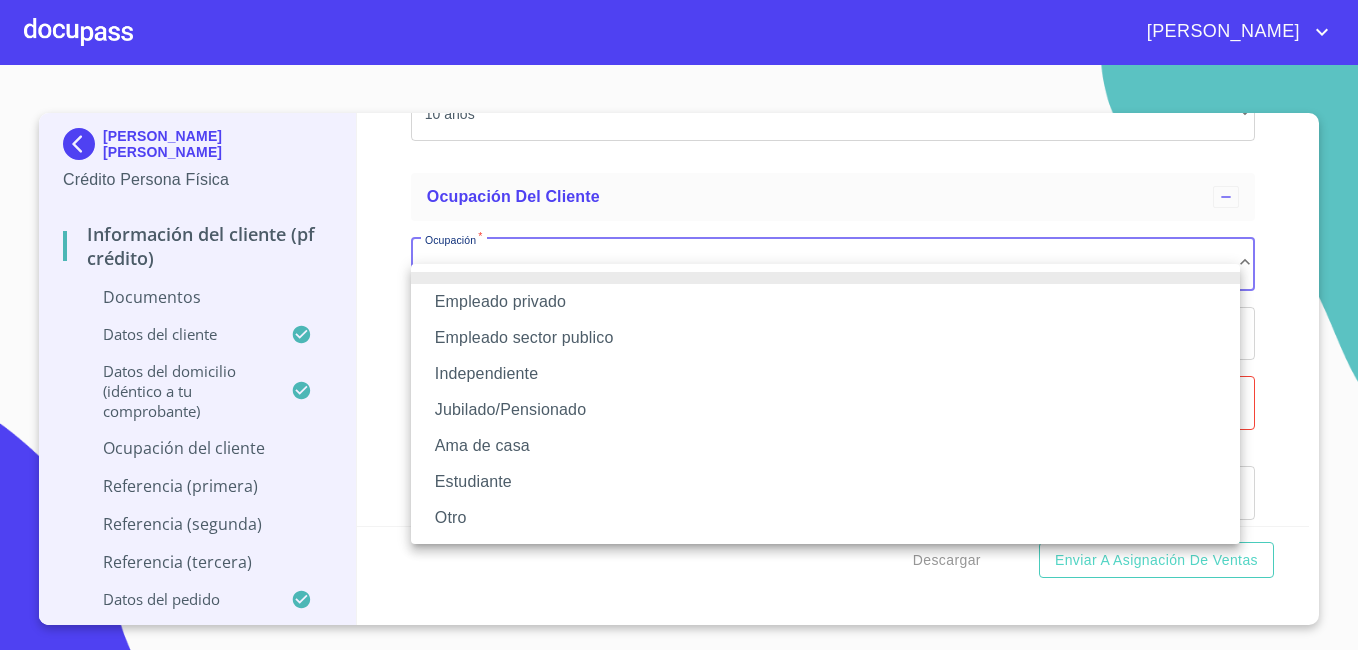 click on "Empleado privado" at bounding box center [825, 302] 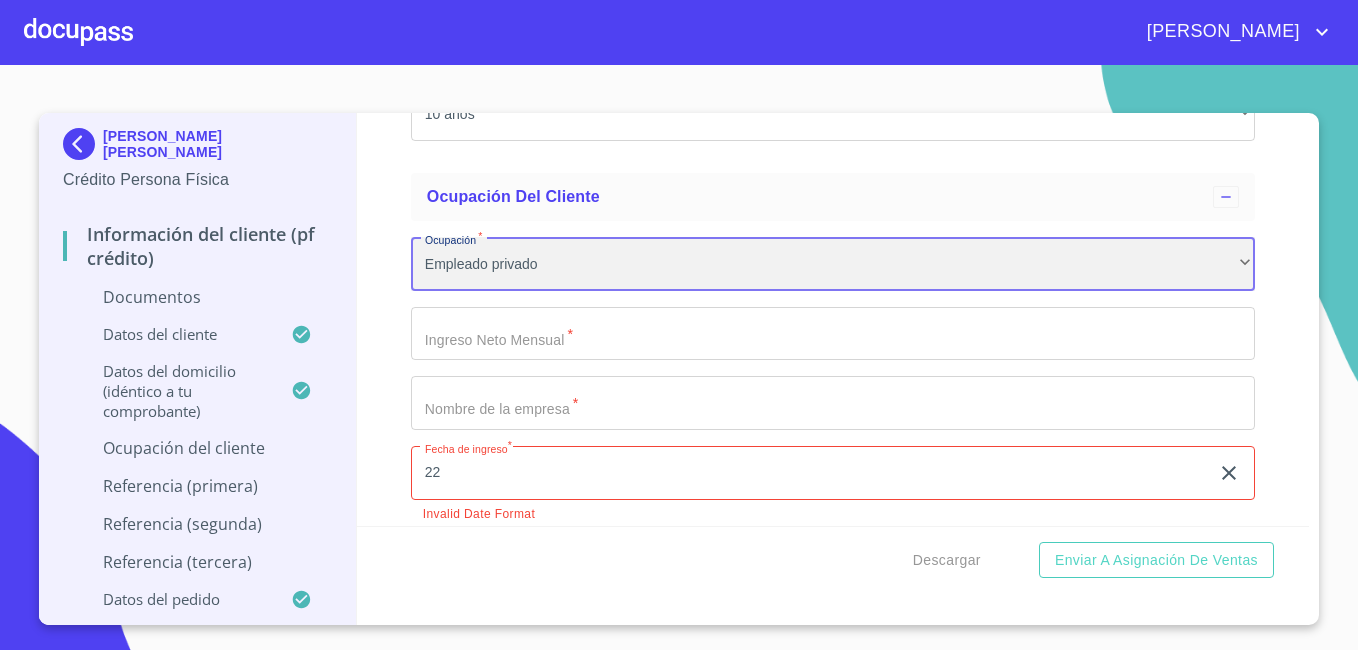 click on "Empleado privado" at bounding box center (833, 264) 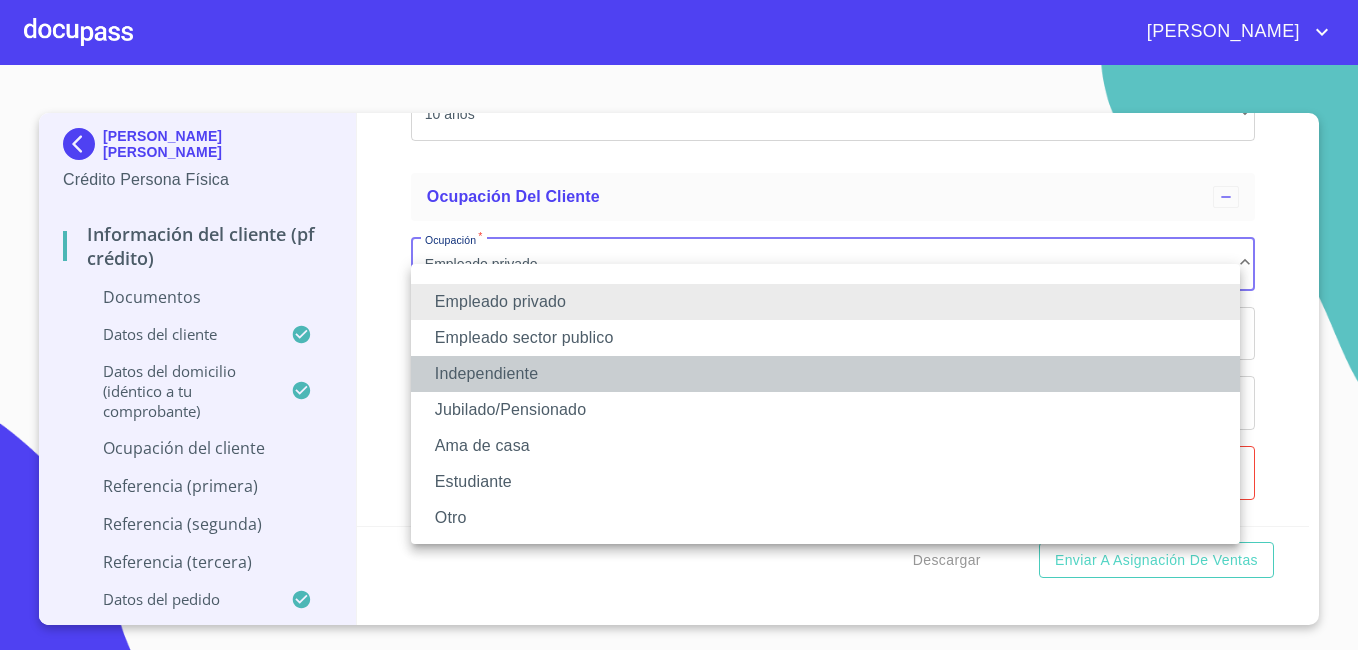 click on "Independiente" at bounding box center (825, 374) 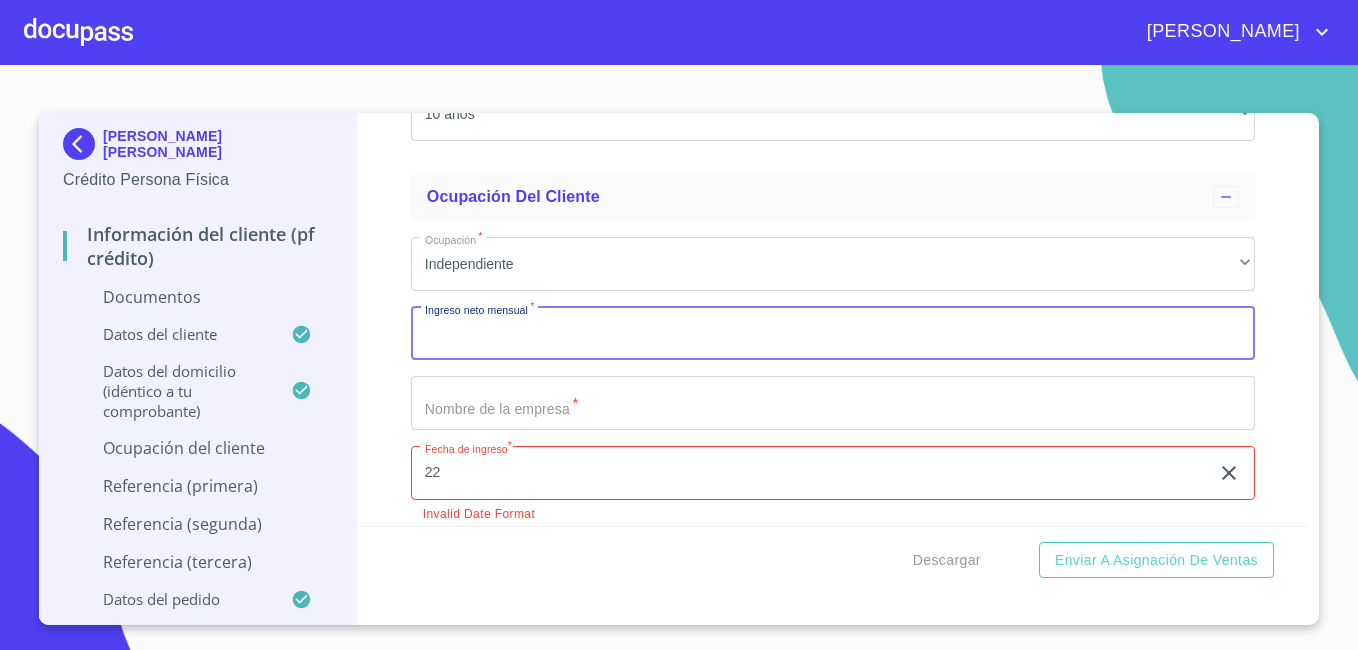 click on "Documento de identificación   *" at bounding box center [833, 334] 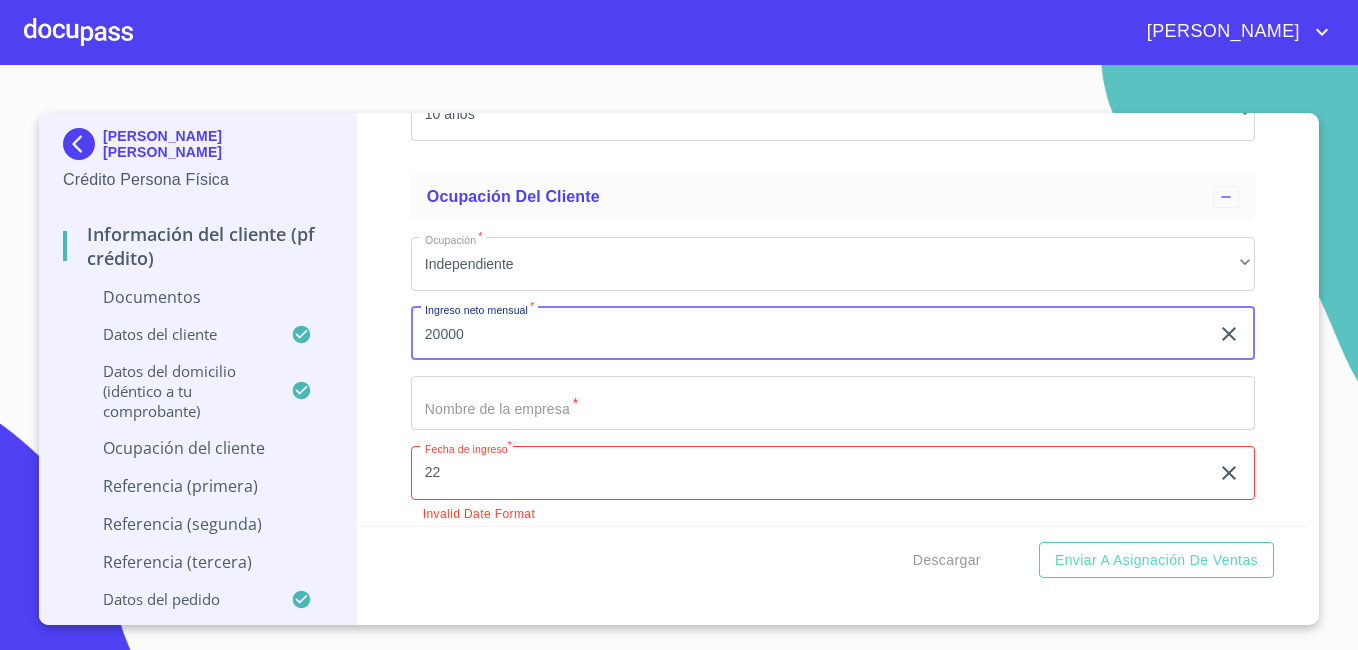 type on "20000" 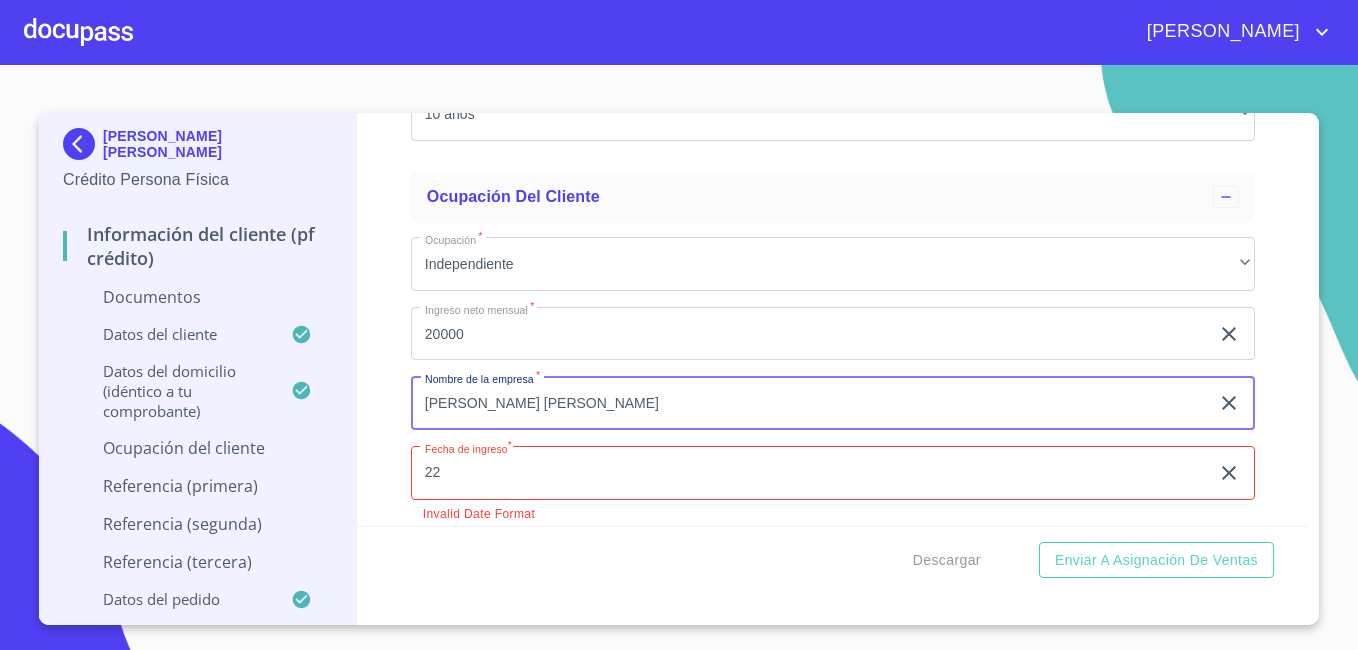 type on "[PERSON_NAME] [PERSON_NAME]" 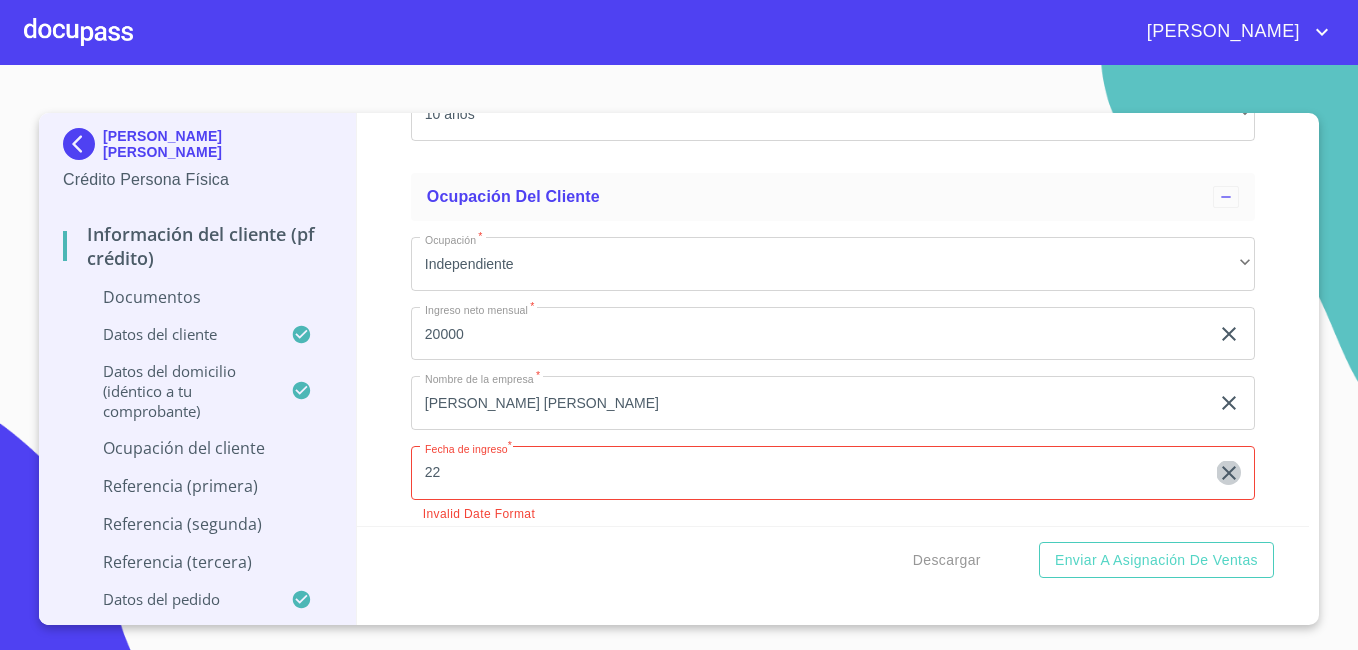 type 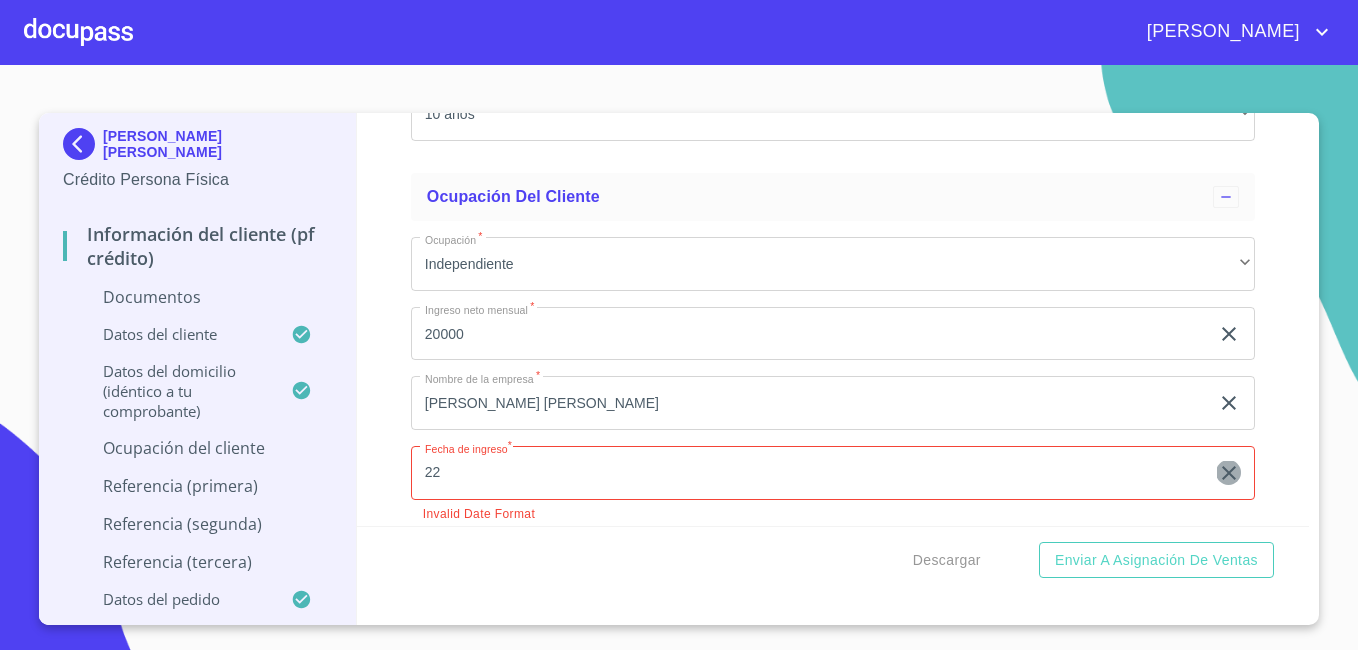 click 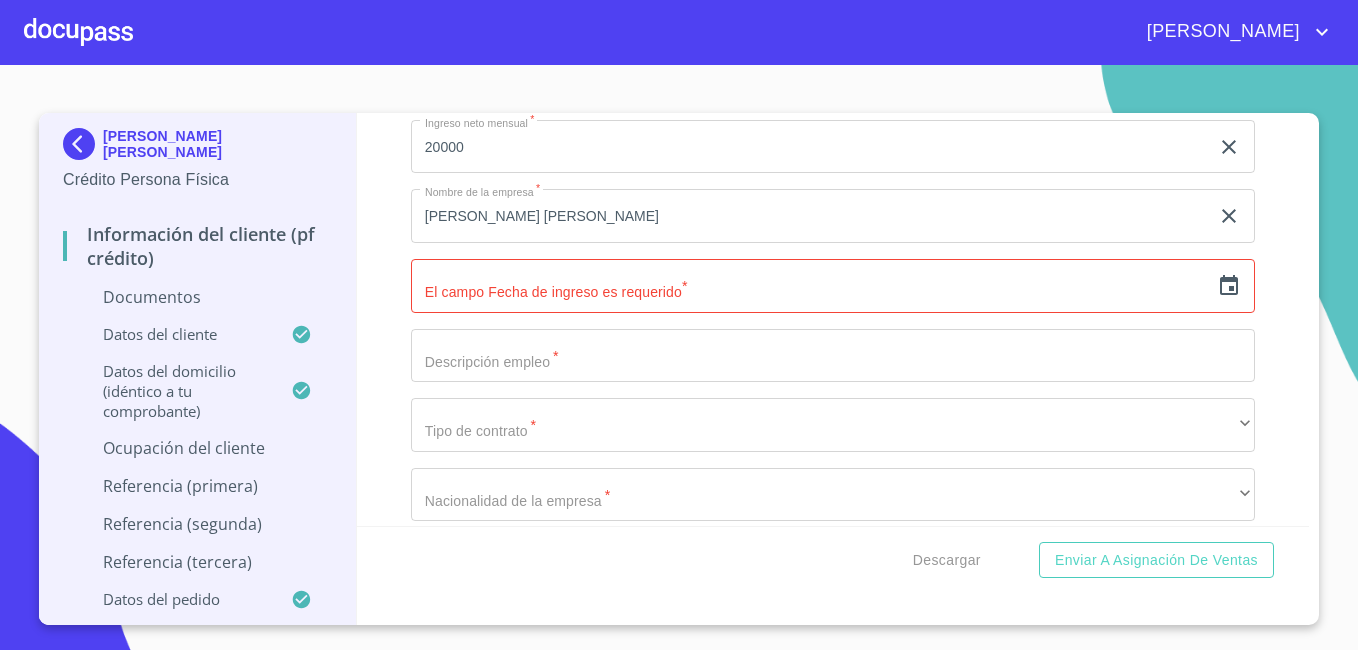 scroll, scrollTop: 6235, scrollLeft: 0, axis: vertical 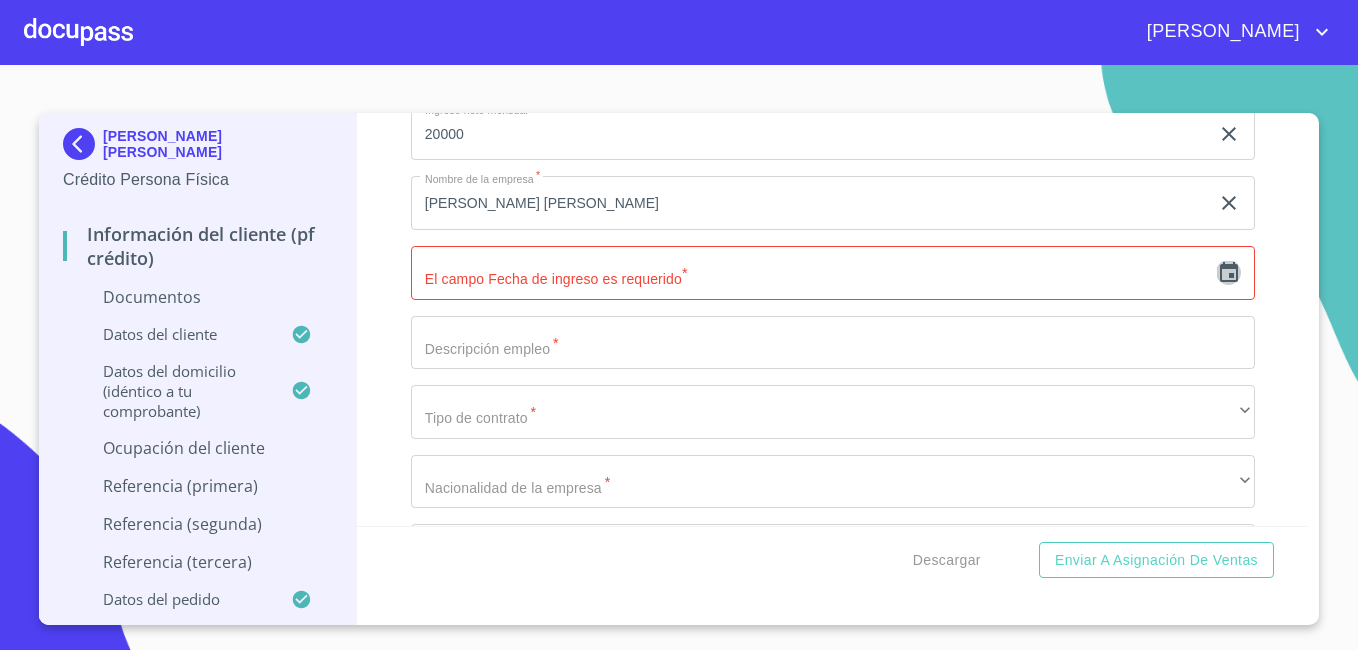 click 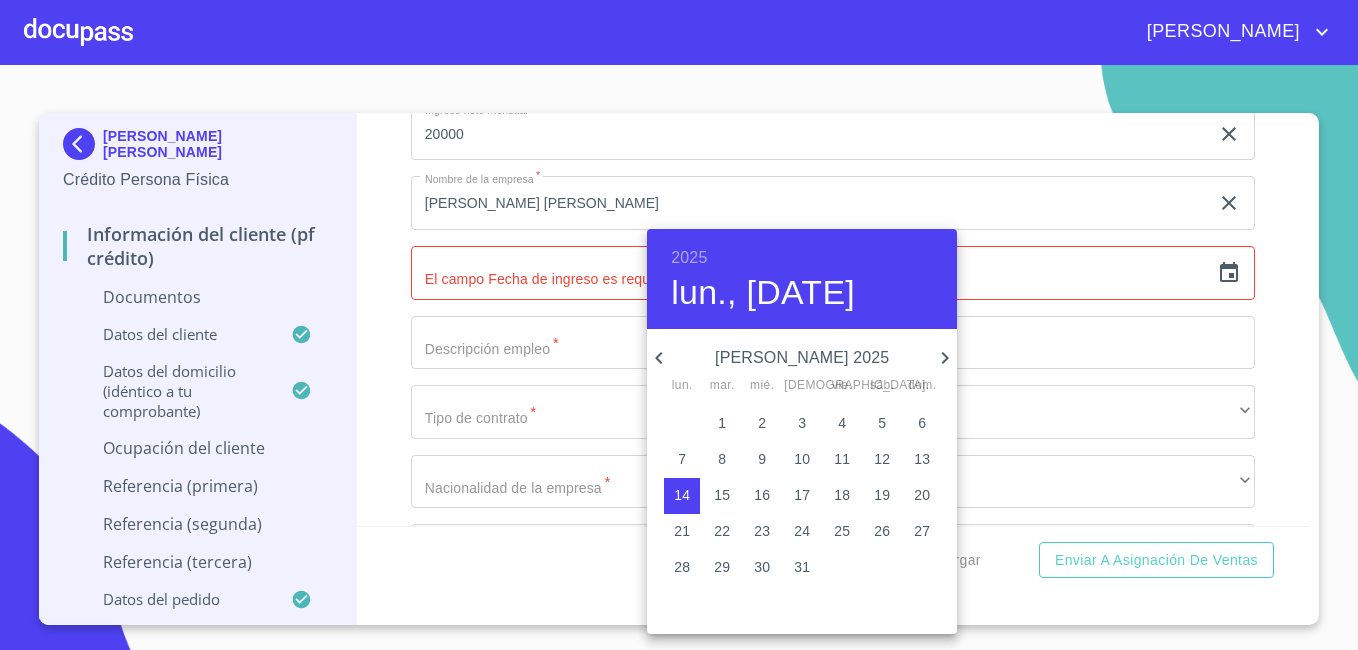 click on "2025" at bounding box center (689, 258) 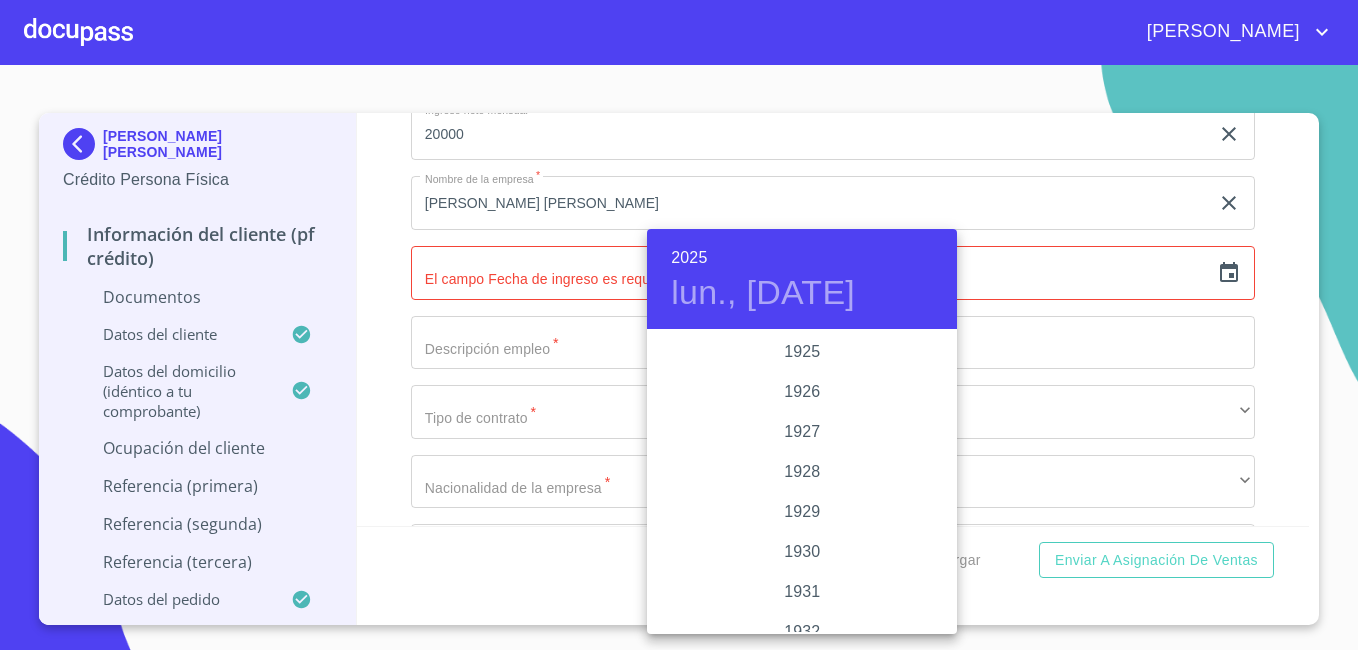 scroll, scrollTop: 3880, scrollLeft: 0, axis: vertical 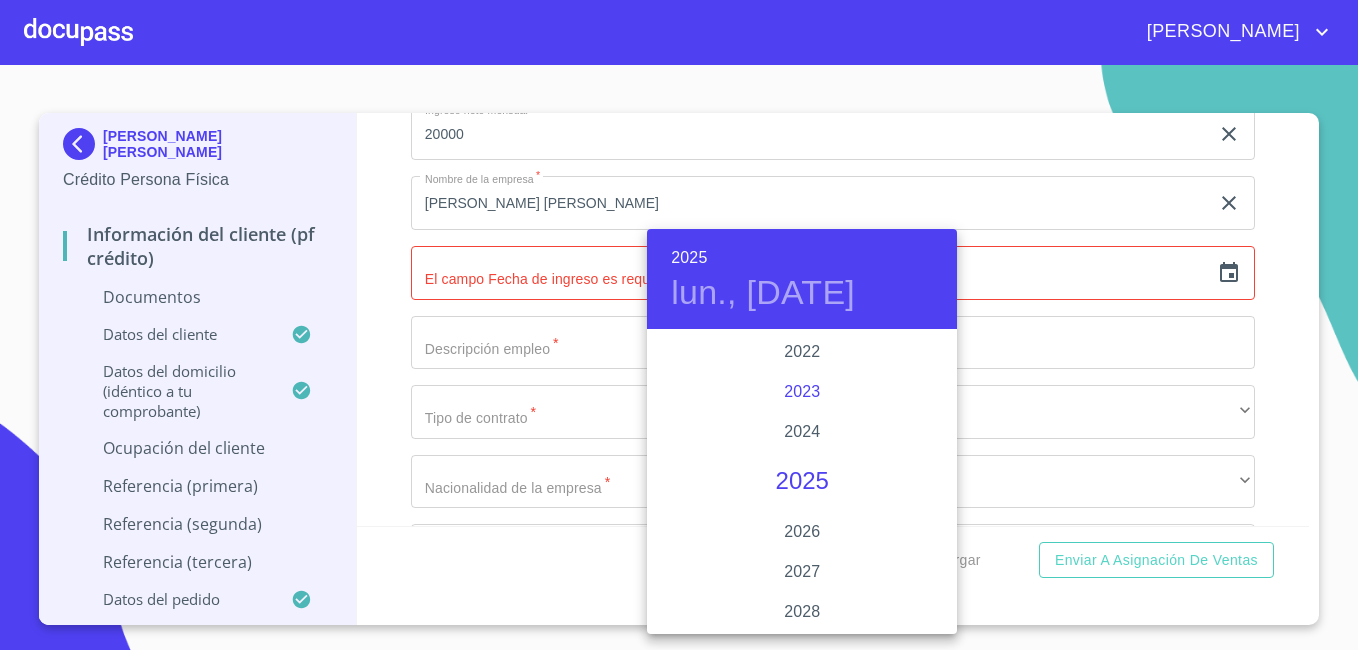 click on "2023" at bounding box center (802, 392) 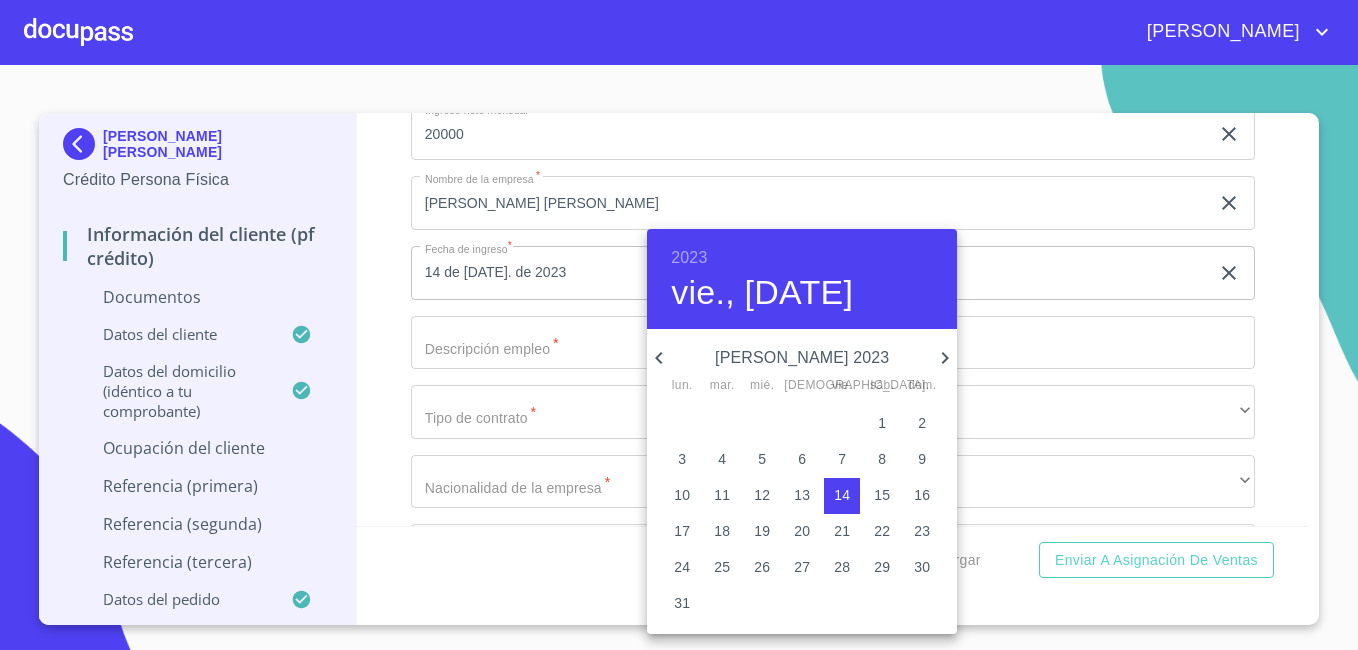 click 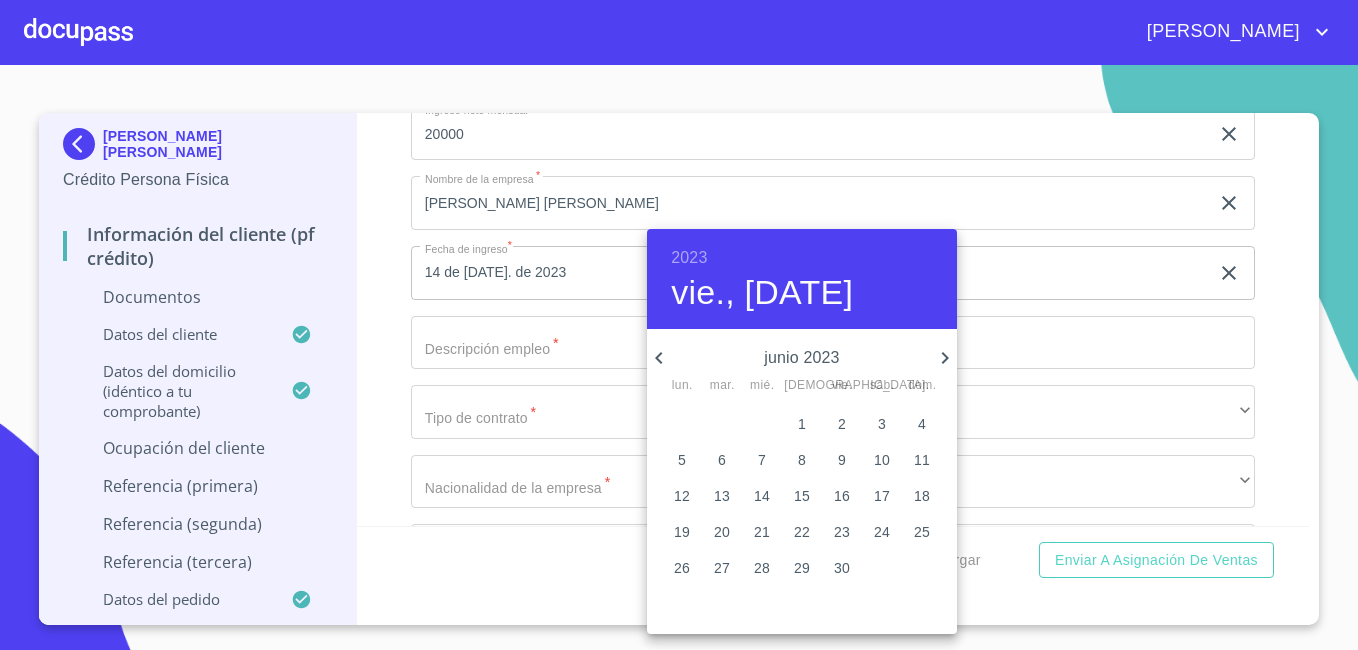 click 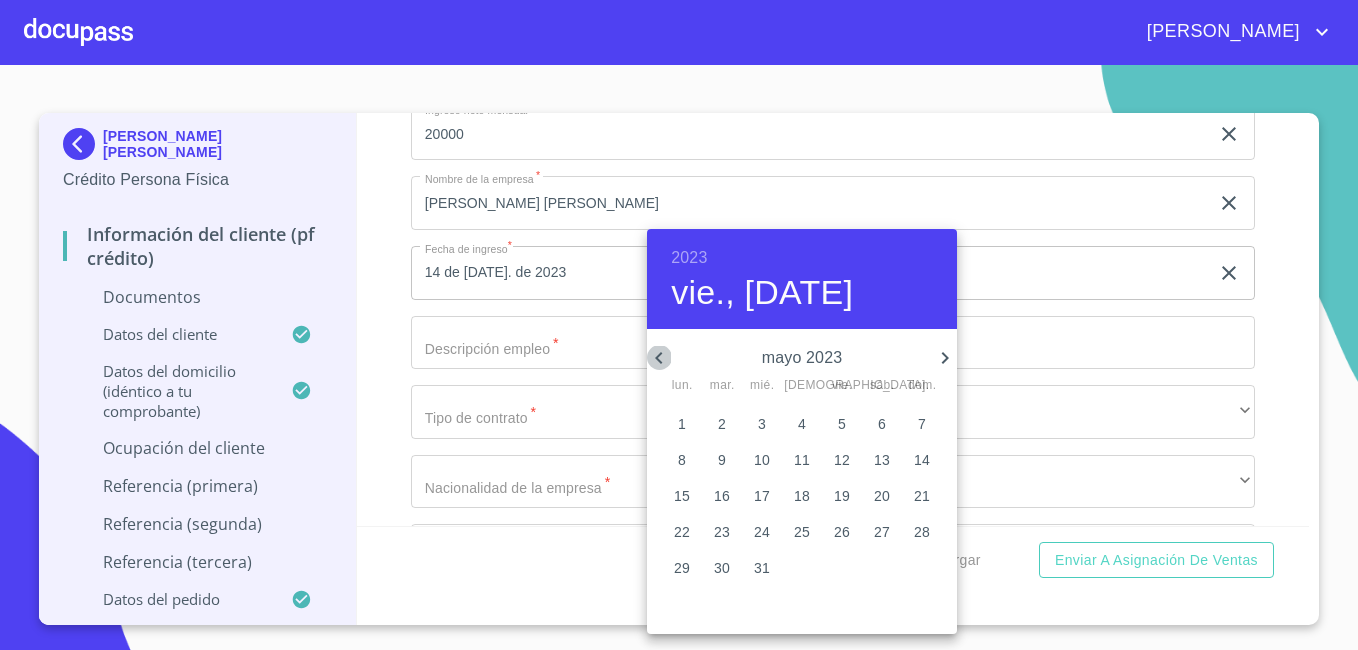 click 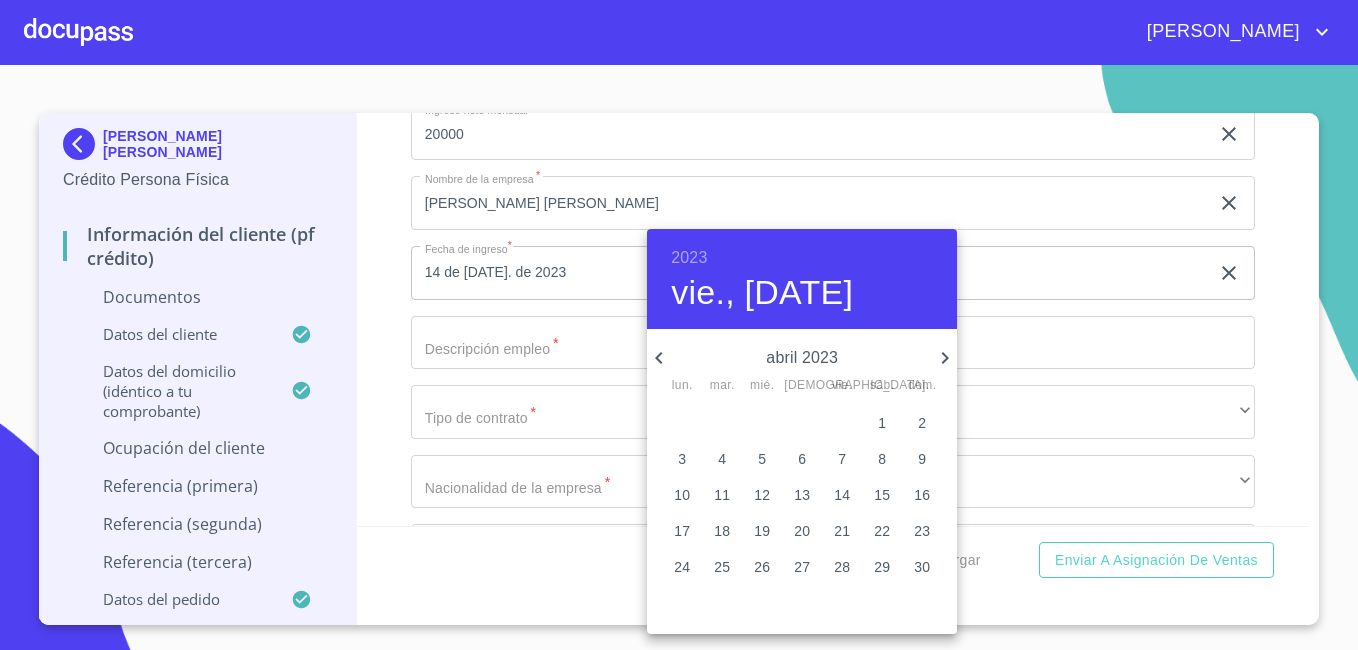 click on "12" at bounding box center (762, 495) 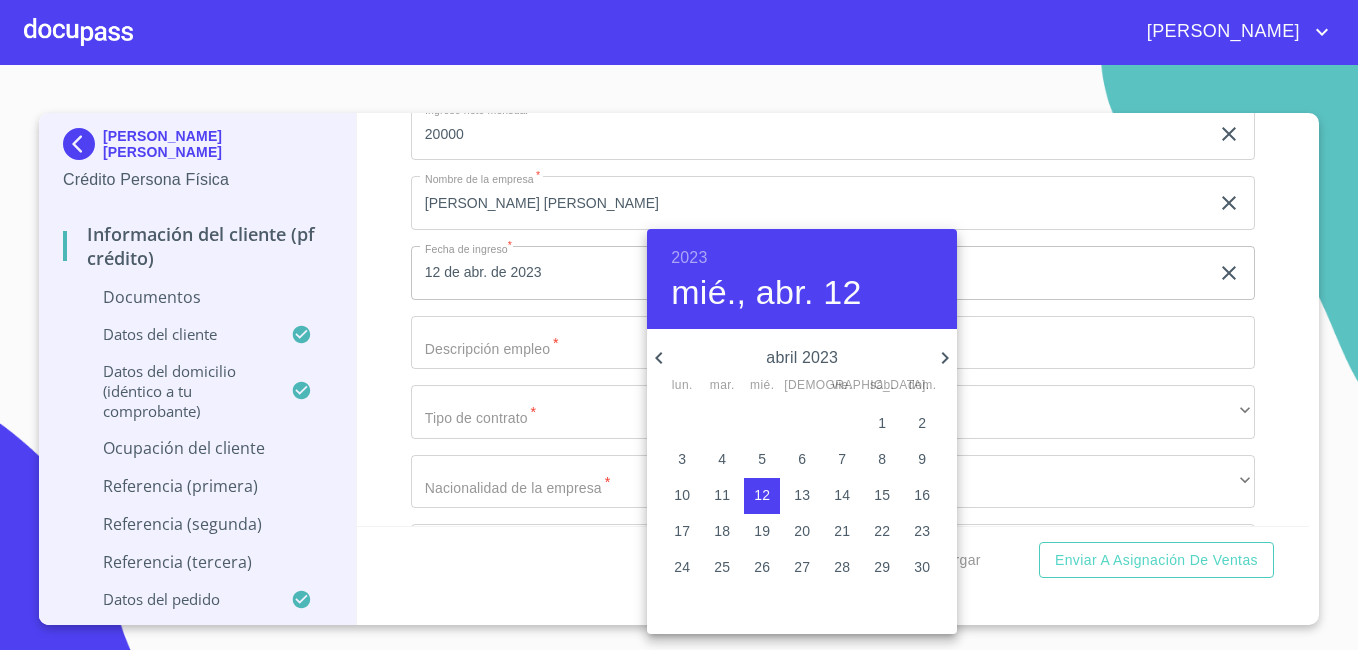 click at bounding box center (679, 325) 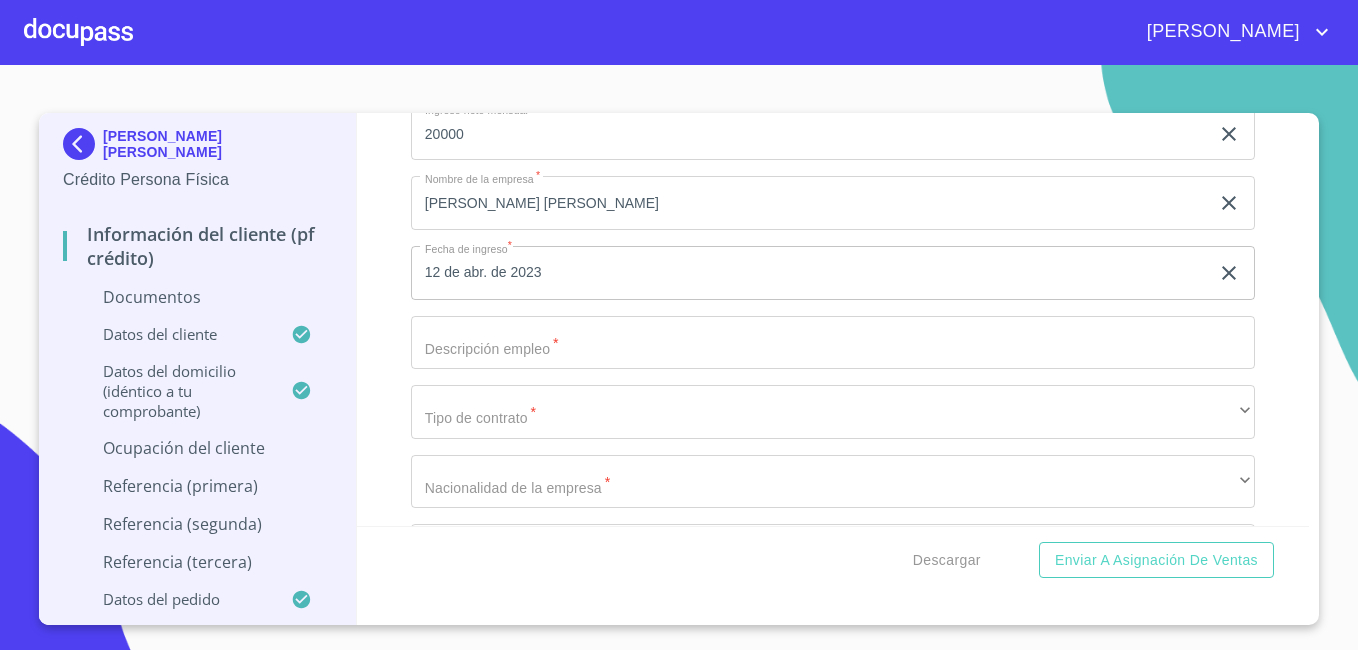 click on "Documento de identificación   *" at bounding box center (810, -1987) 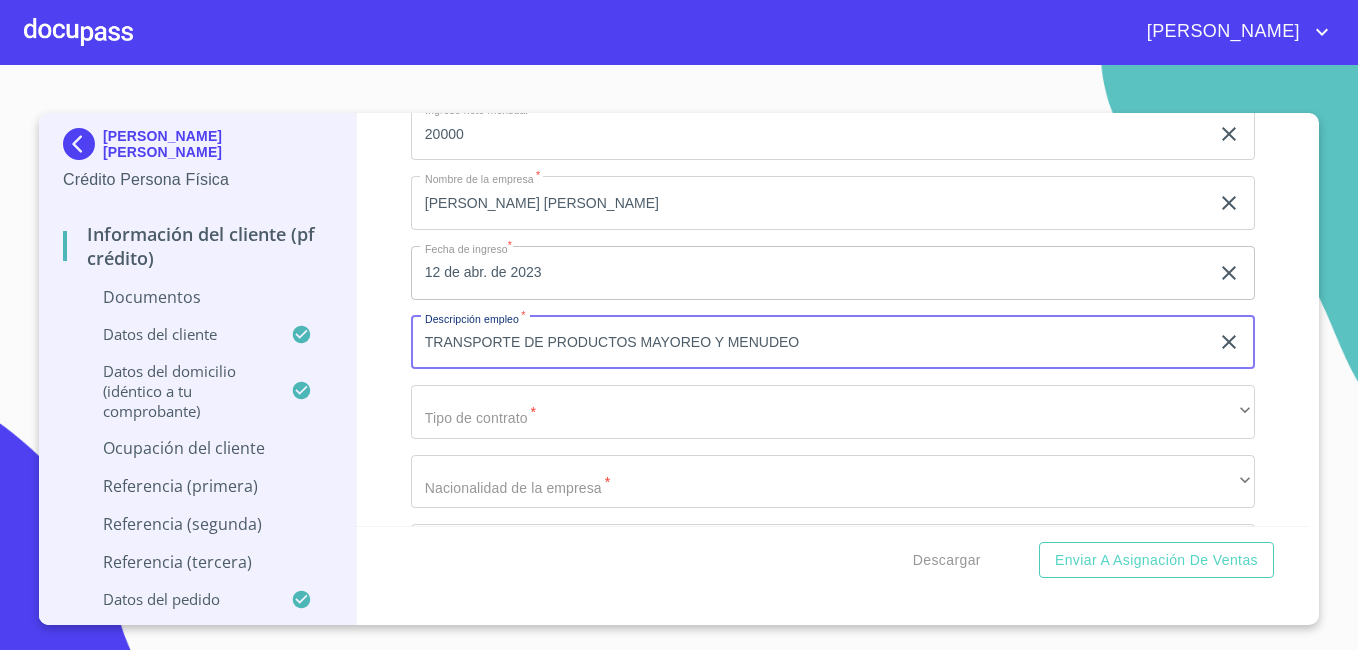 type on "TRANSPORTE DE PRODUCTOS MAYOREO Y MENUDEO" 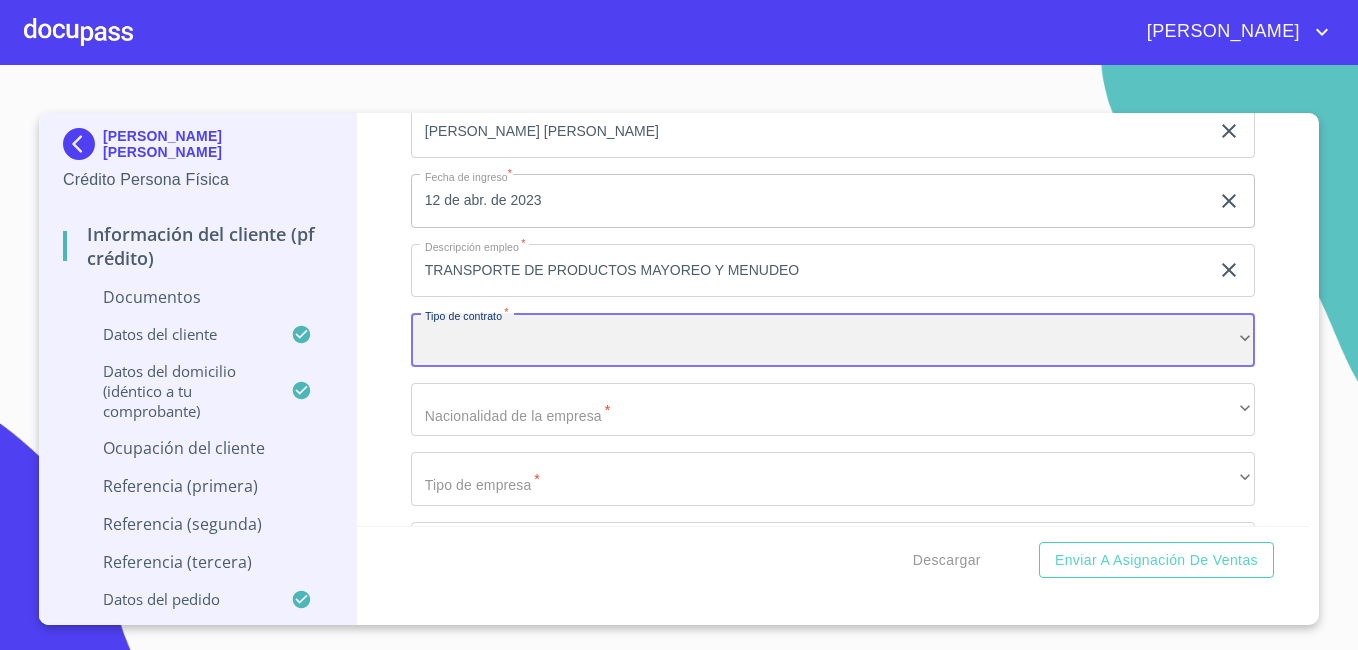 scroll, scrollTop: 6335, scrollLeft: 0, axis: vertical 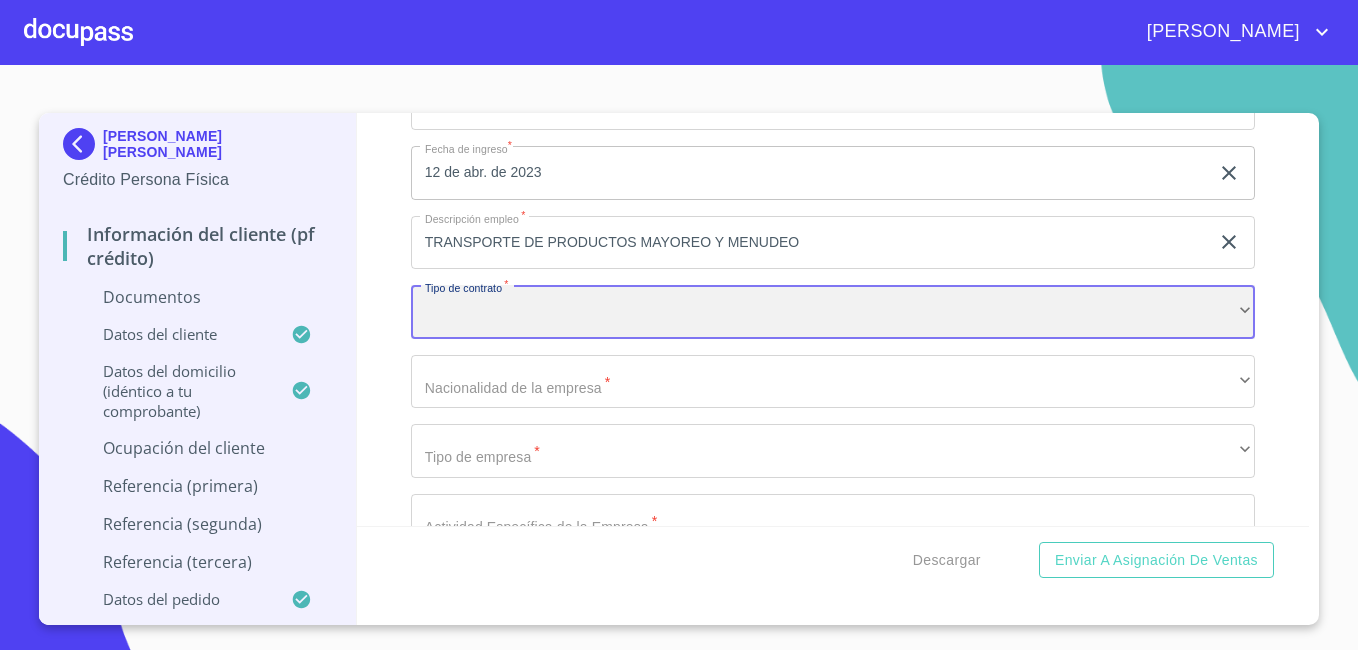 click on "​" at bounding box center (833, 312) 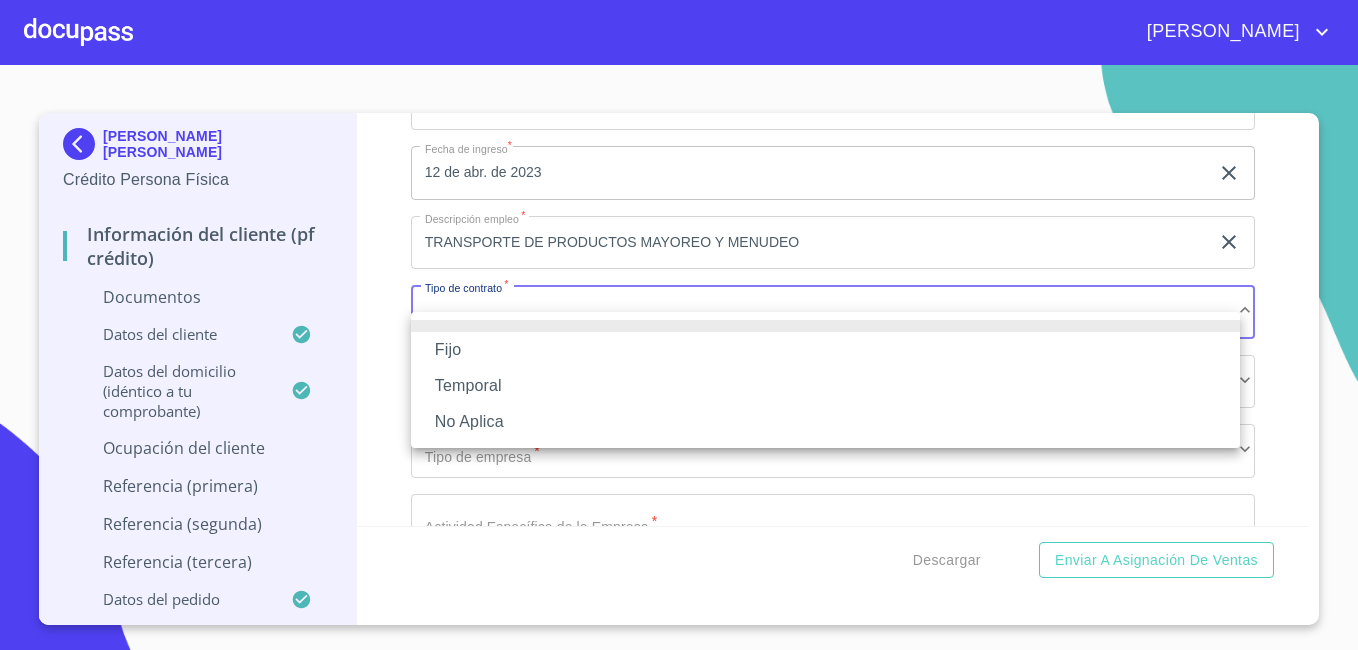 click on "Fijo" at bounding box center (825, 350) 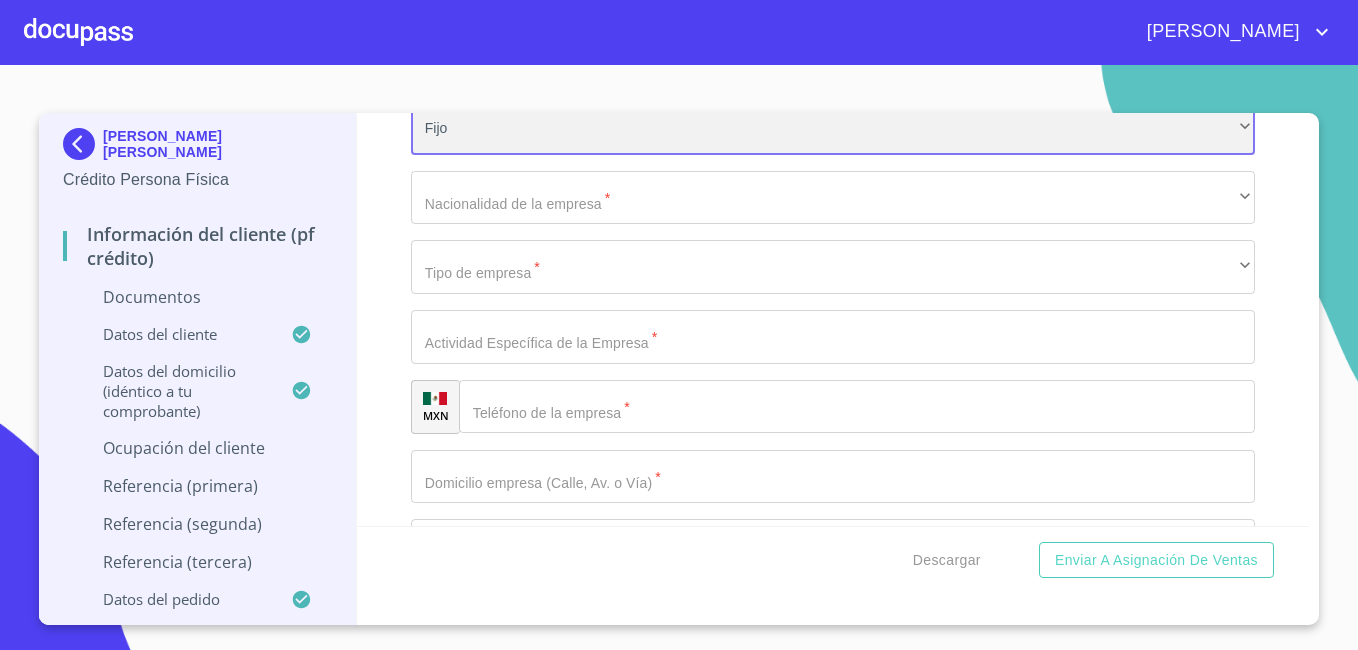 scroll, scrollTop: 6535, scrollLeft: 0, axis: vertical 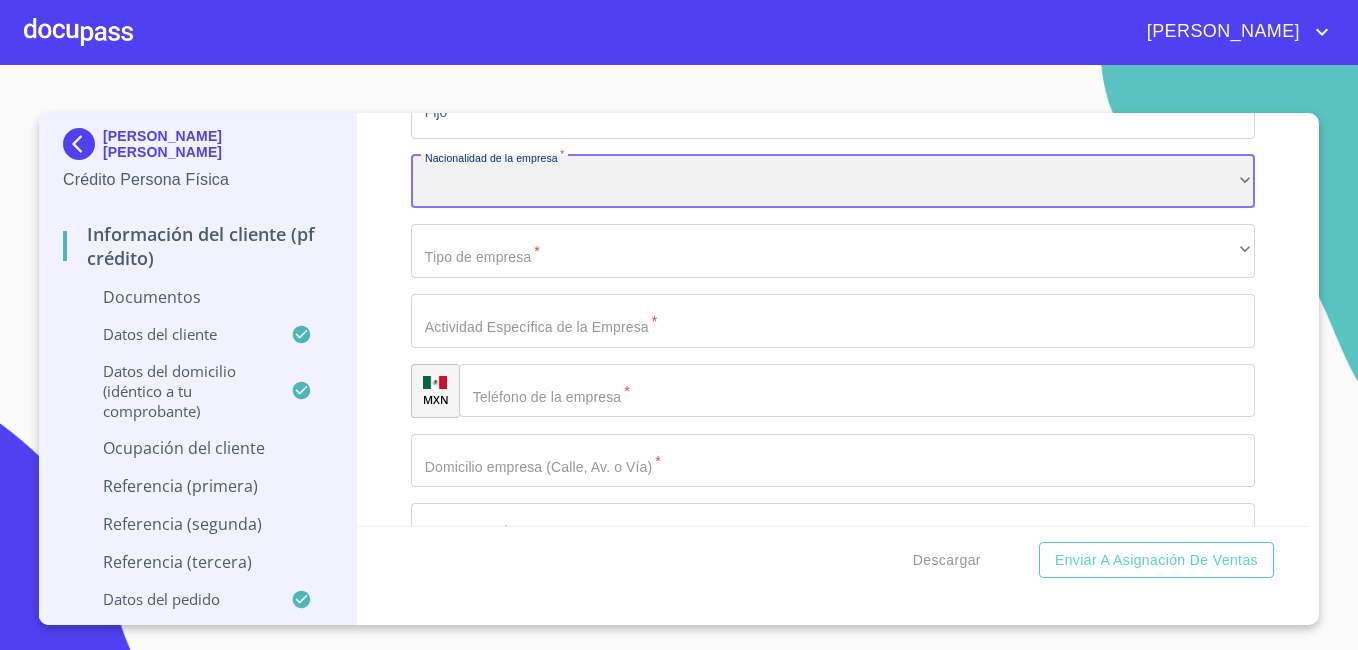 click on "​" at bounding box center [833, 182] 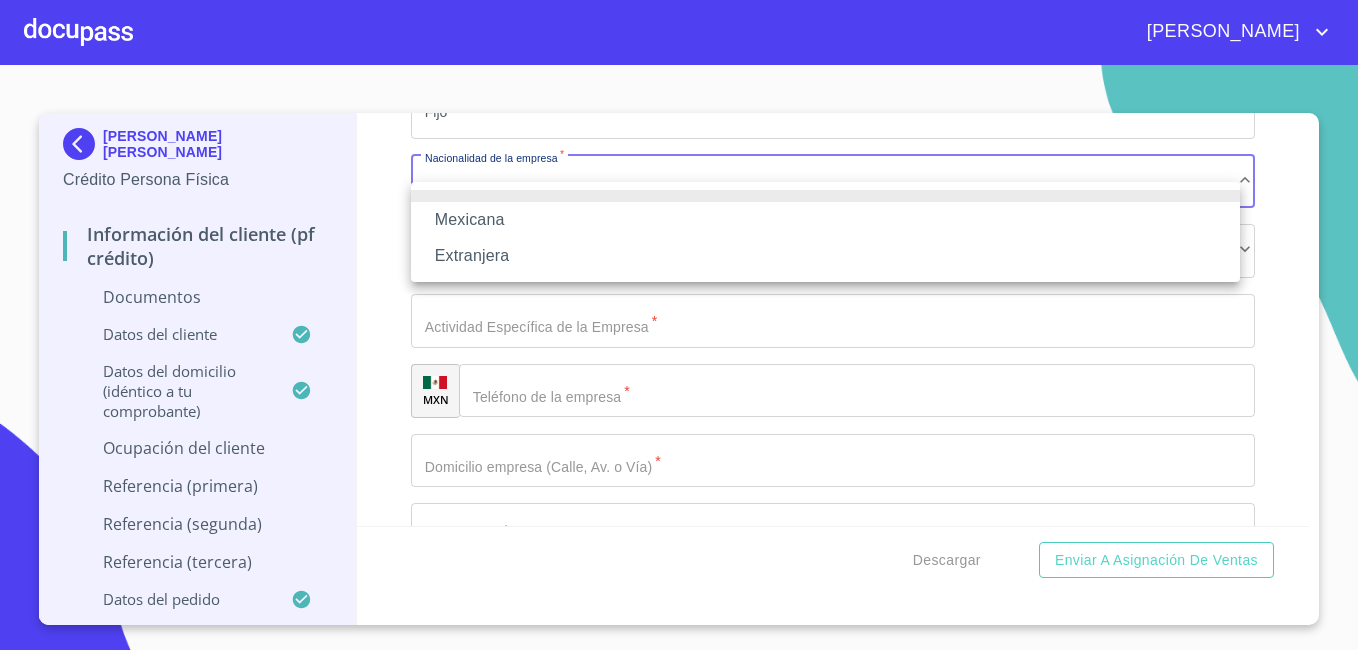 click on "Mexicana" at bounding box center (825, 220) 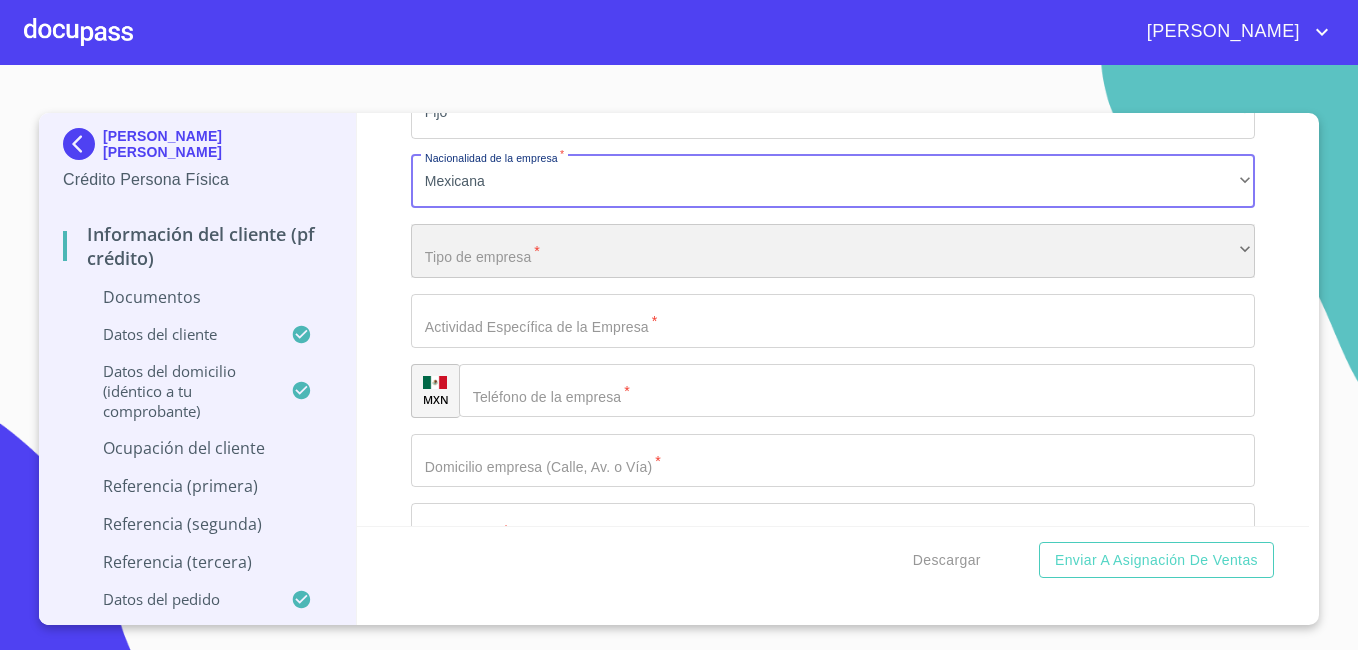 click on "​" at bounding box center (833, 251) 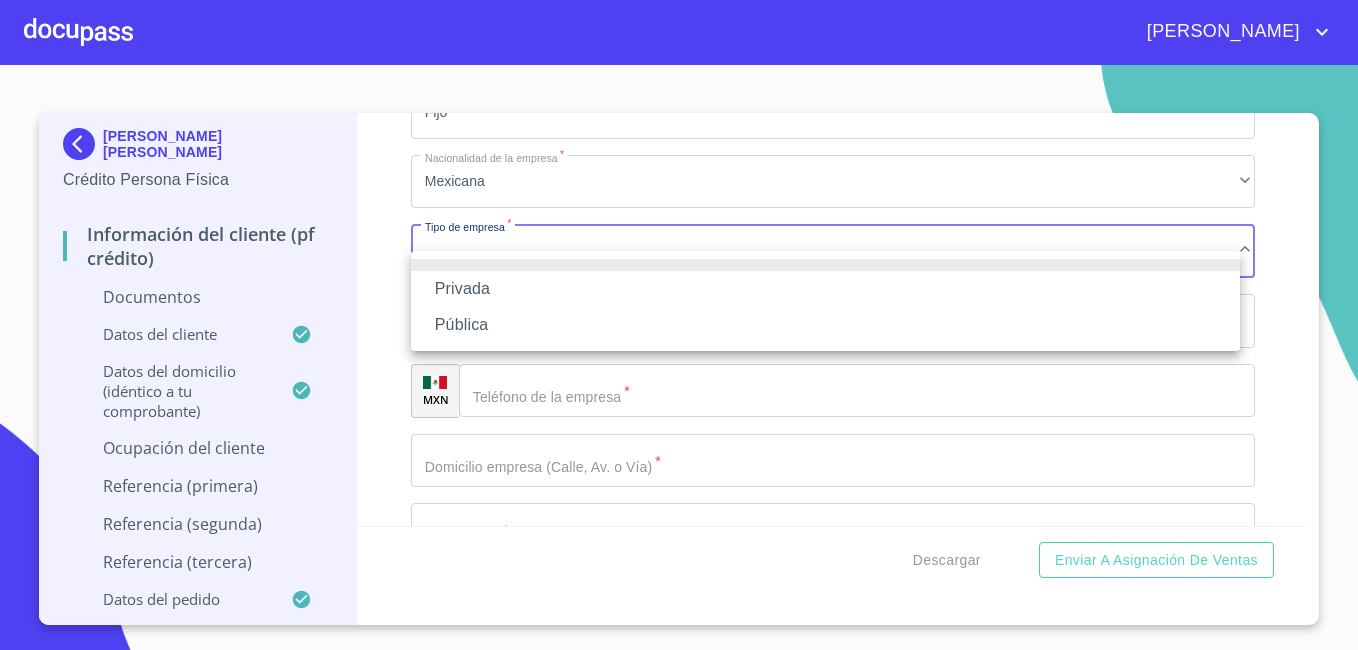 click on "Privada" at bounding box center (825, 289) 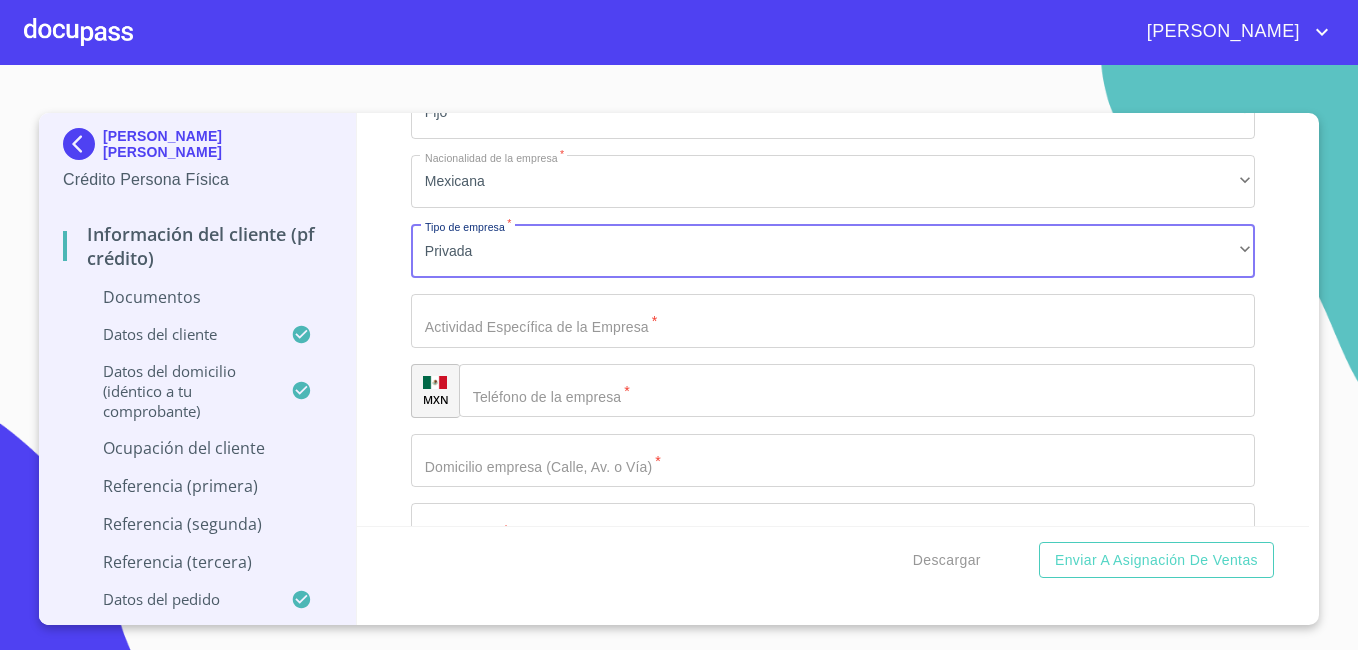 click on "Documento de identificación   *" at bounding box center (810, -2287) 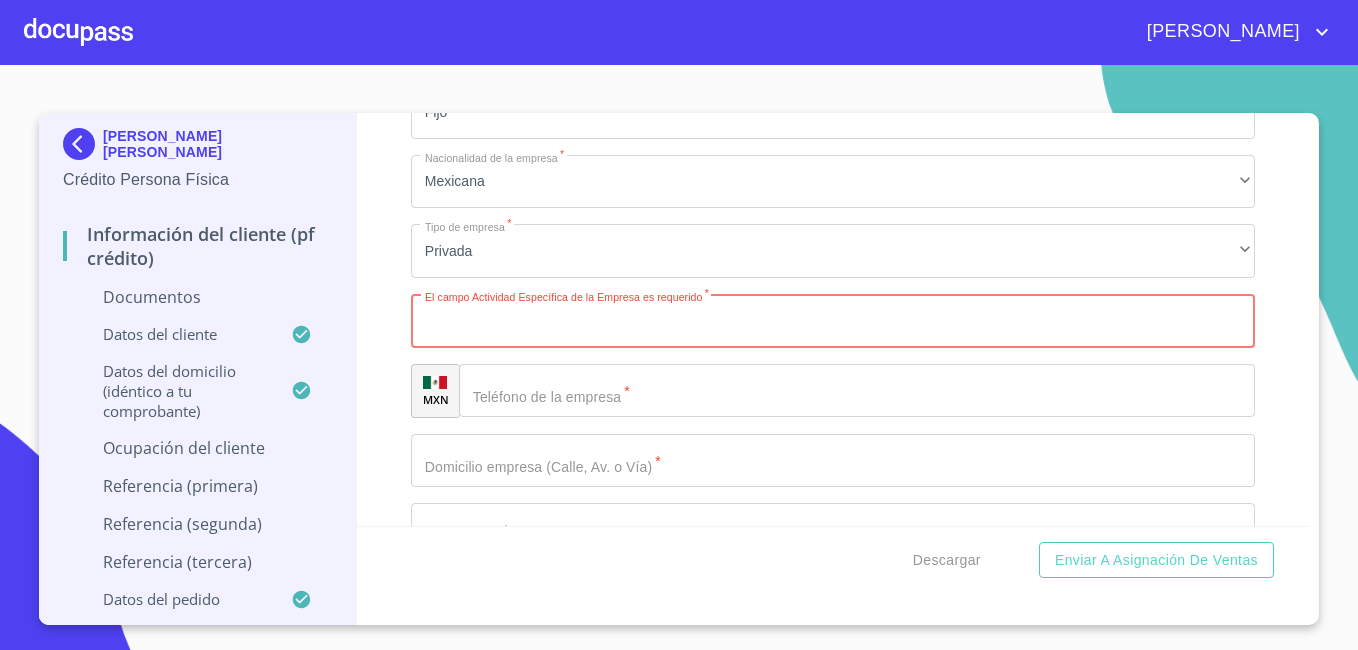 click on "Información del cliente (PF crédito)   Documentos Documento de identificación   * INE ​ Identificación Oficial * Identificación Oficial Identificación Oficial Comprobante de Domicilio * Comprobante de Domicilio Comprobante de [PERSON_NAME] de ingresos   * Independiente/Dueño de negocio/Persona Moral ​ Comprobante de Ingresos mes 1 * Arrastra o selecciona el (los) documento(s) para agregar Comprobante de Ingresos mes 2 * Arrastra o selecciona el (los) documento(s) para agregar Comprobante de Ingresos mes 3 * Arrastra o selecciona el (los) documento(s) para agregar CURP * CURP [PERSON_NAME] de situación fiscal Arrastra o selecciona el (los) documento(s) para agregar Datos del cliente Apellido [PERSON_NAME]   * [PERSON_NAME] ​ Apellido Materno   * [PERSON_NAME] ​ Primer nombre   * MAYO ​ Segundo Nombre [PERSON_NAME] ​ Fecha de nacimiento * 10 de may. de [DEMOGRAPHIC_DATA] ​ Nacionalidad   * Mexicana ​ País de nacimiento   * [GEOGRAPHIC_DATA] ​ Estado de nacimiento   * Jalisco ​ CURP   * HEBM950510HJCRXY02 ​" at bounding box center [833, 319] 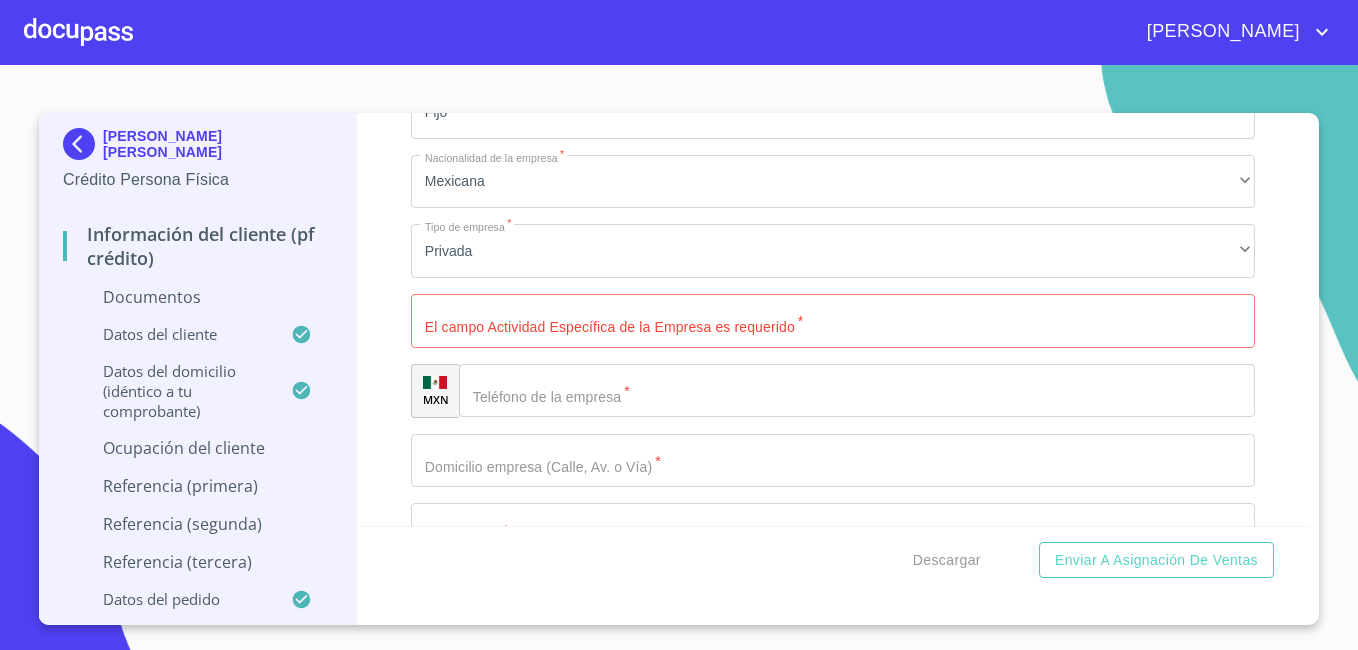 click on "Documento de identificación   *" at bounding box center (833, 321) 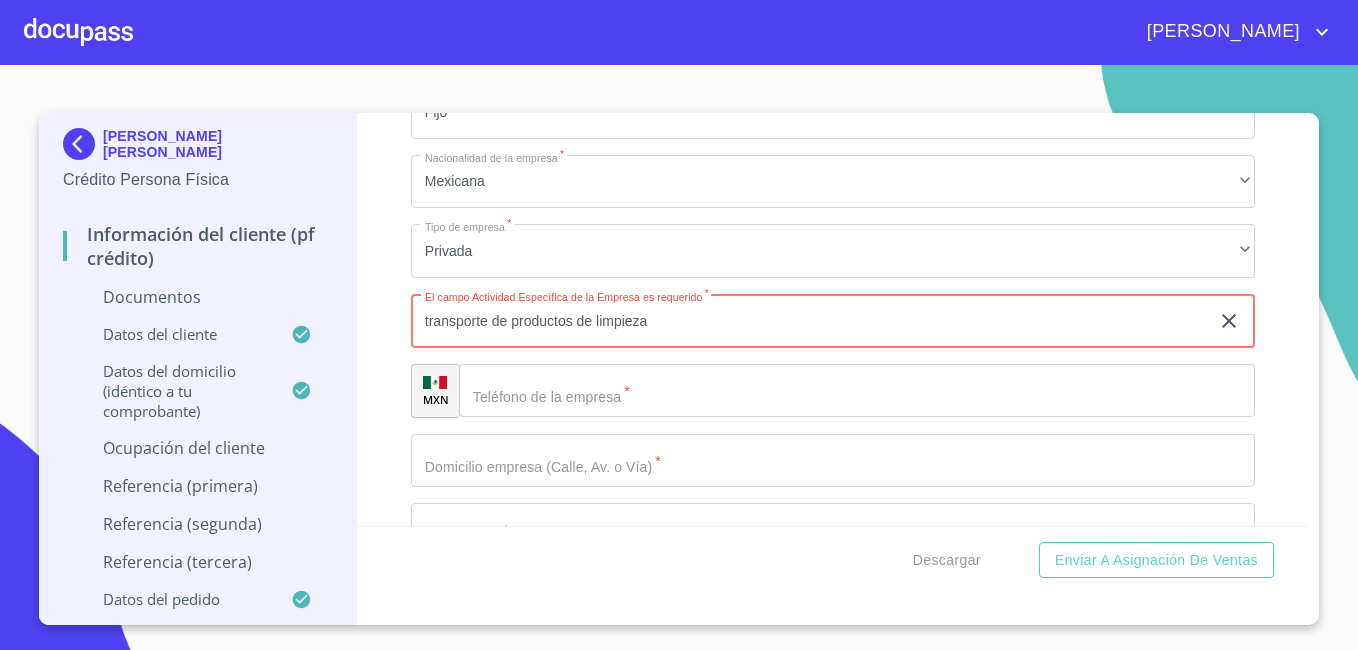 type on "transporte de productos de limpieza" 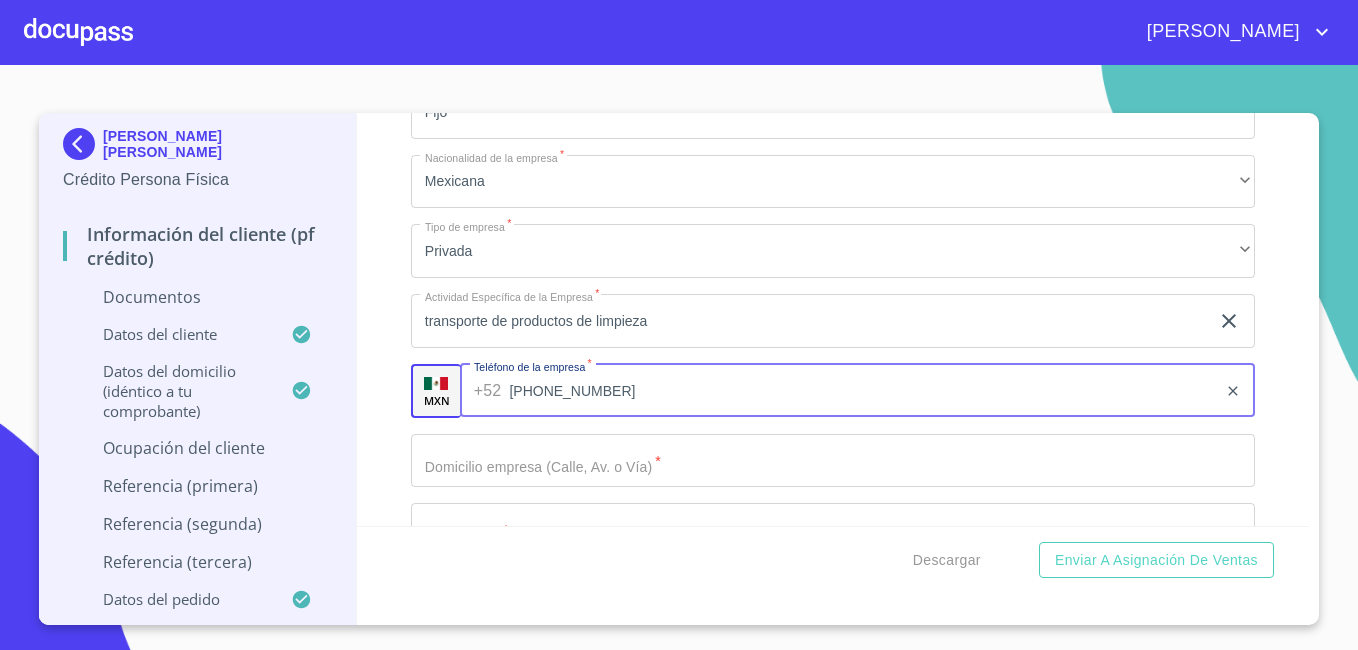 type on "[PHONE_NUMBER]" 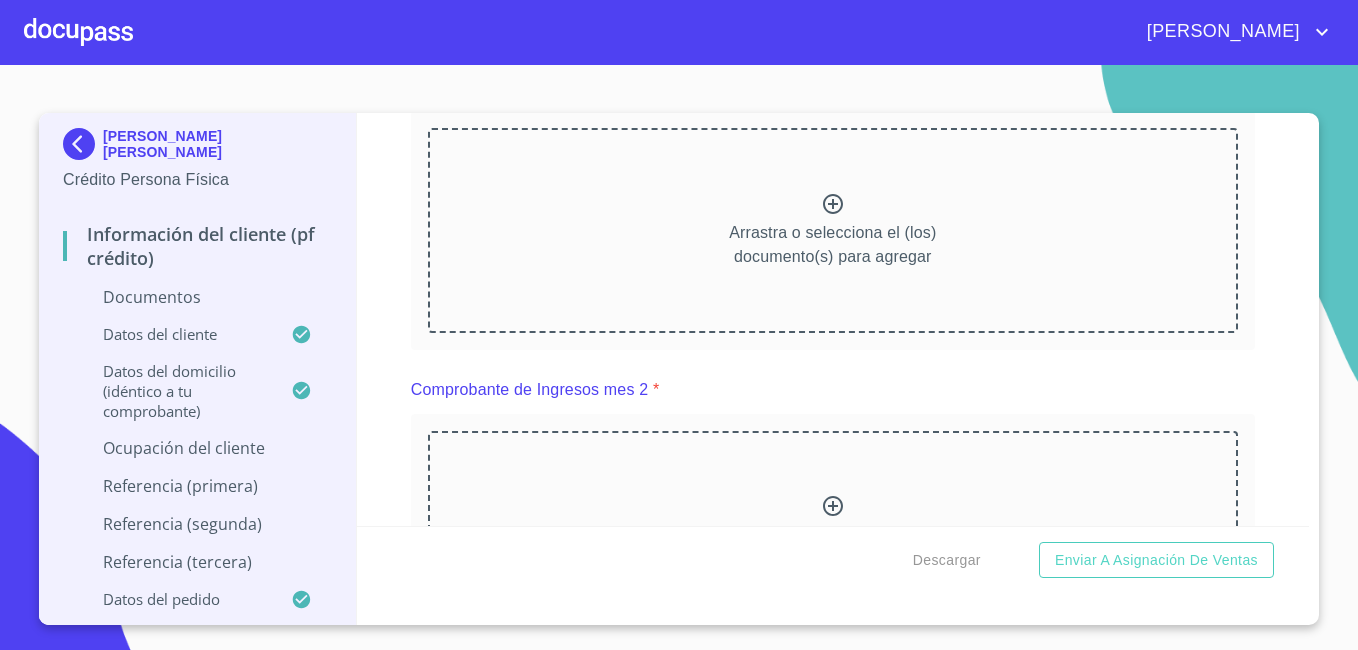 scroll, scrollTop: 2035, scrollLeft: 0, axis: vertical 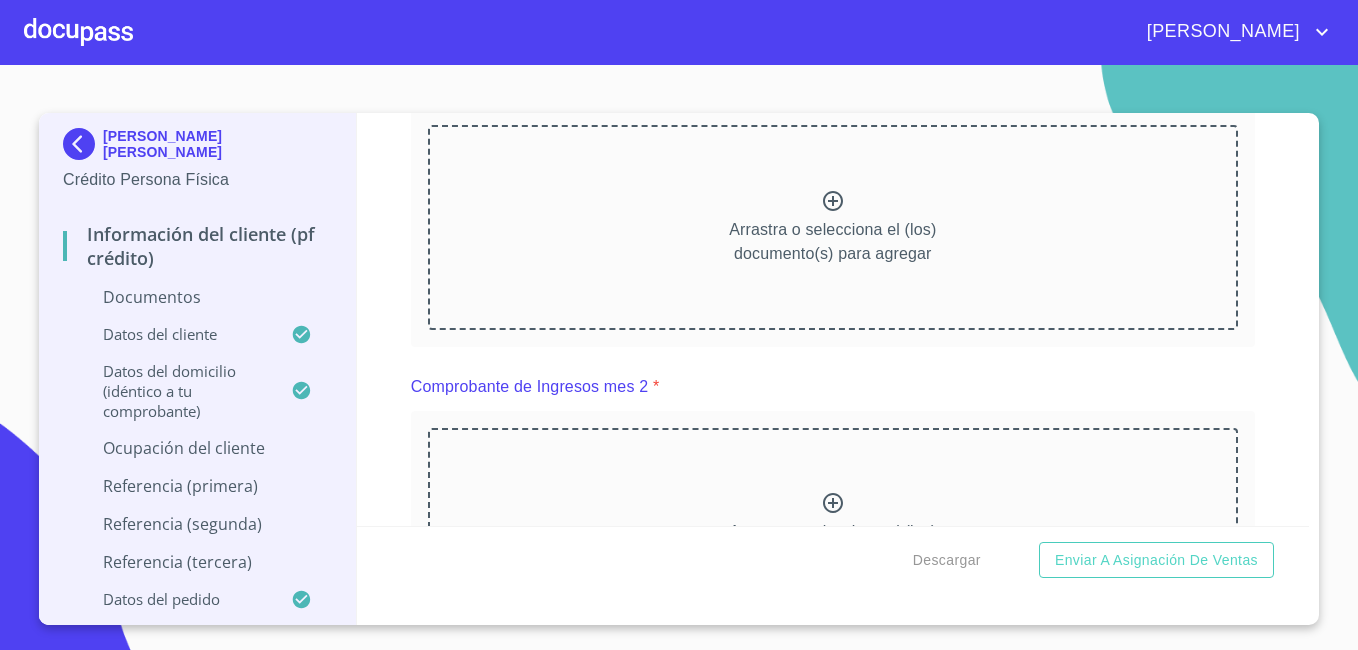 click 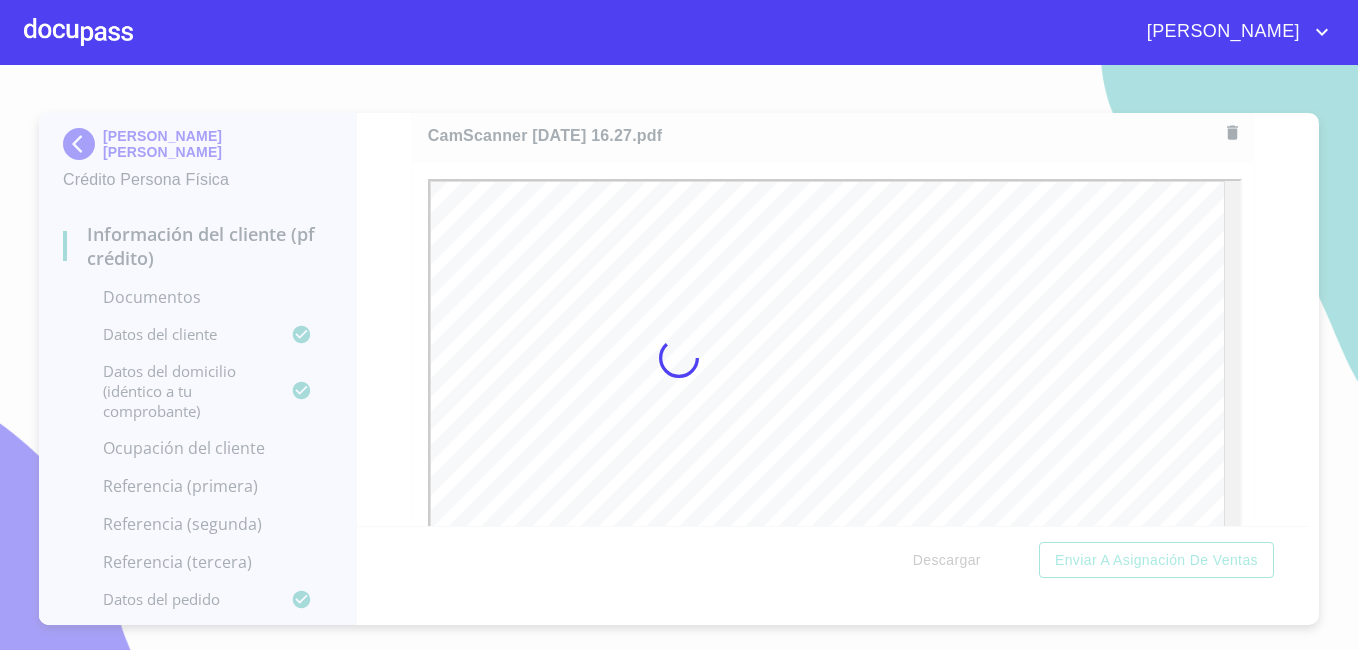 scroll, scrollTop: 0, scrollLeft: 0, axis: both 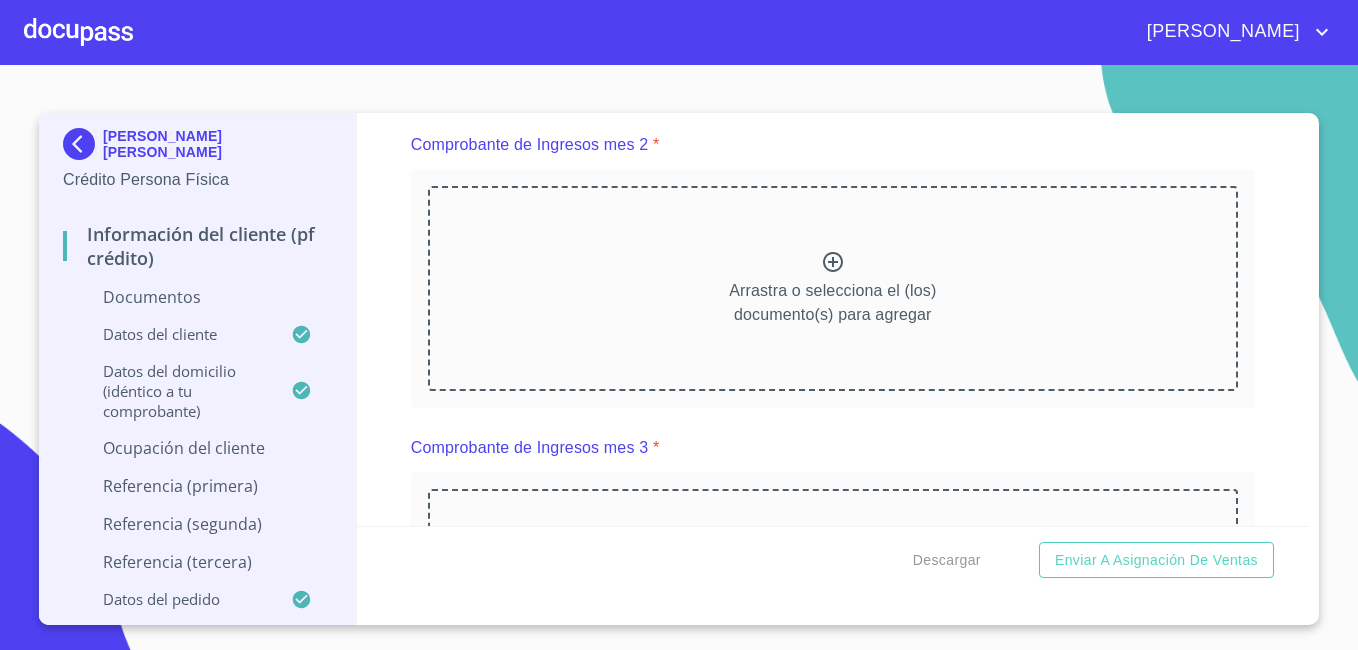 click 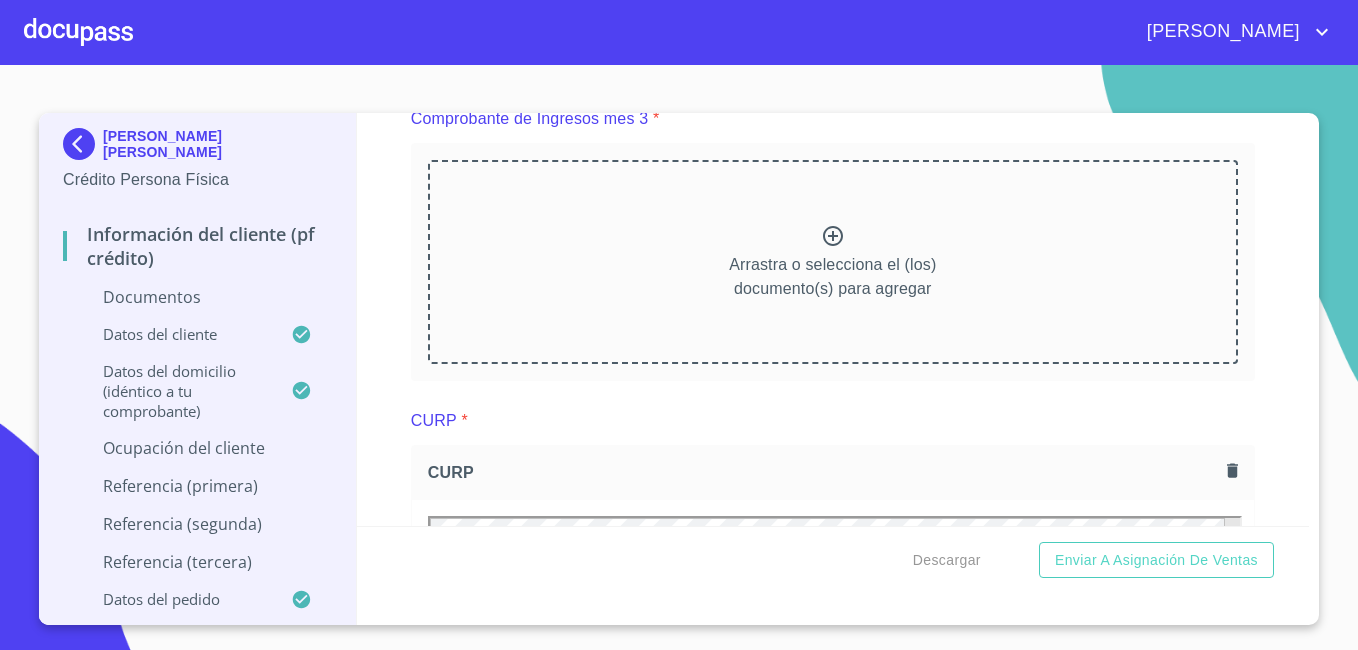 scroll, scrollTop: 3735, scrollLeft: 0, axis: vertical 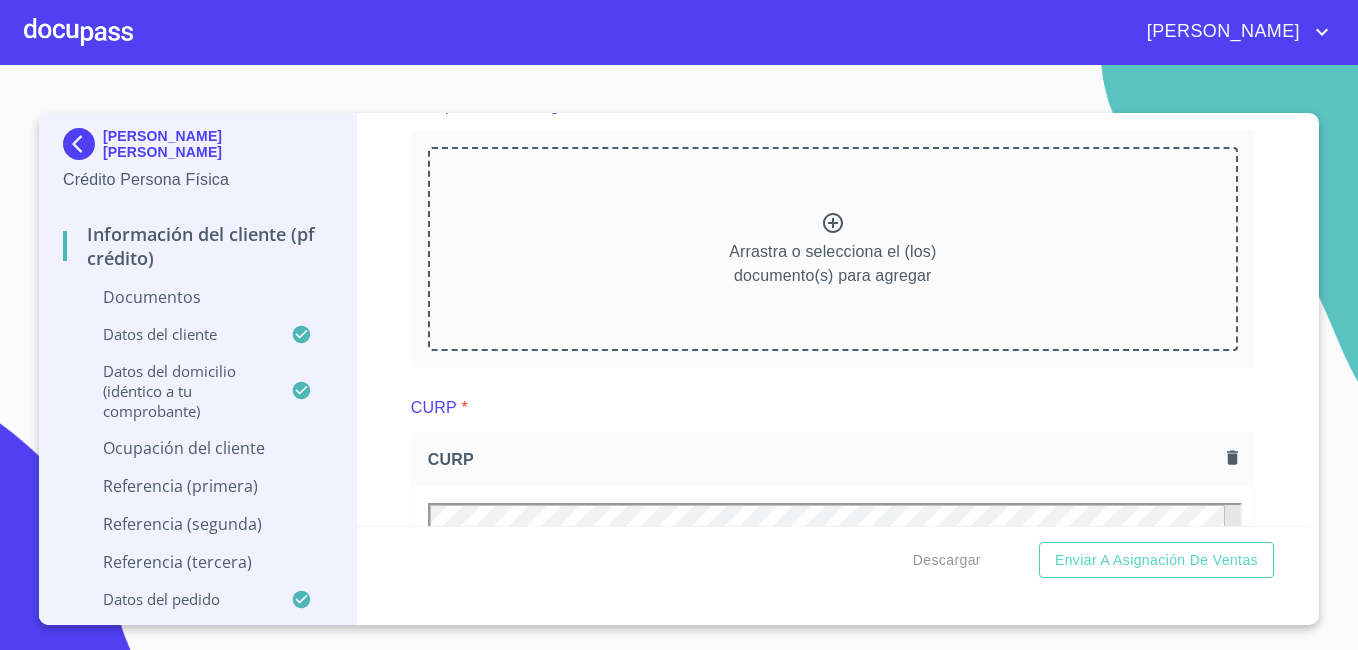 click 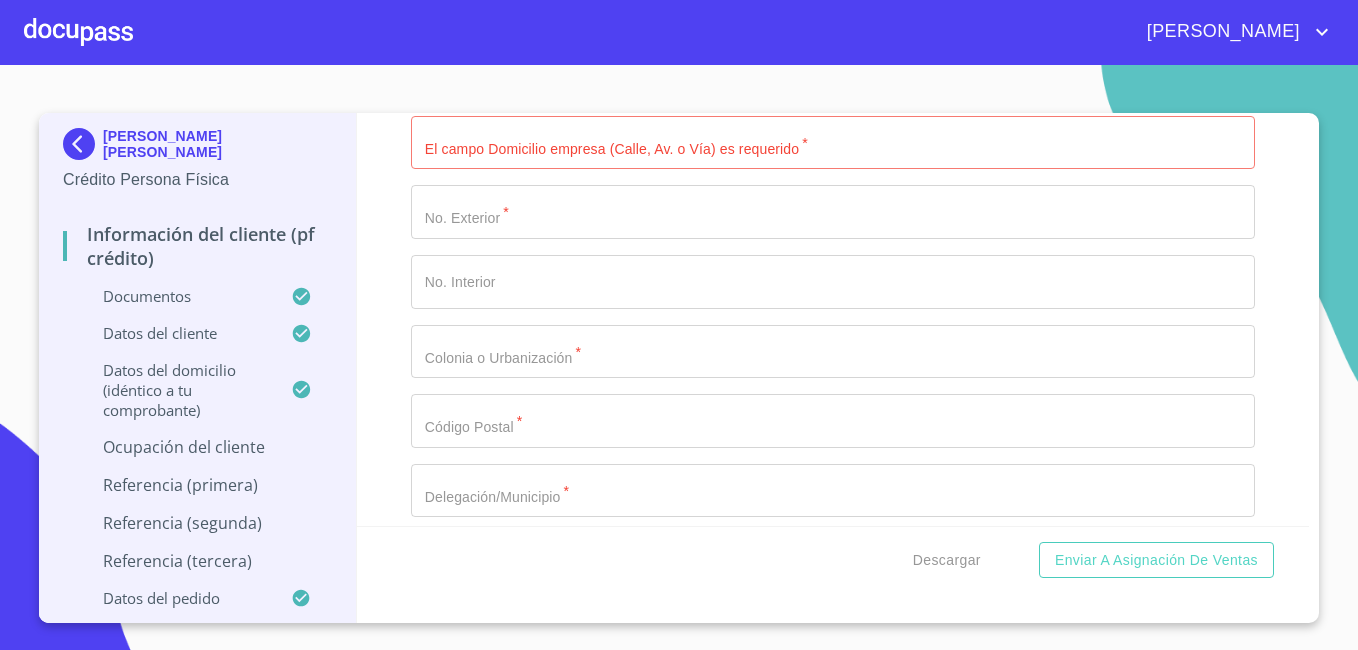 scroll, scrollTop: 8535, scrollLeft: 0, axis: vertical 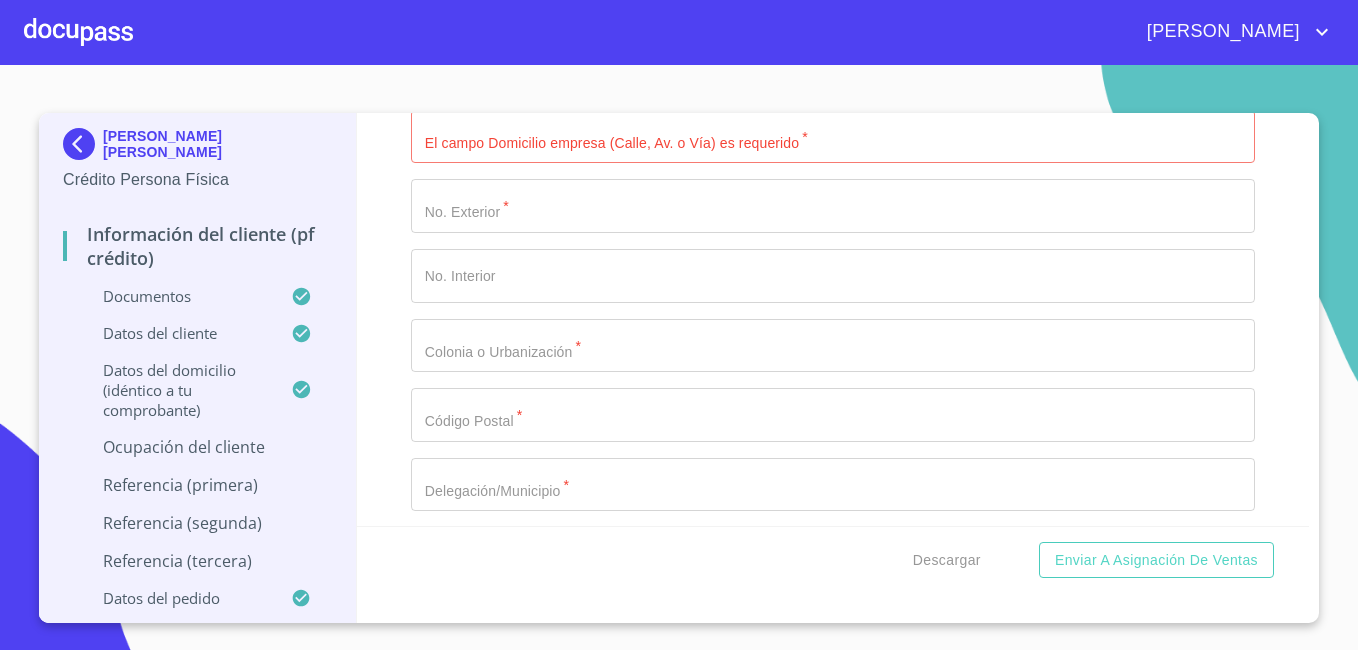 click on "Documento de identificación   *" at bounding box center (833, 137) 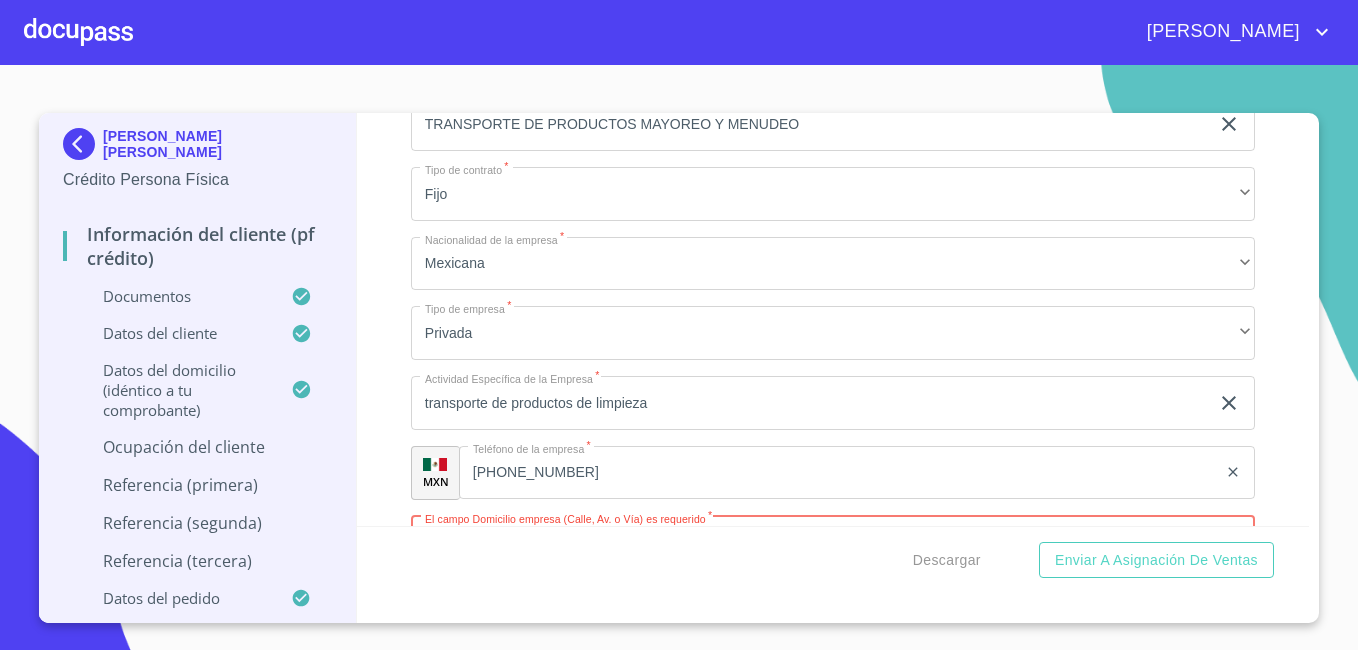 scroll, scrollTop: 8435, scrollLeft: 0, axis: vertical 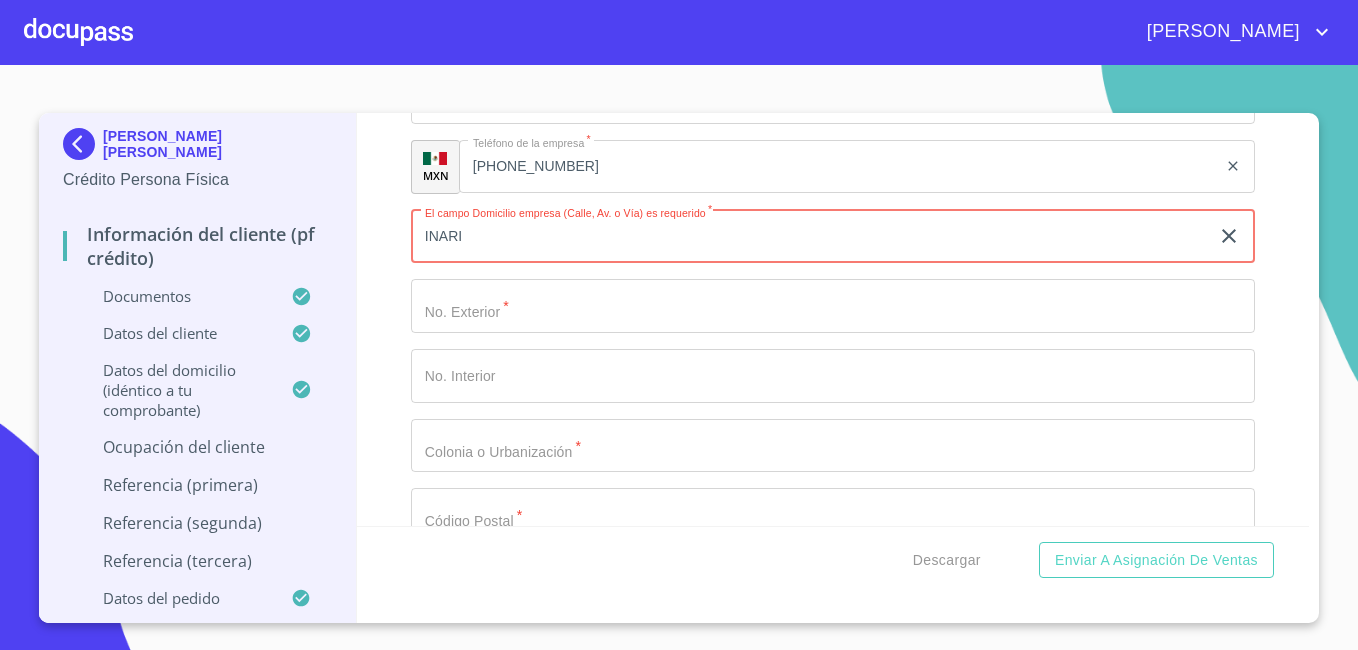 type on "INARI" 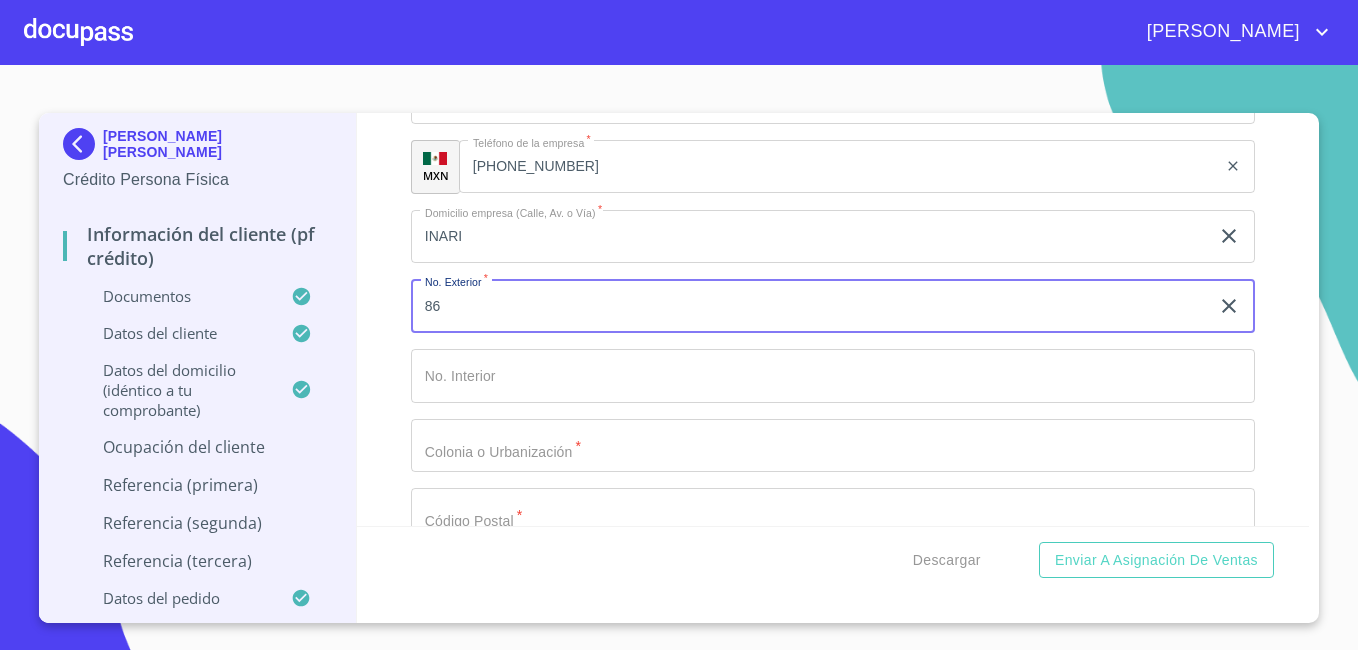 type on "86" 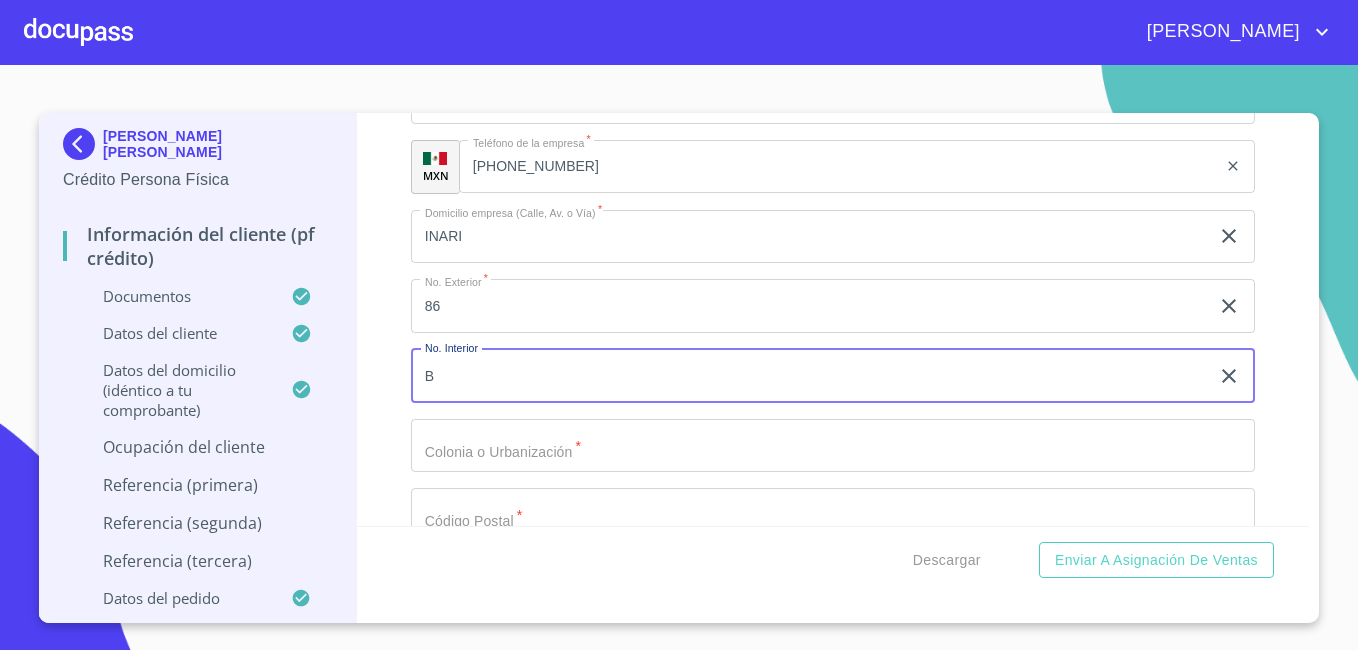 type on "B" 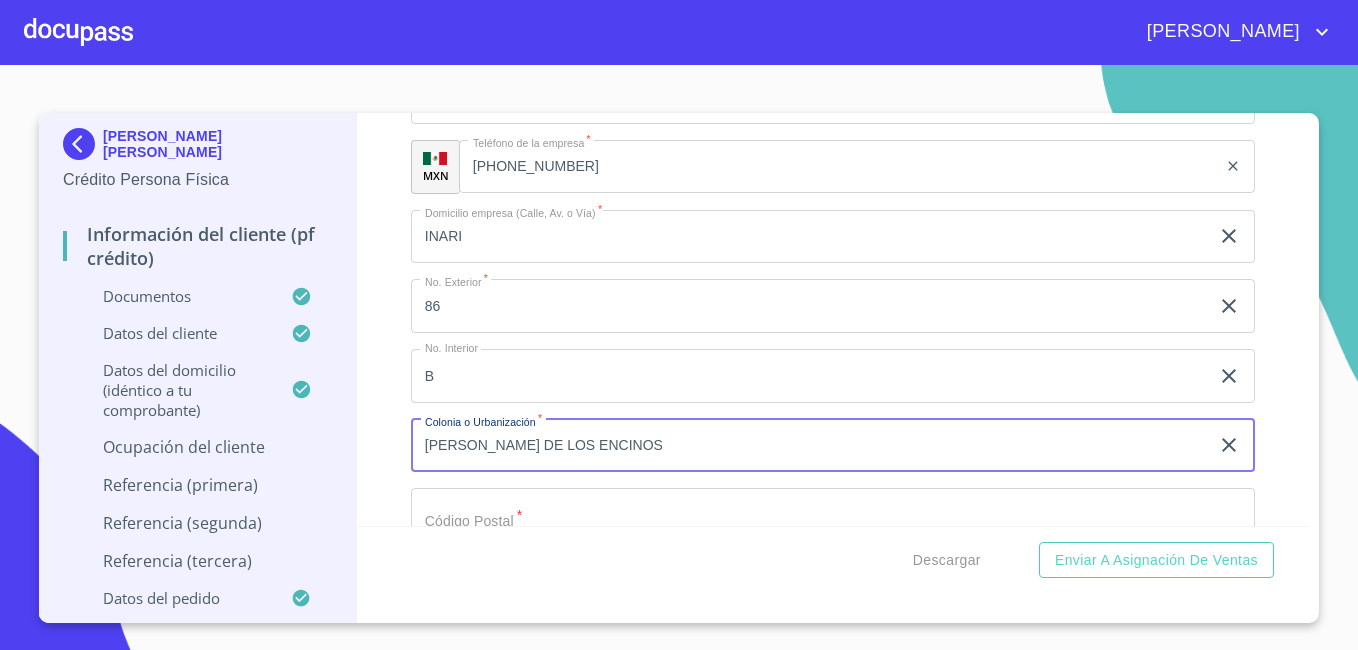 type on "[PERSON_NAME] DE LOS ENCINOS" 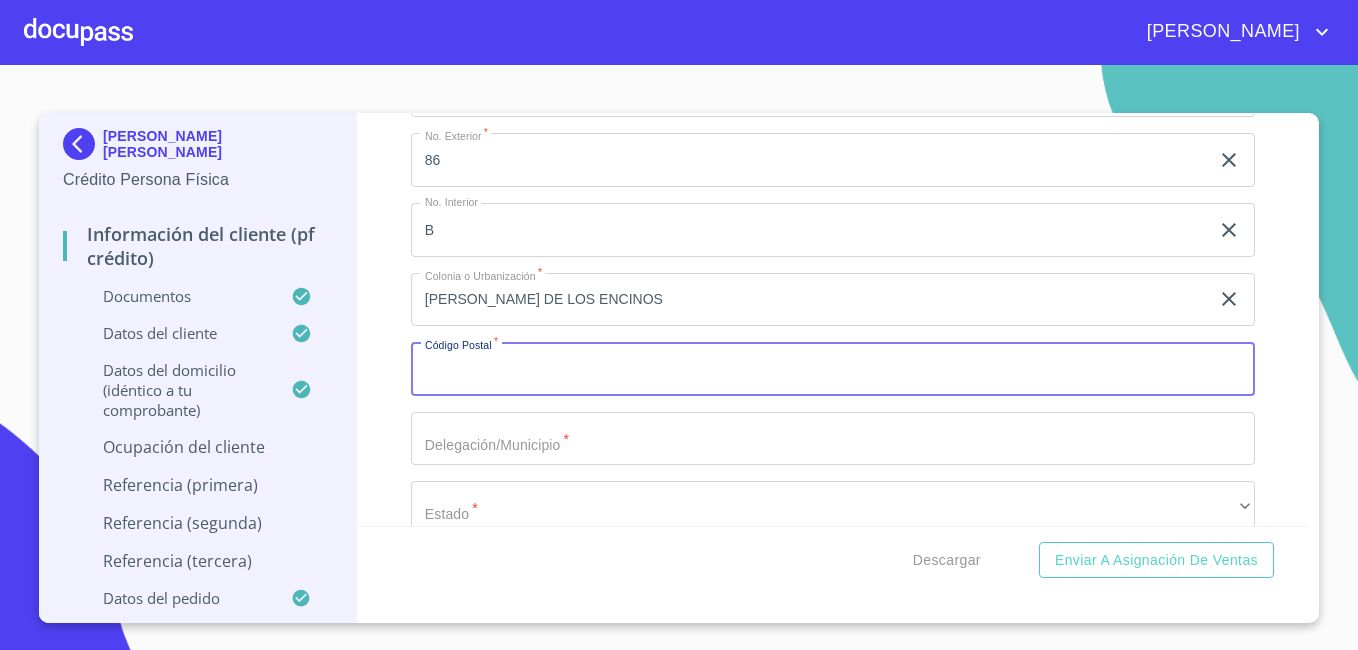 scroll, scrollTop: 8675, scrollLeft: 0, axis: vertical 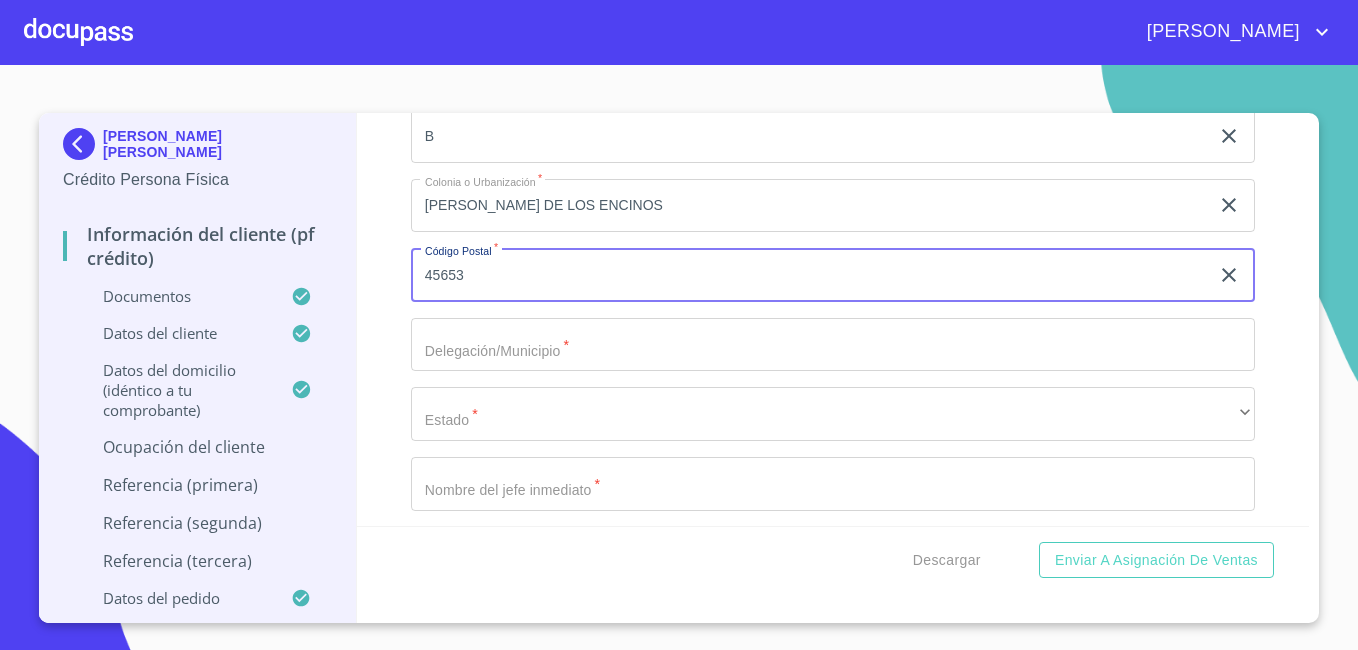 type on "45653" 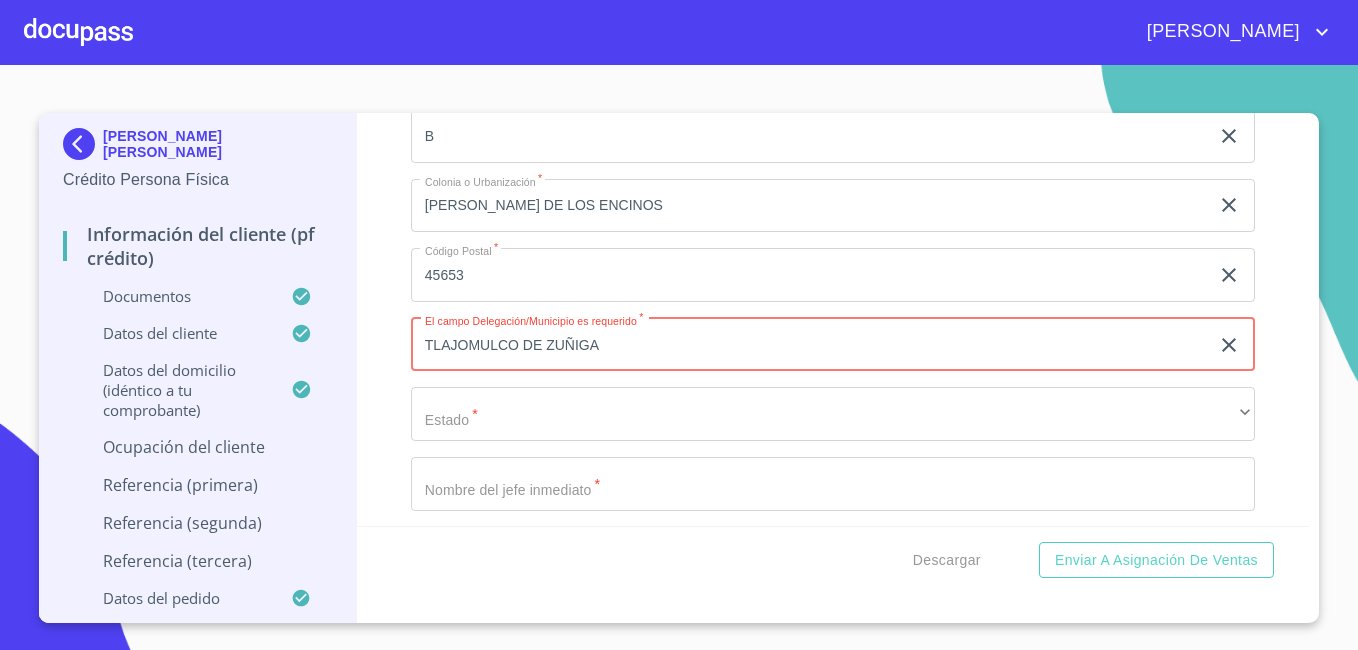 type on "TLAJOMULCO DE ZUÑIGA" 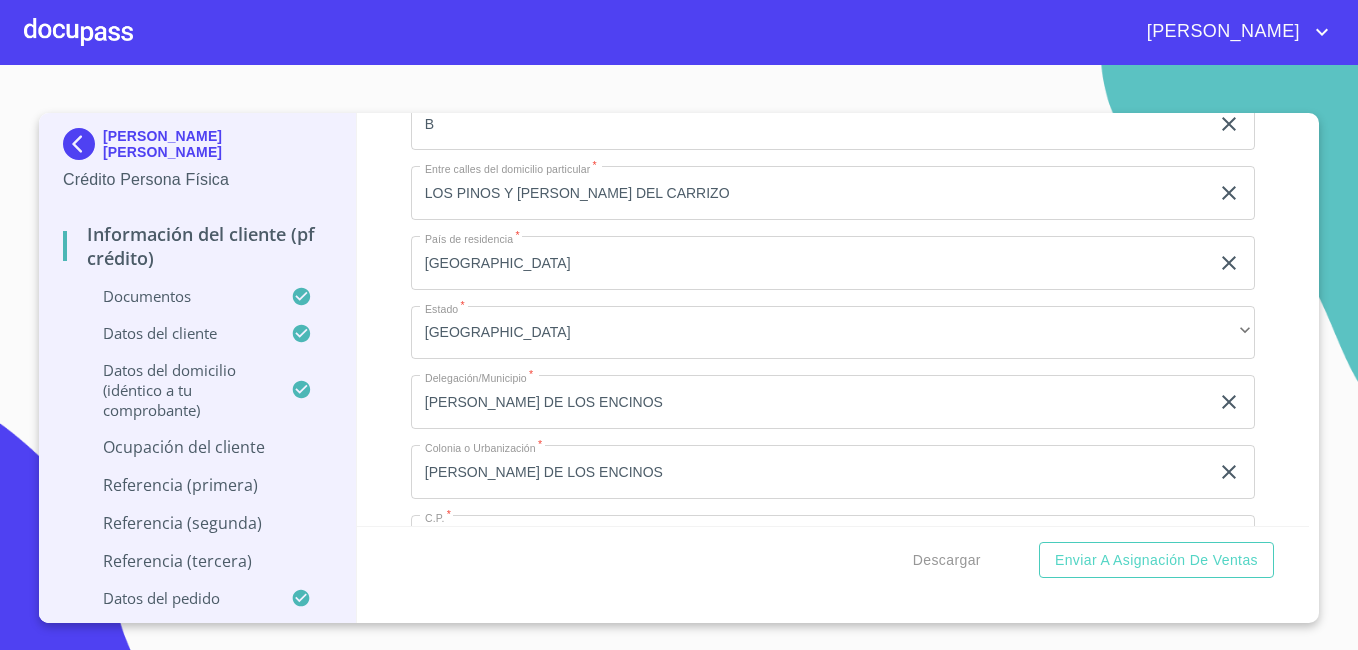 scroll, scrollTop: 7175, scrollLeft: 0, axis: vertical 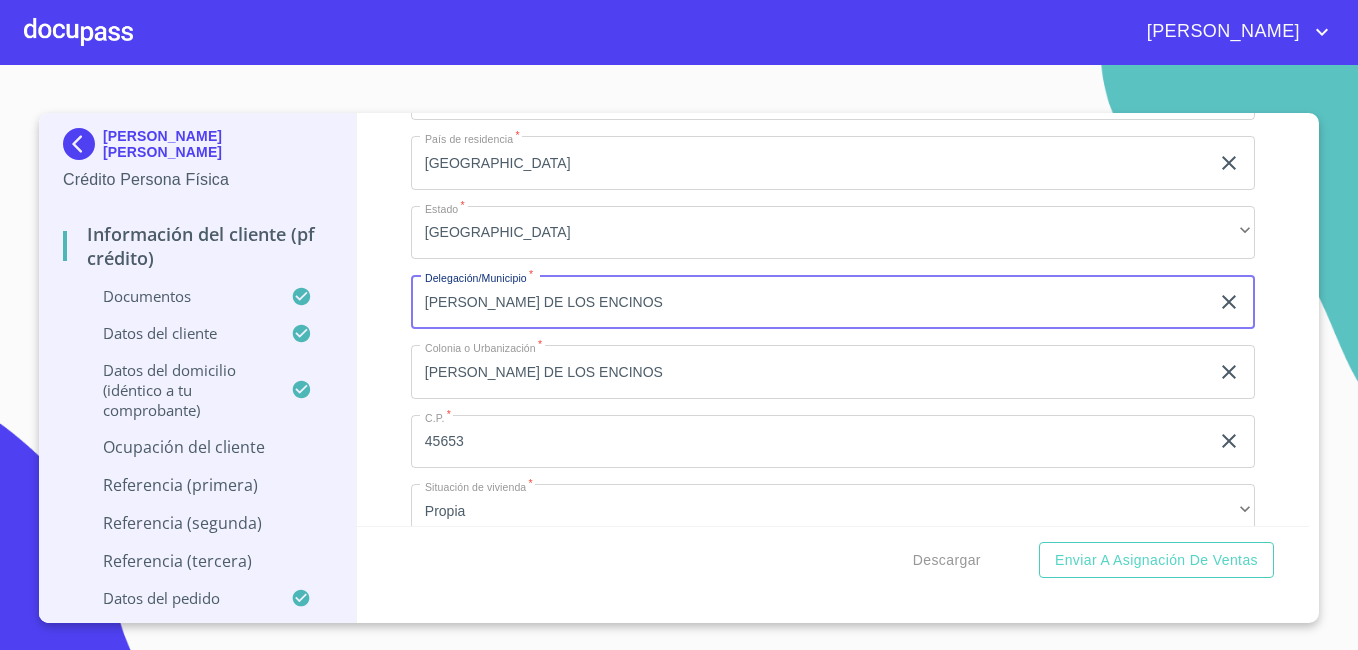 click on "[PERSON_NAME] DE LOS ENCINOS" at bounding box center (810, 302) 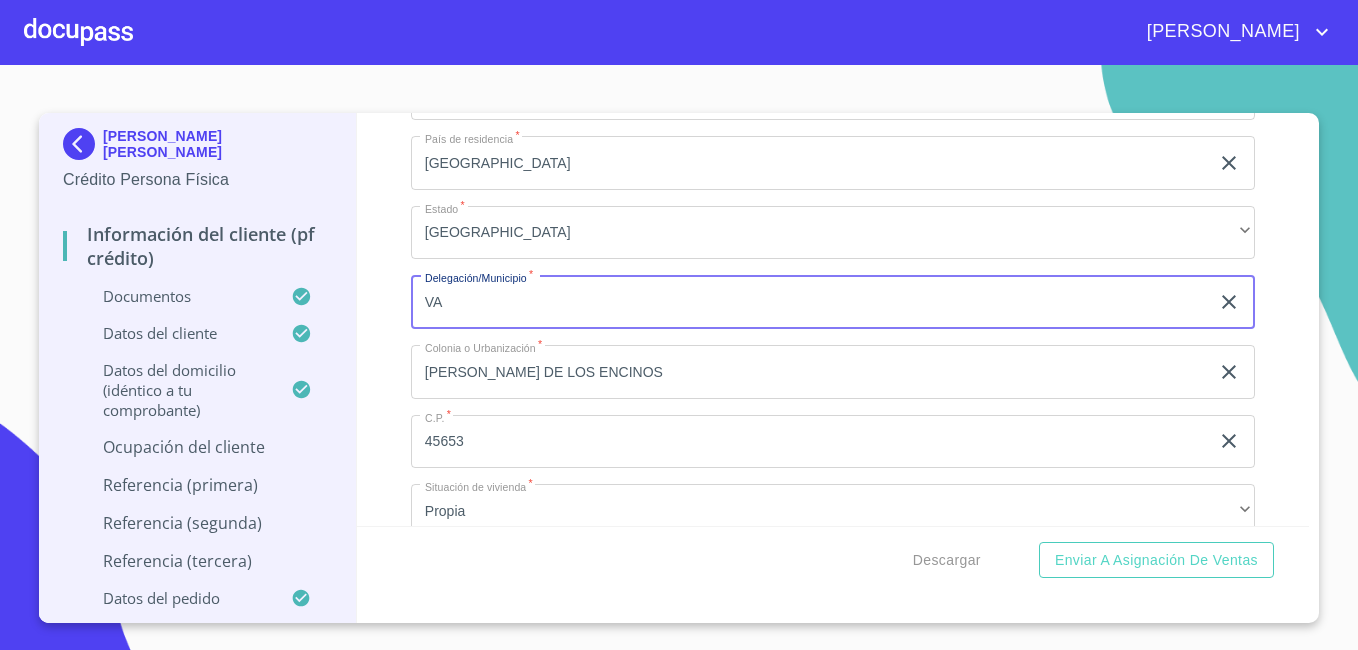 type on "V" 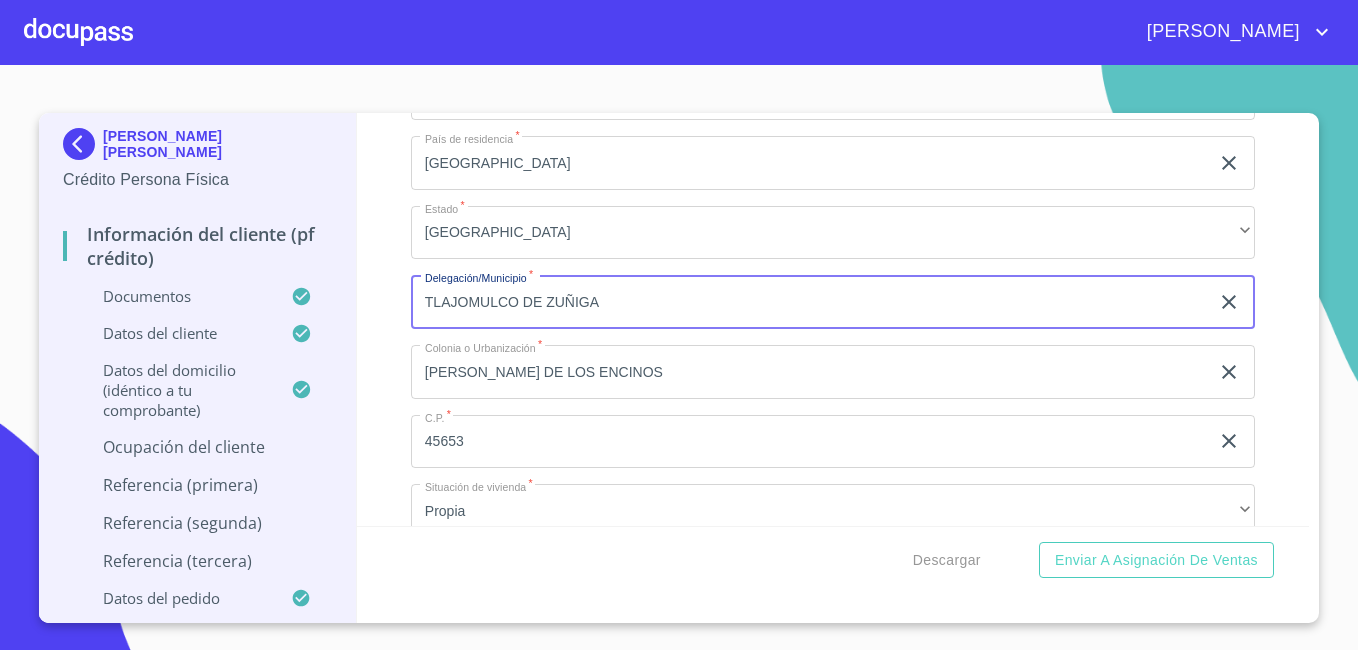 type on "TLAJOMULCO DE ZUÑIGA" 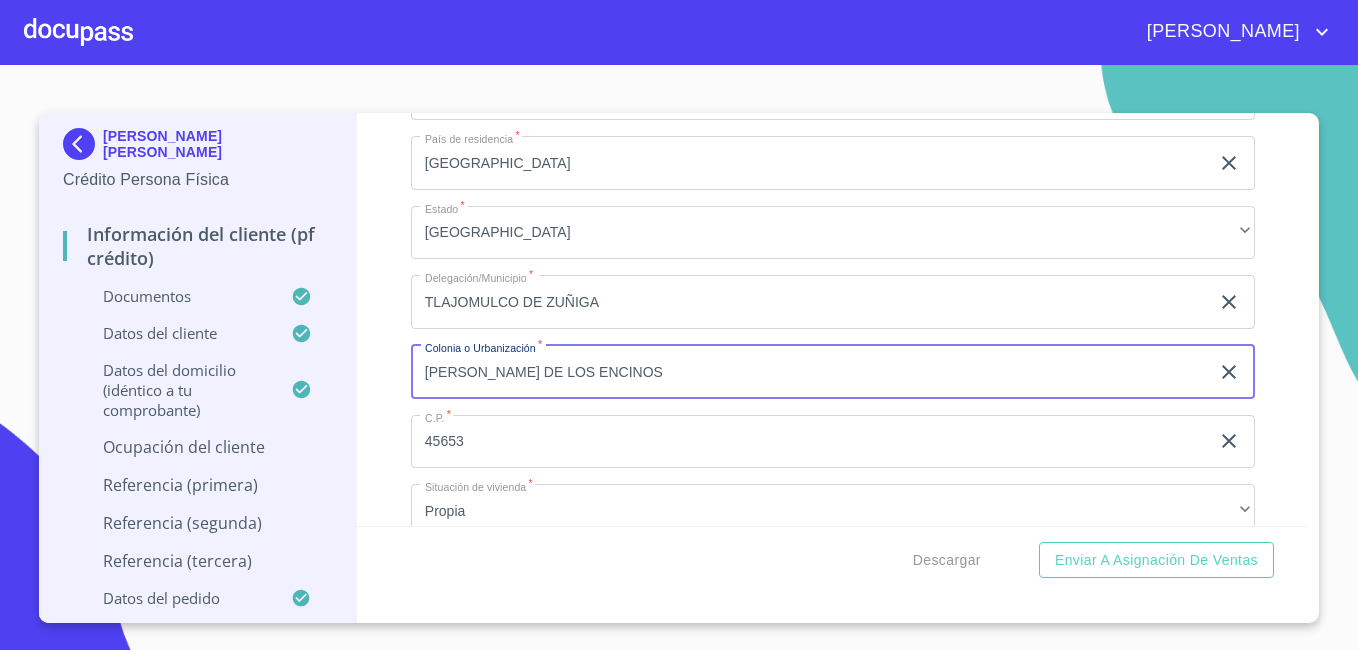 click on "Información del cliente (PF crédito)   Documentos Documento de identificación   * INE ​ Identificación Oficial * Identificación Oficial Identificación Oficial Comprobante de Domicilio * Comprobante de Domicilio Comprobante de [PERSON_NAME] de ingresos   * Independiente/Dueño de negocio/Persona Moral ​ Comprobante de Ingresos mes 1 * Comprobante de Ingresos mes 1 Comprobante de Ingresos mes 1 Comprobante de Ingresos mes 2 * Comprobante de Ingresos mes 2 Comprobante de Ingresos mes 2 Comprobante de Ingresos mes 3 * Comprobante de Ingresos mes 3 Comprobante de Ingresos mes 3 CURP * CURP [PERSON_NAME] de situación fiscal Arrastra o selecciona el (los) documento(s) para agregar Datos del cliente Apellido [PERSON_NAME]   * [PERSON_NAME] ​ Apellido Materno   * [PERSON_NAME] ​ Primer nombre   * MAYO ​ Segundo Nombre [PERSON_NAME] ​ Fecha de nacimiento * 10 de may. de [DEMOGRAPHIC_DATA] ​ Nacionalidad   * Mexicana ​ País de nacimiento   * [GEOGRAPHIC_DATA] ​ Estado de nacimiento   * Jalisco ​ CURP   * ​ RFC   *" at bounding box center (833, 319) 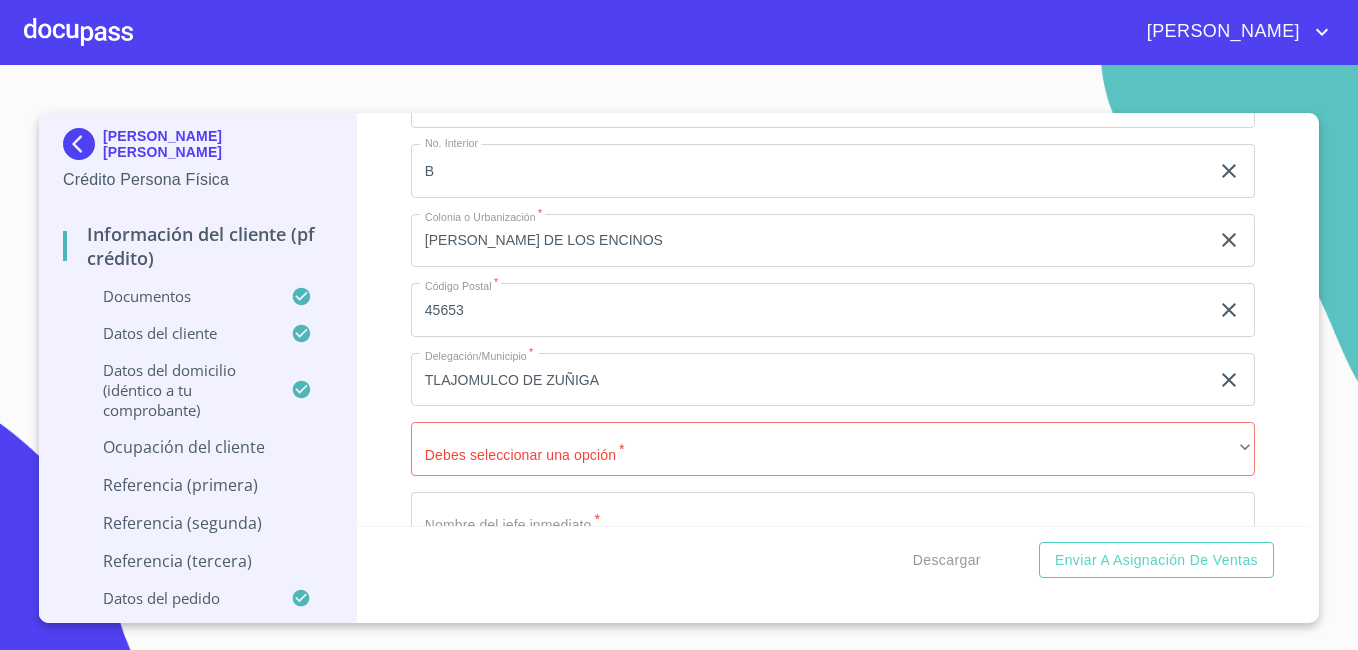scroll, scrollTop: 8675, scrollLeft: 0, axis: vertical 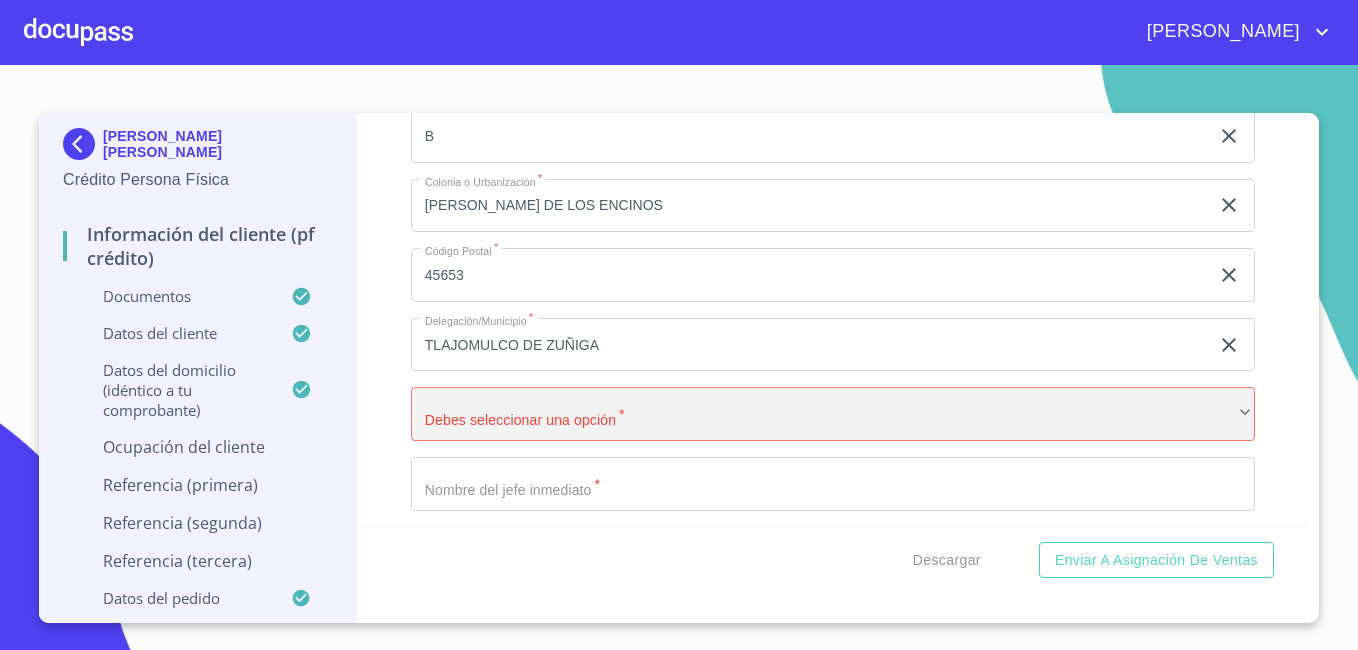 click on "​" at bounding box center [833, 414] 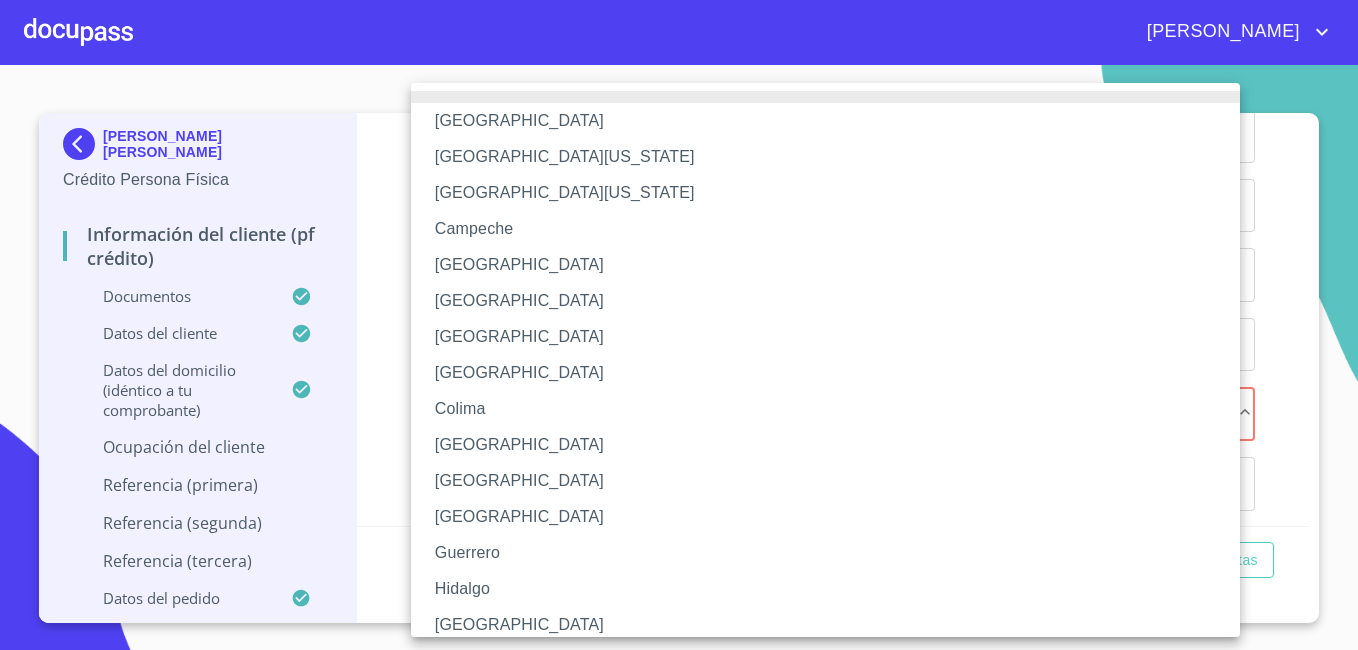 type 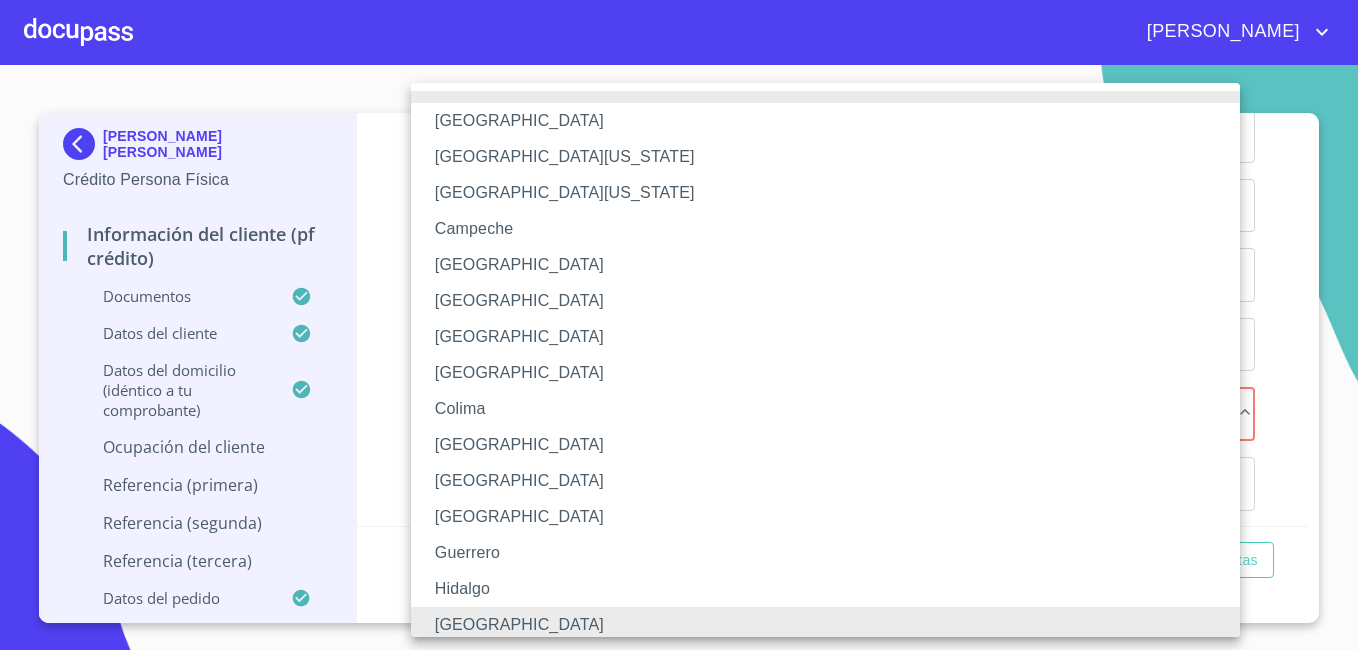 scroll, scrollTop: 6, scrollLeft: 0, axis: vertical 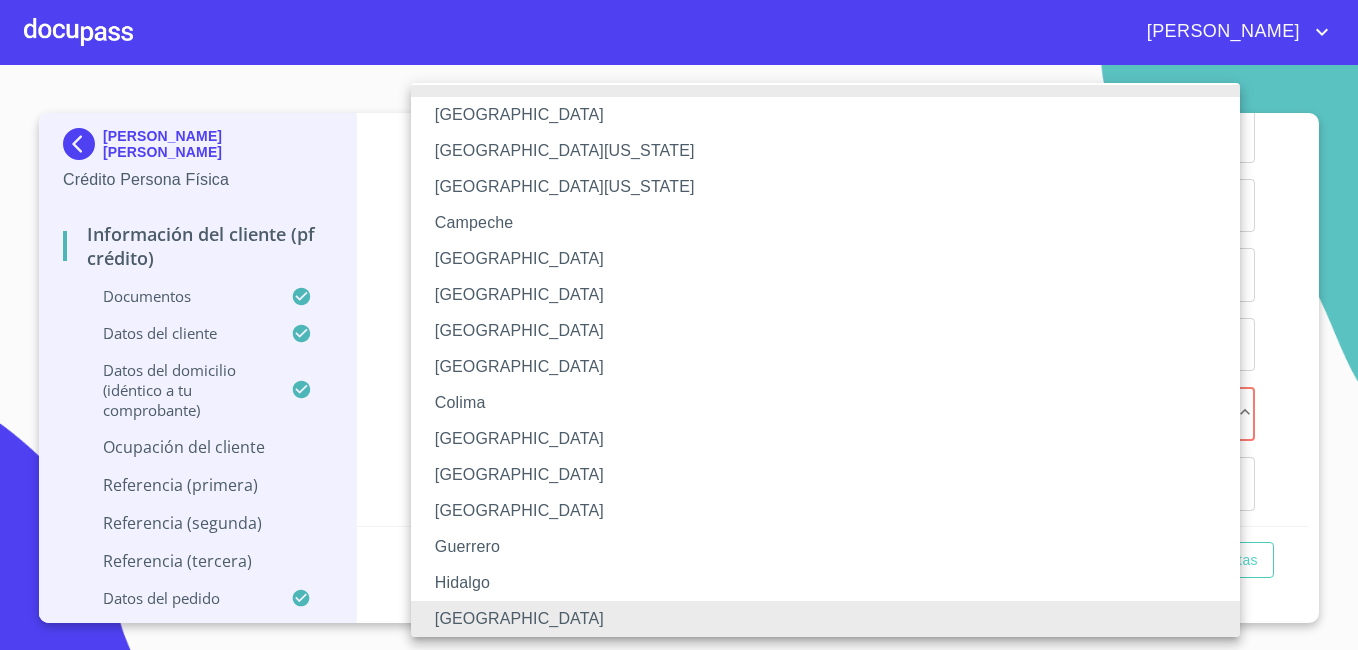 type 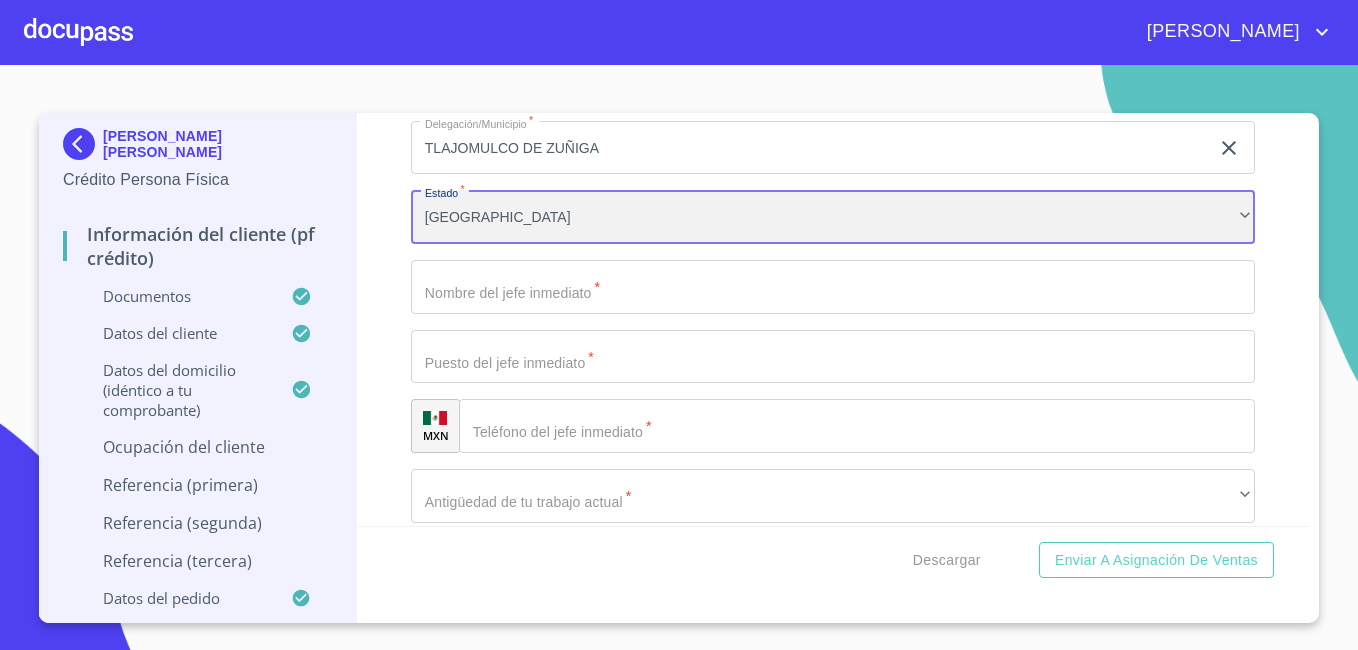 scroll, scrollTop: 8875, scrollLeft: 0, axis: vertical 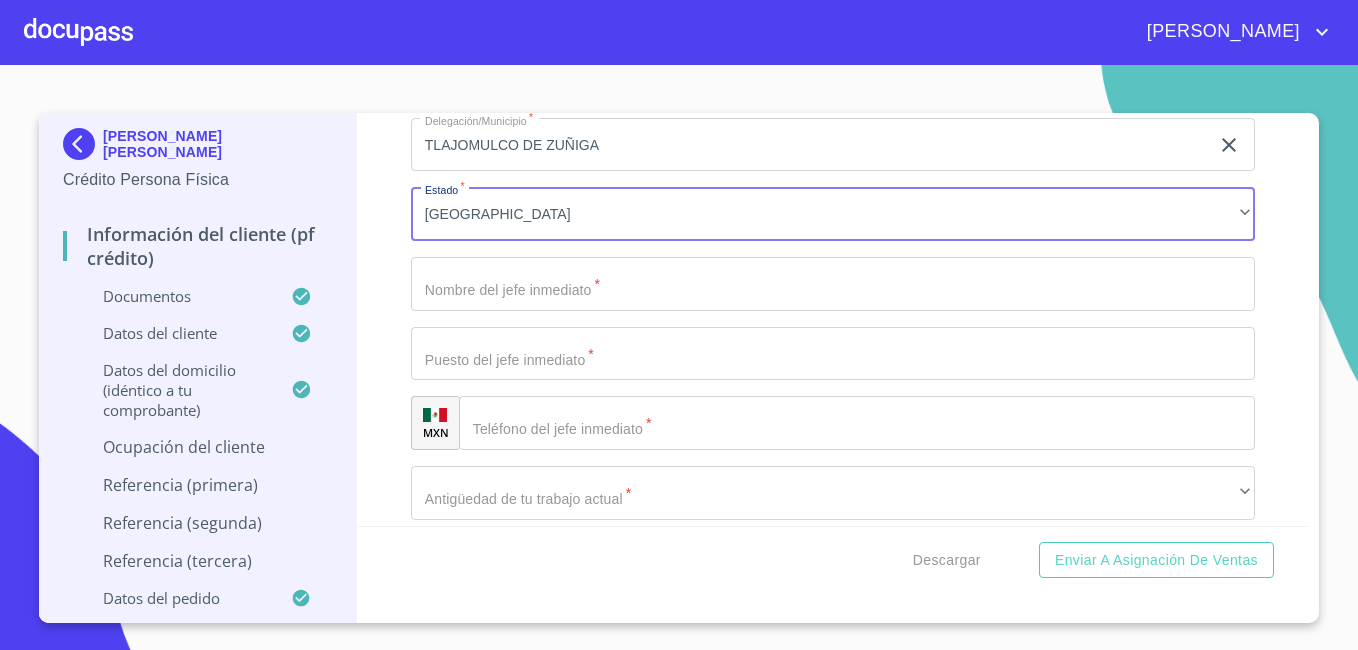click on "Documento de identificación   *" at bounding box center [810, -2951] 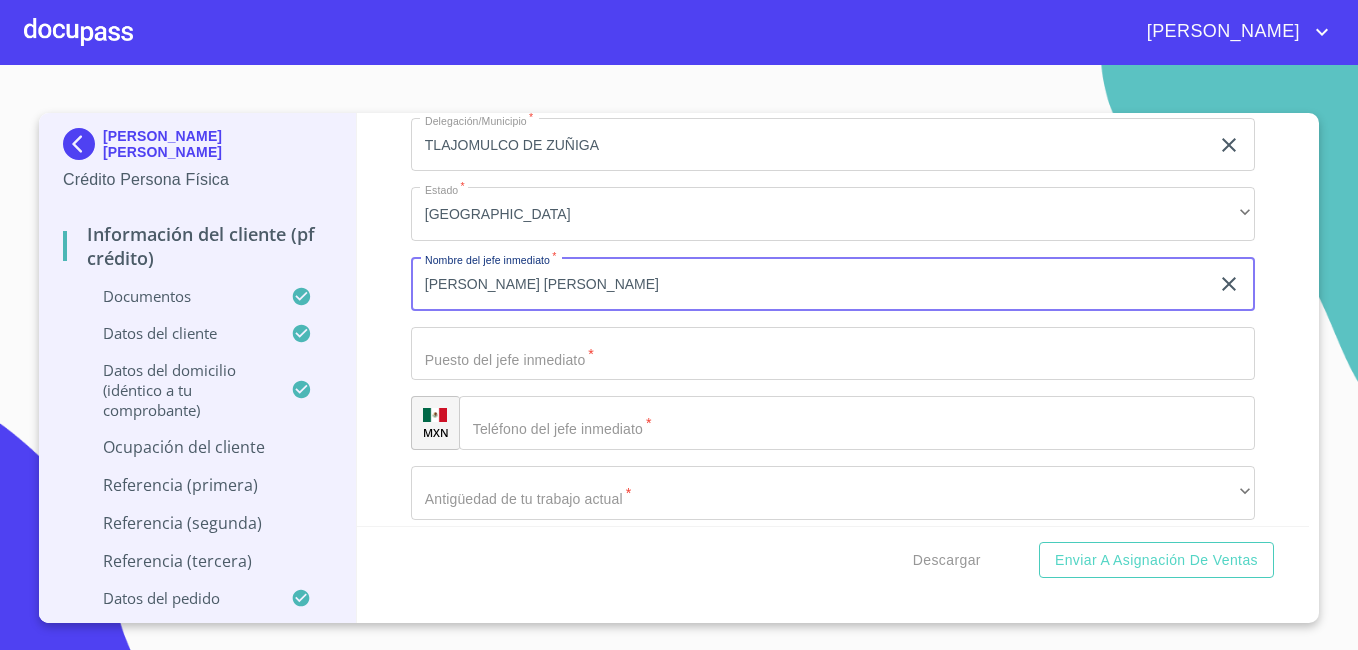 type on "[PERSON_NAME] [PERSON_NAME]" 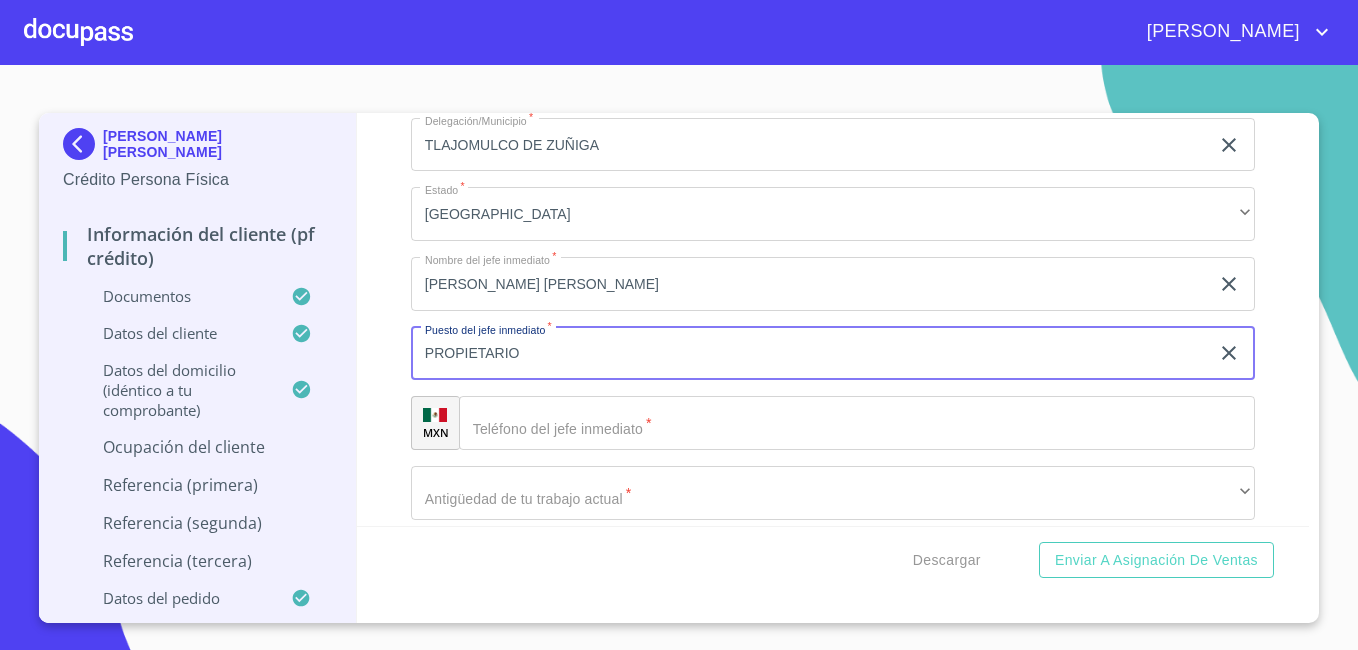 type on "PROPIETARIO" 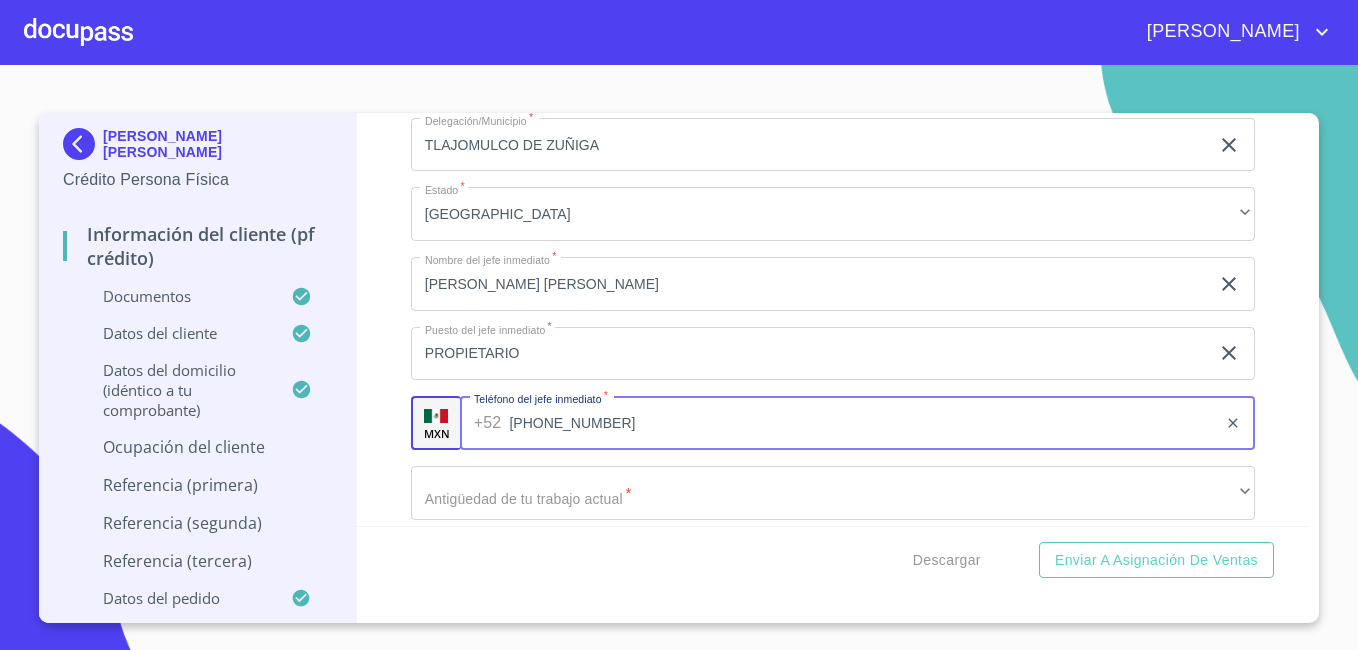 type on "[PHONE_NUMBER]" 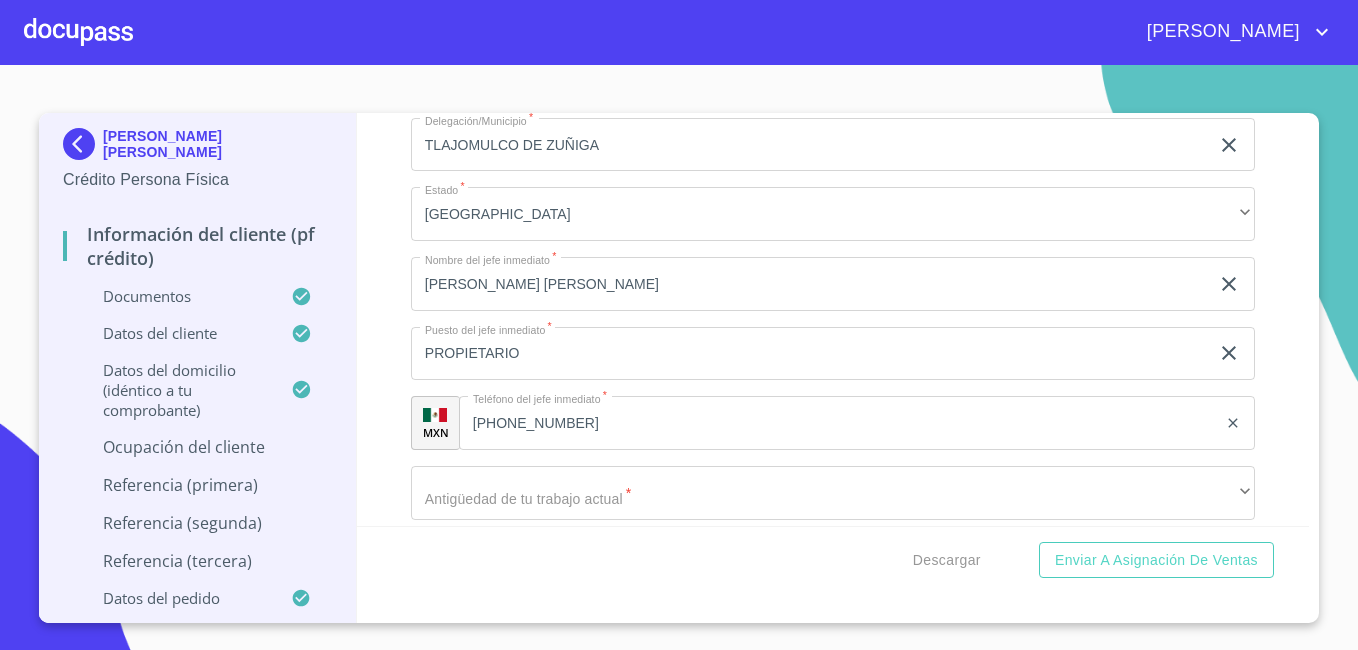 scroll, scrollTop: 9175, scrollLeft: 0, axis: vertical 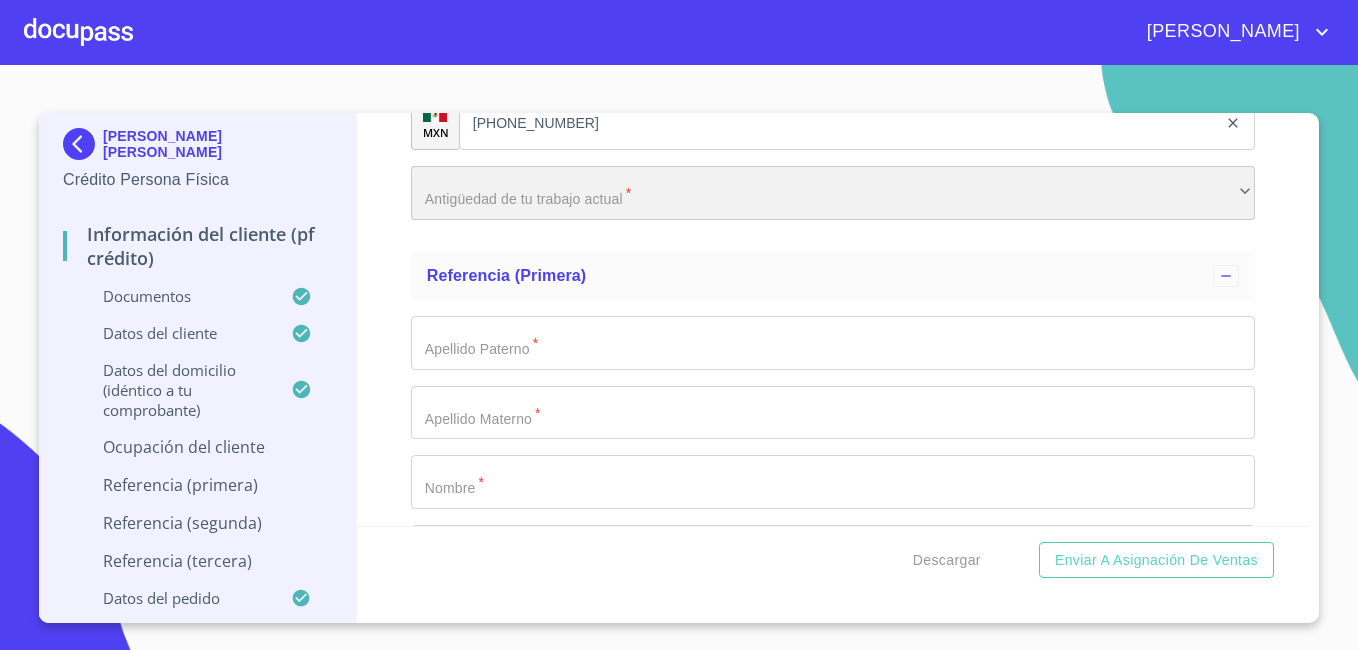 click on "​" at bounding box center [833, 193] 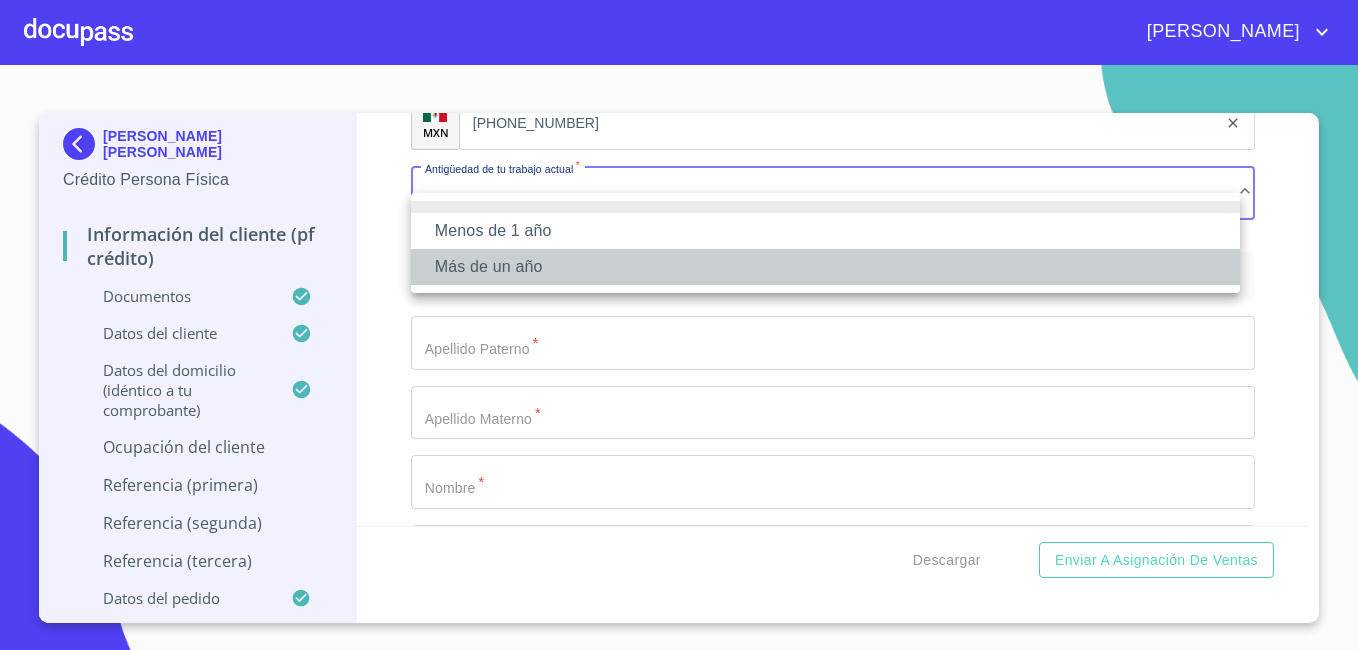 click on "Más de un año" at bounding box center (825, 267) 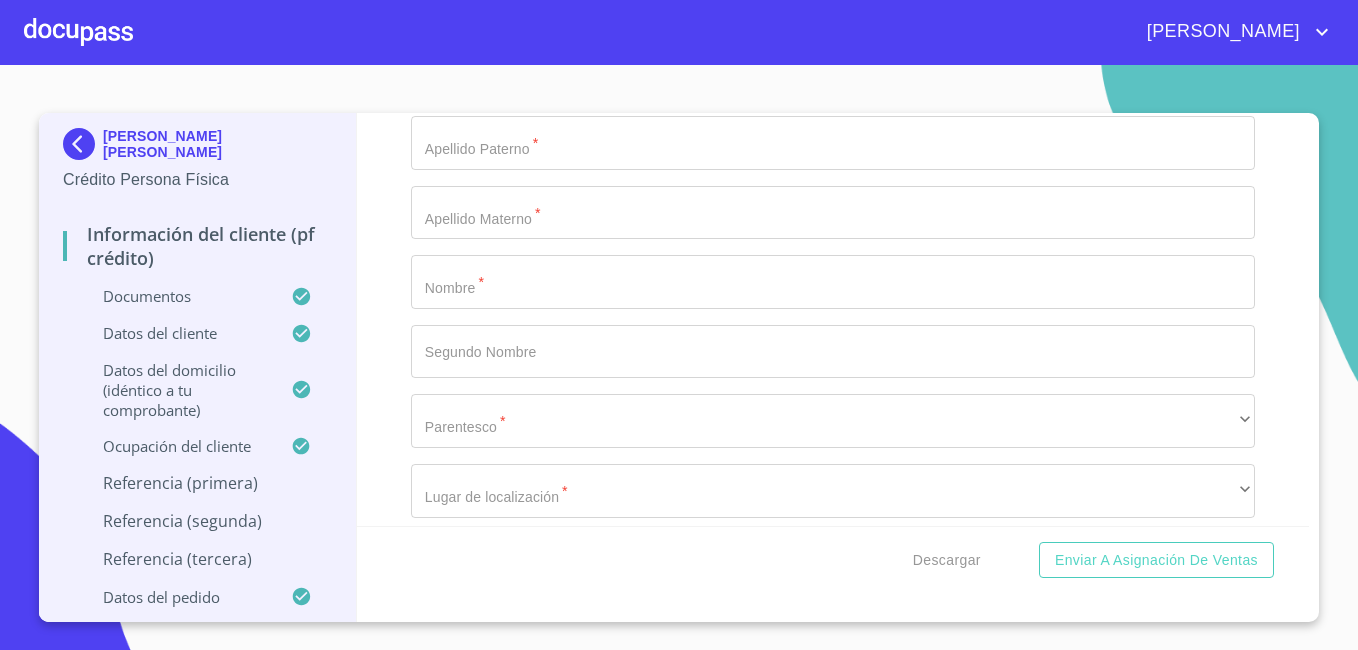 scroll, scrollTop: 9275, scrollLeft: 0, axis: vertical 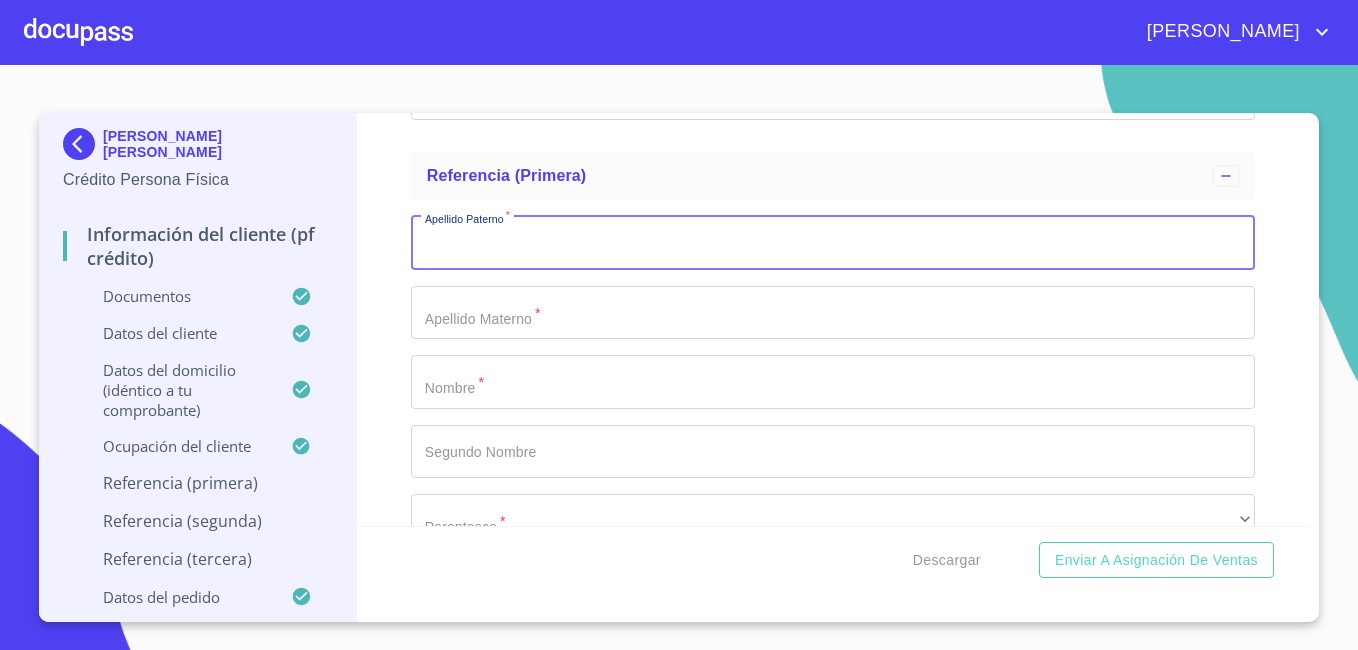 click on "Documento de identificación   *" at bounding box center [833, 243] 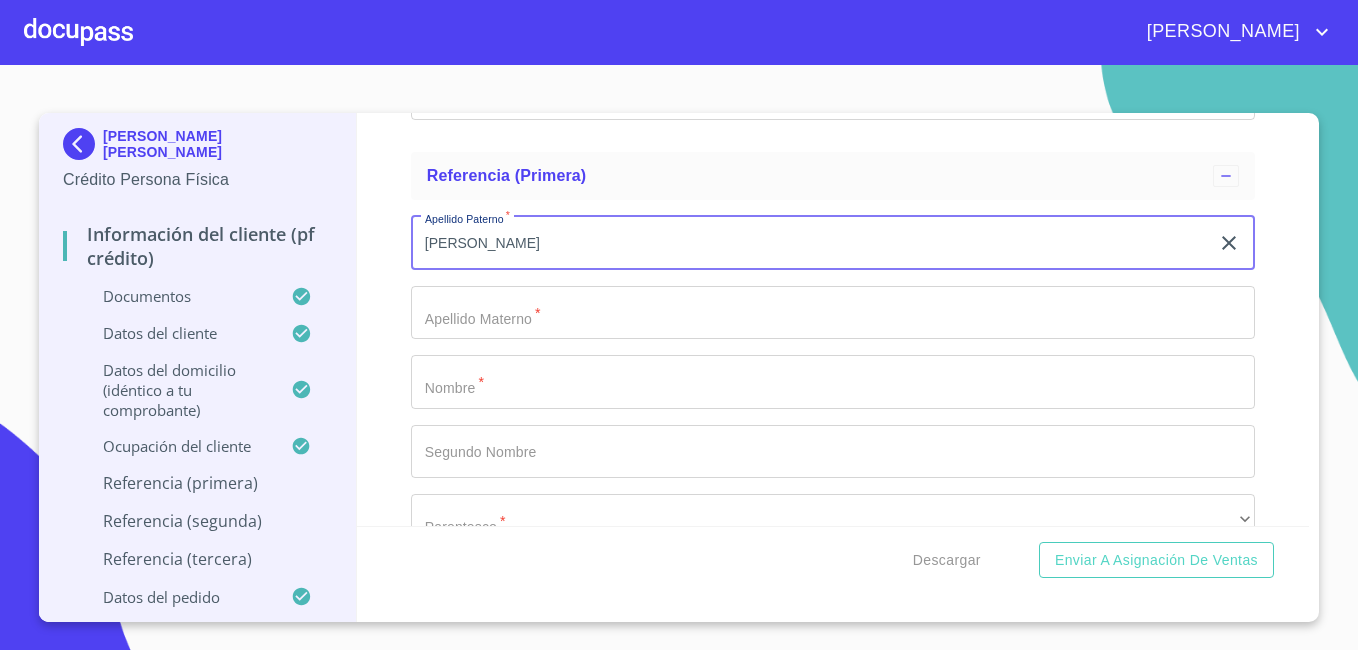 type on "[PERSON_NAME]" 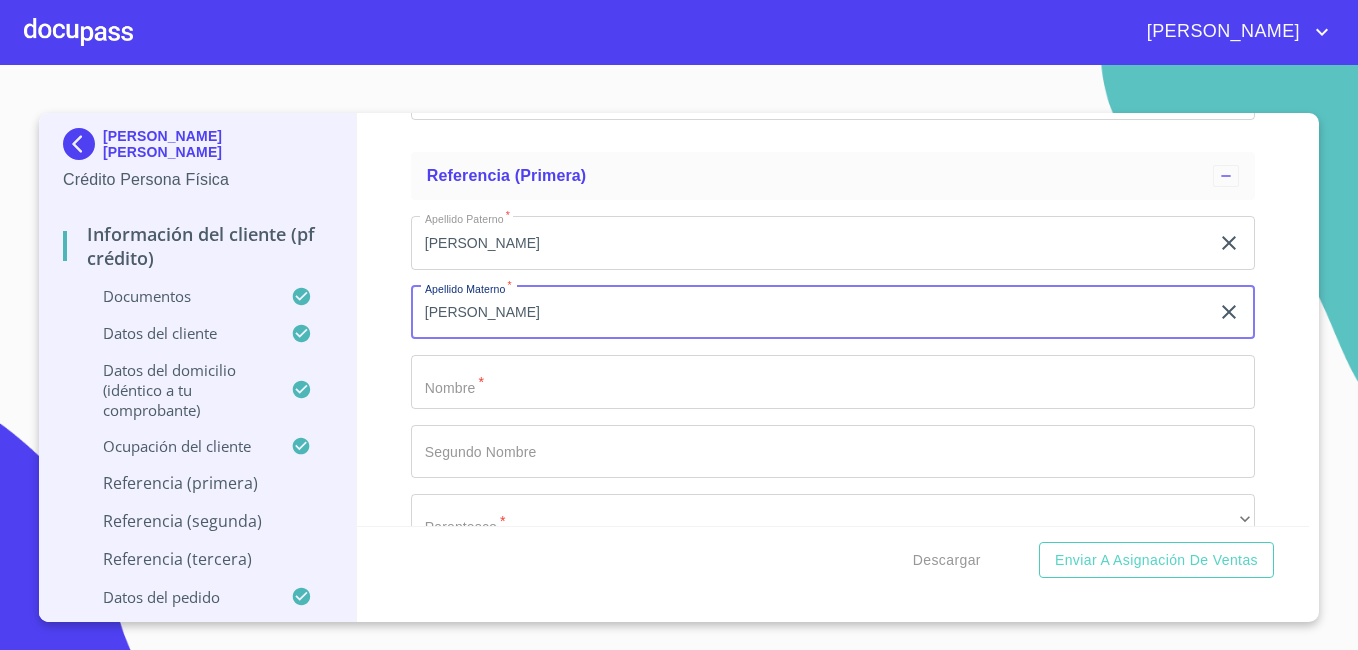 type on "[PERSON_NAME]" 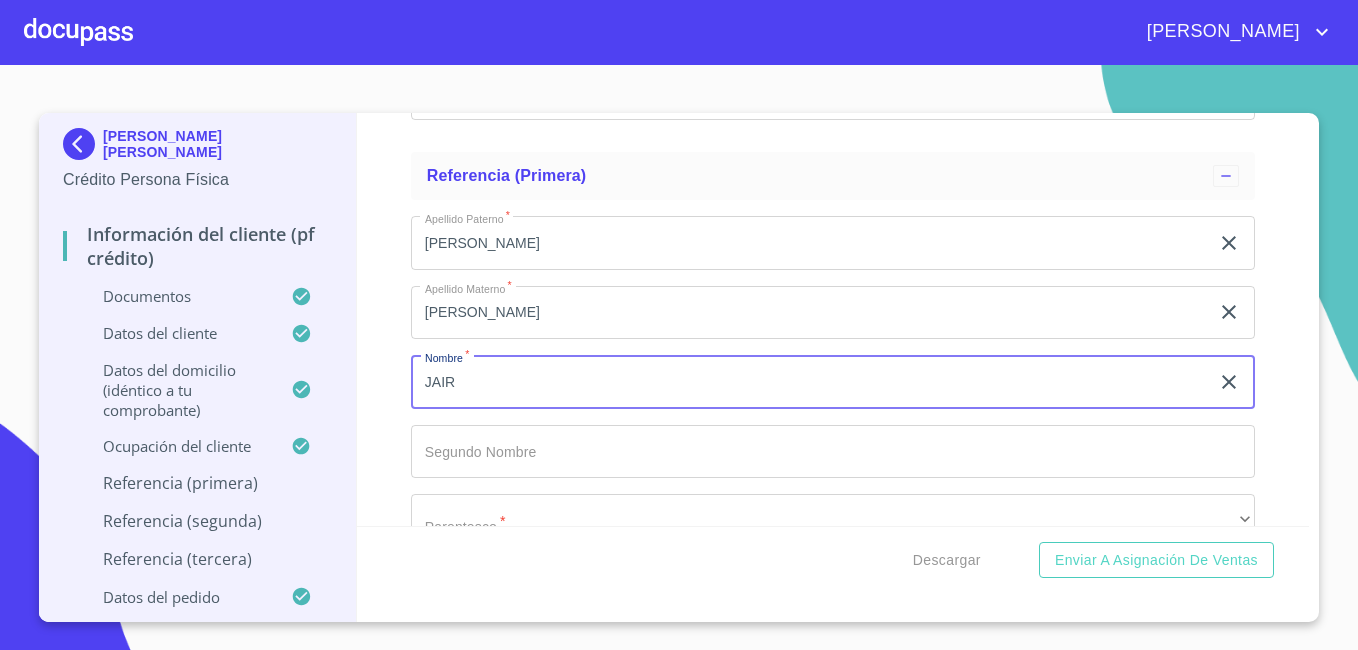 type on "JAIR" 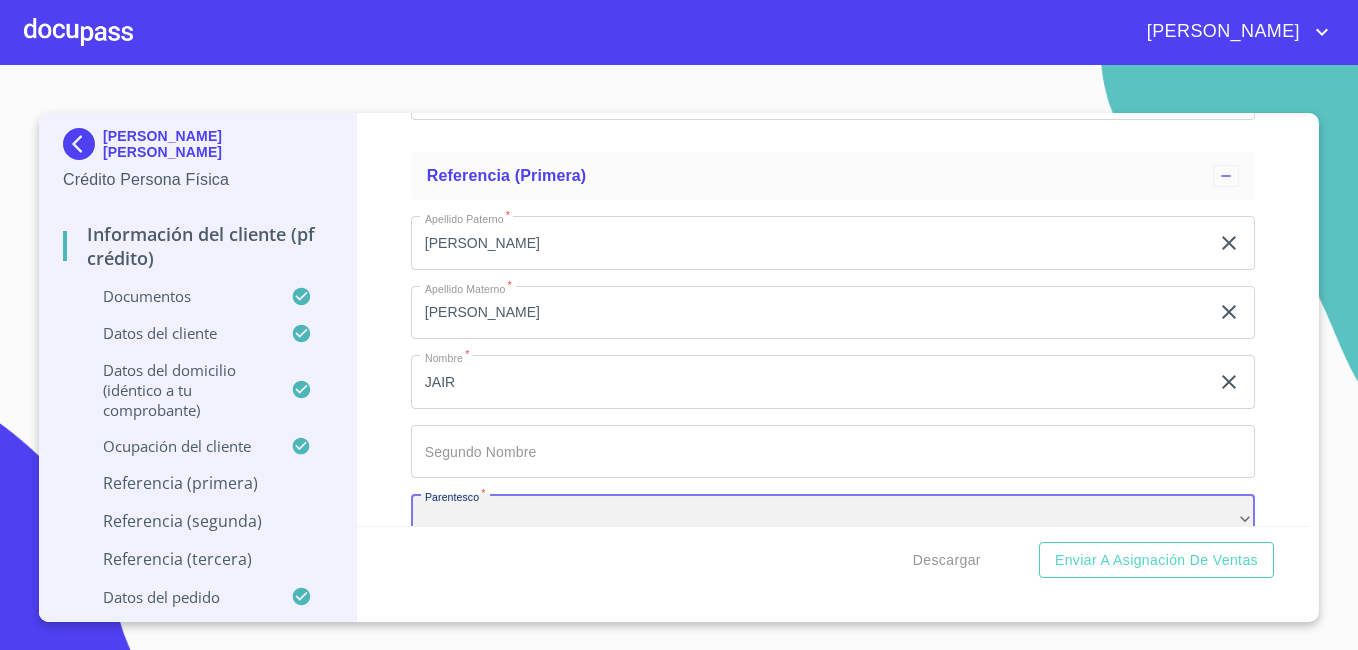 scroll, scrollTop: 9322, scrollLeft: 0, axis: vertical 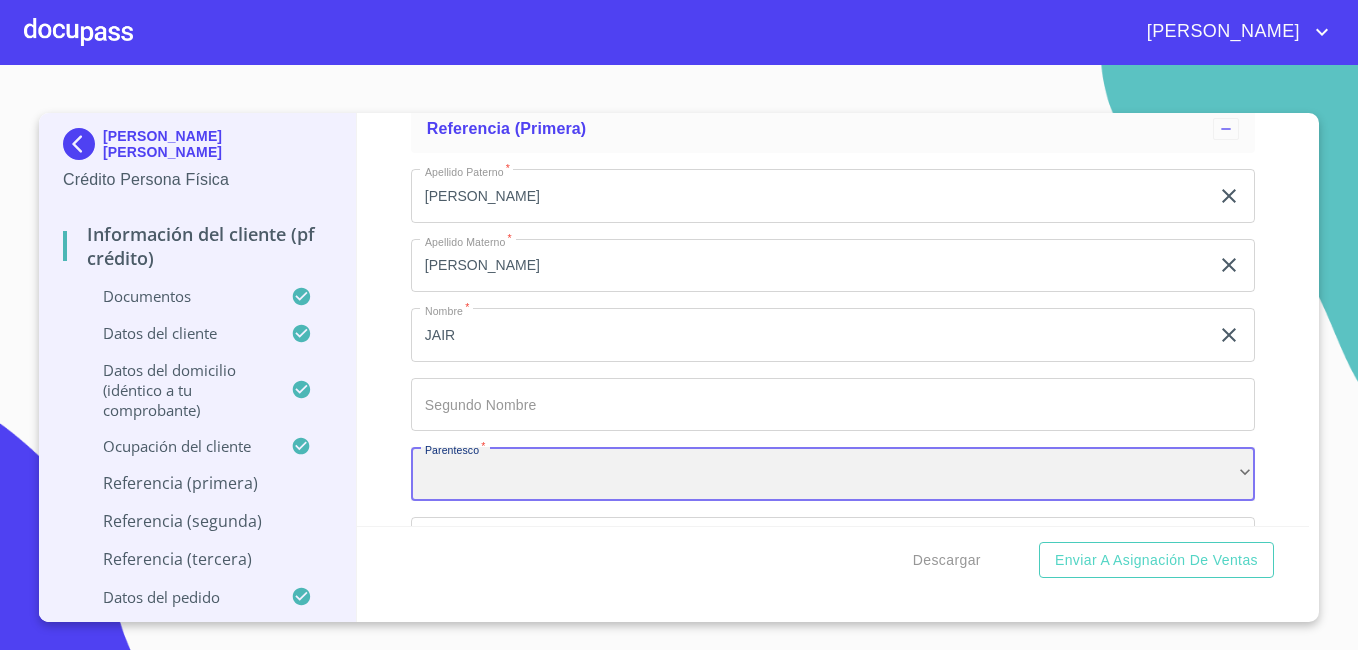 click on "​" at bounding box center [833, 474] 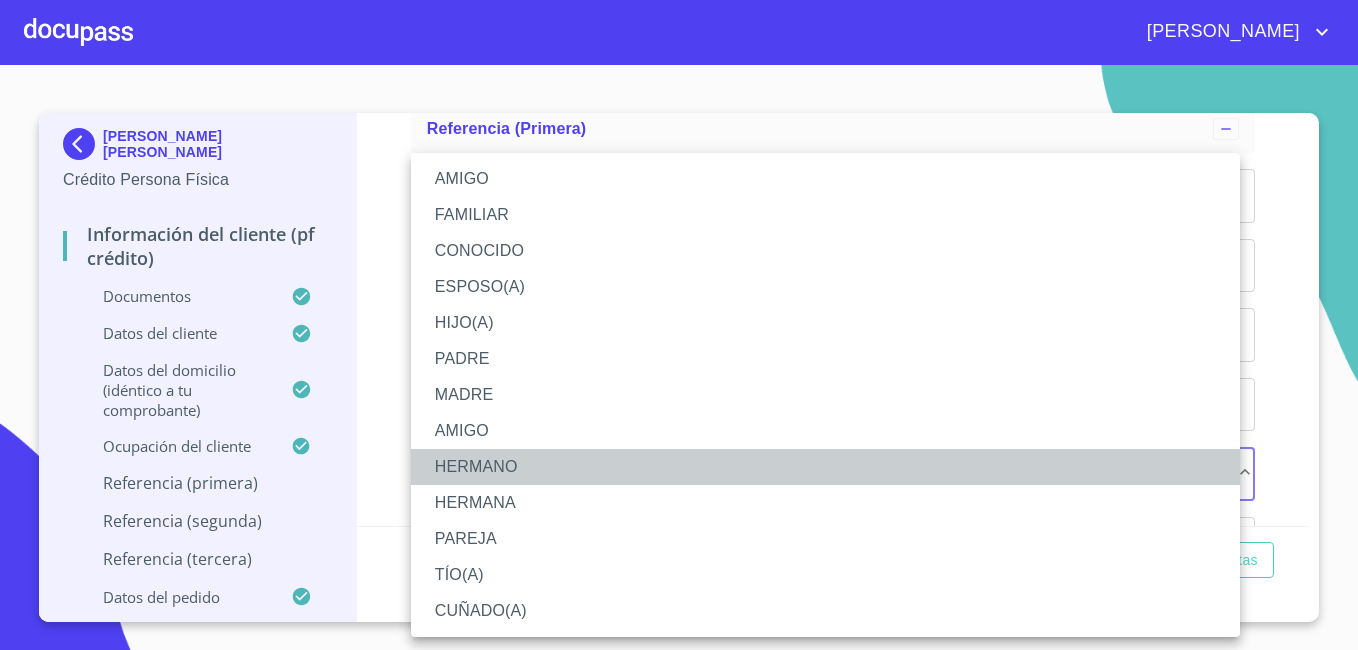 click on "HERMANO" at bounding box center (825, 467) 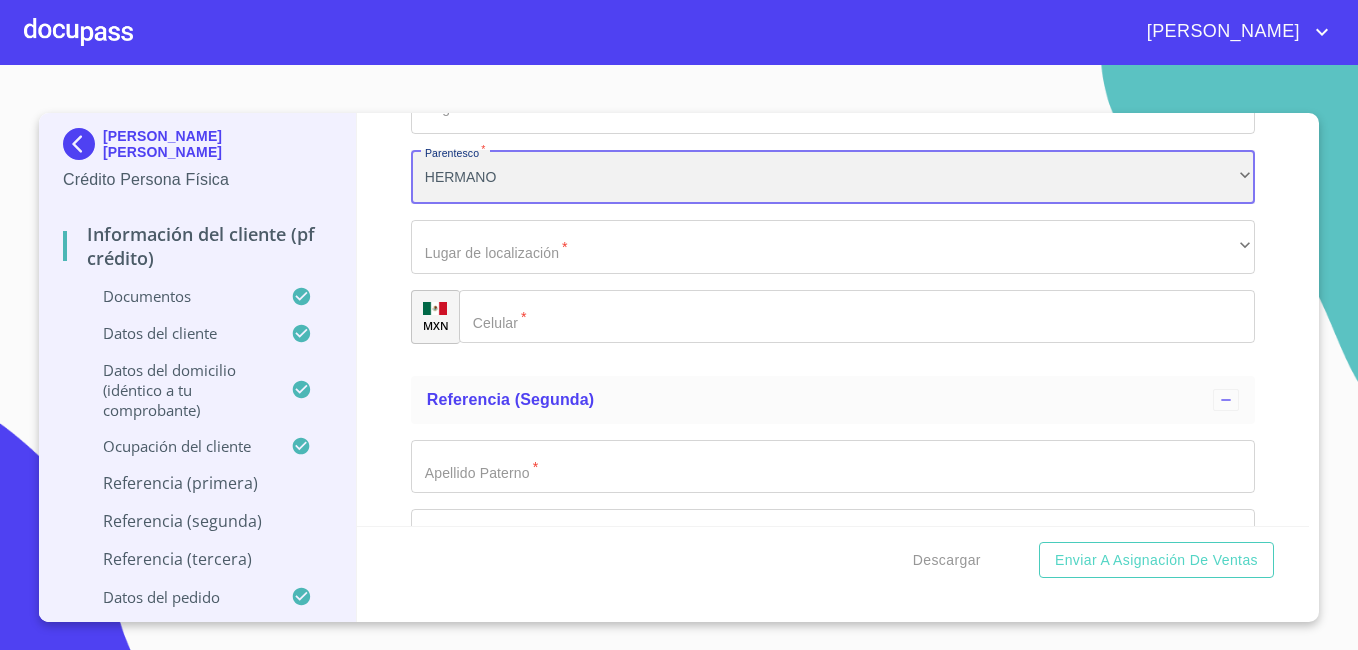 scroll, scrollTop: 9622, scrollLeft: 0, axis: vertical 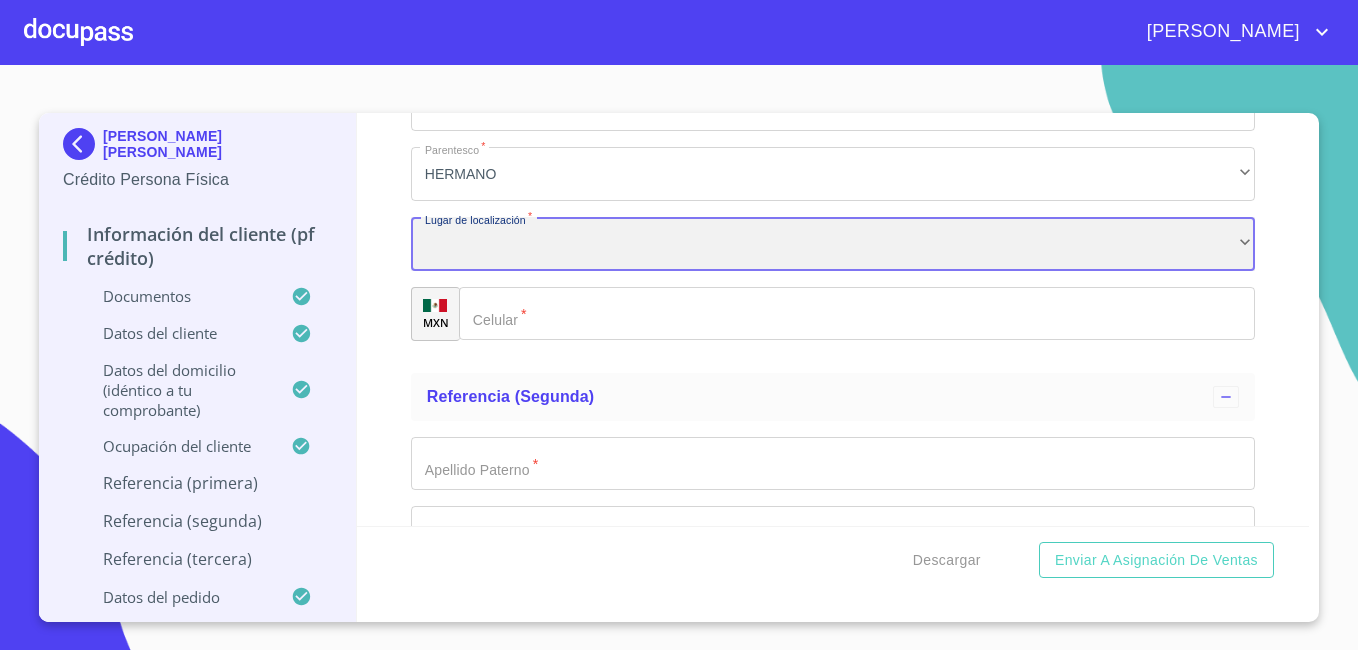 click on "​" at bounding box center [833, 244] 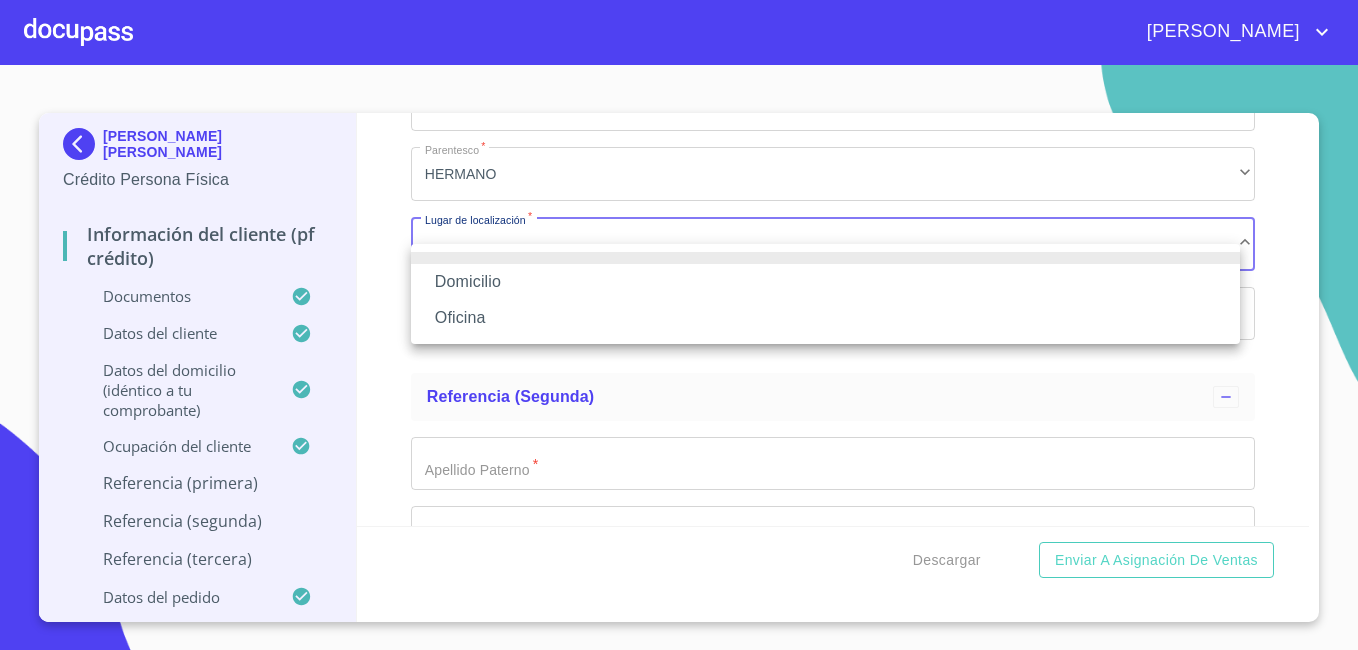 click on "Domicilio" at bounding box center [825, 282] 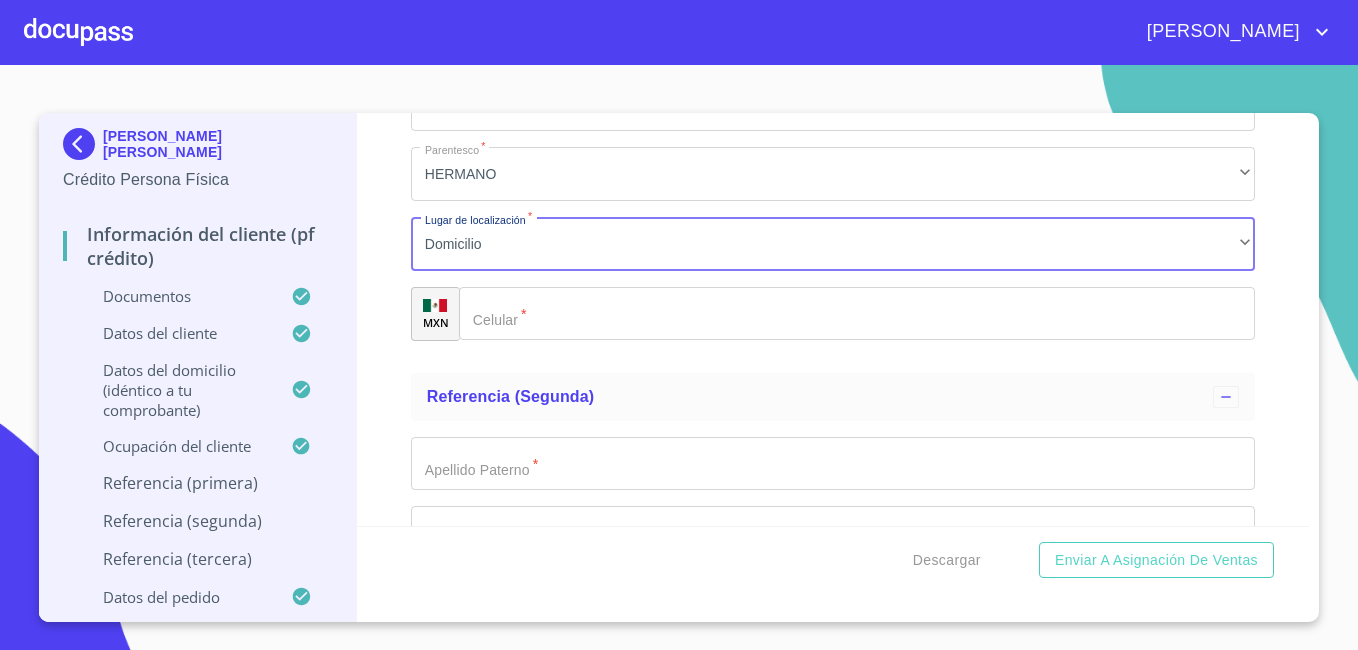 click on "Documento de identificación   *" 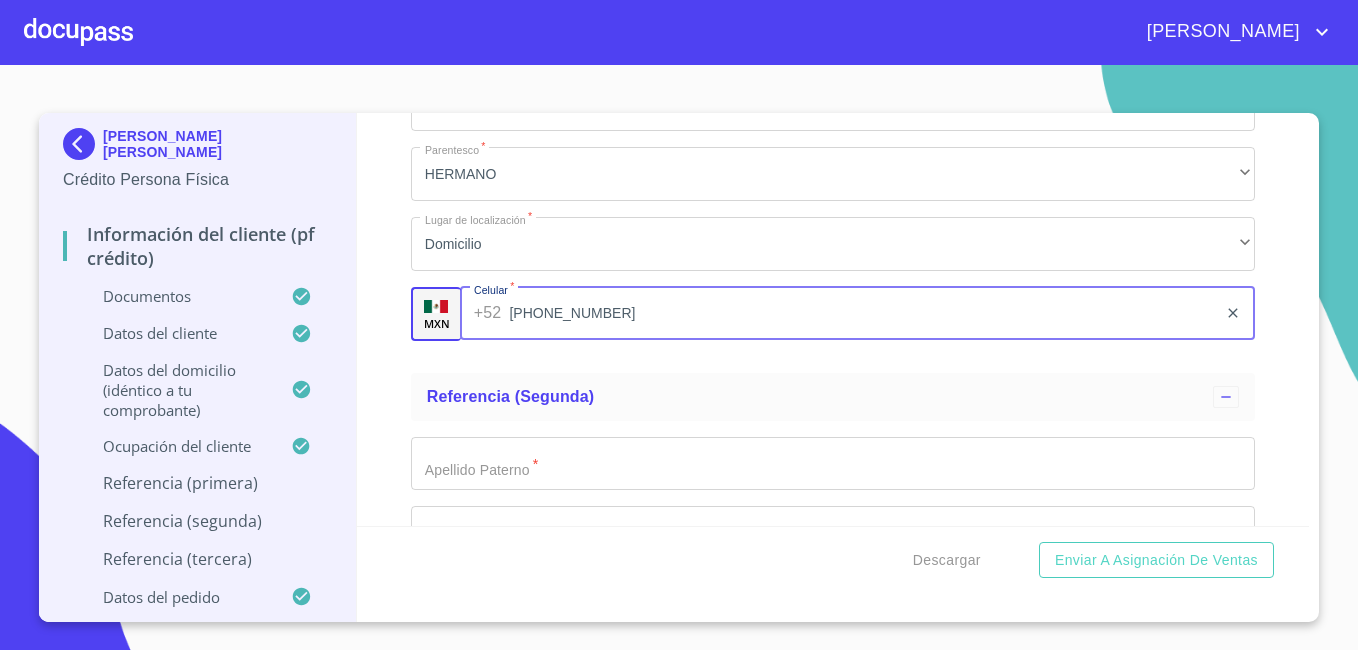 type on "[PHONE_NUMBER]" 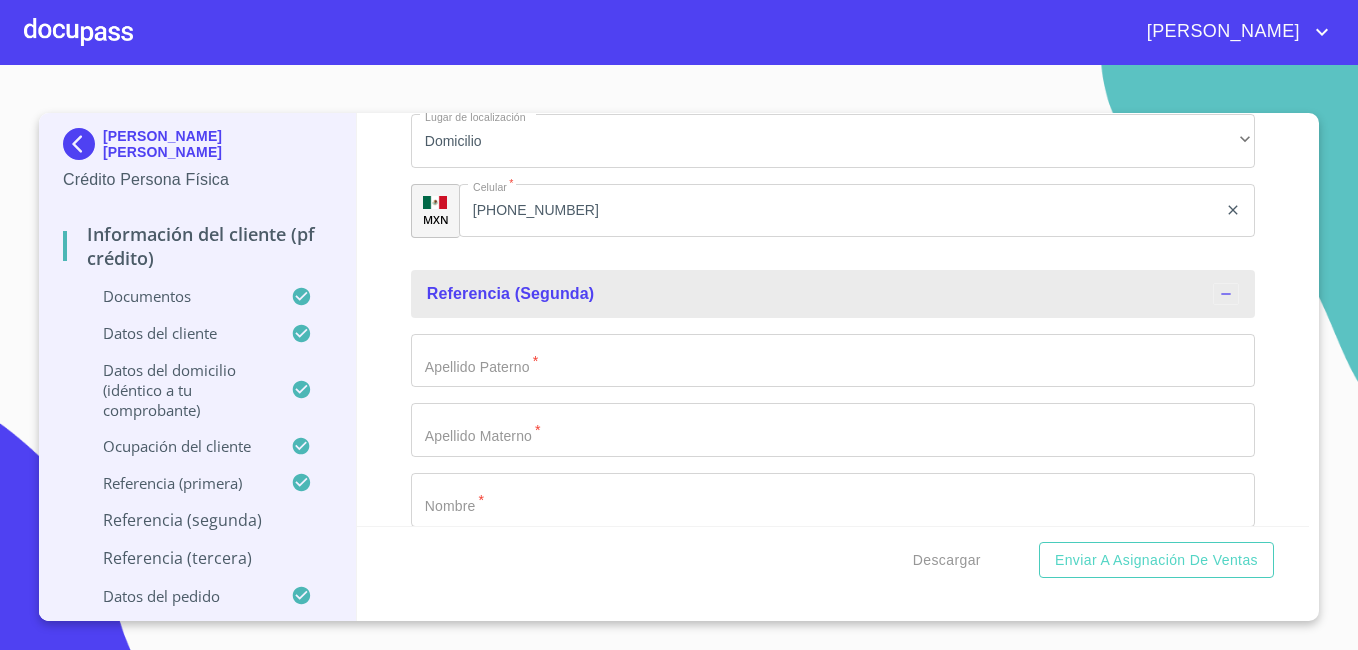 scroll, scrollTop: 9822, scrollLeft: 0, axis: vertical 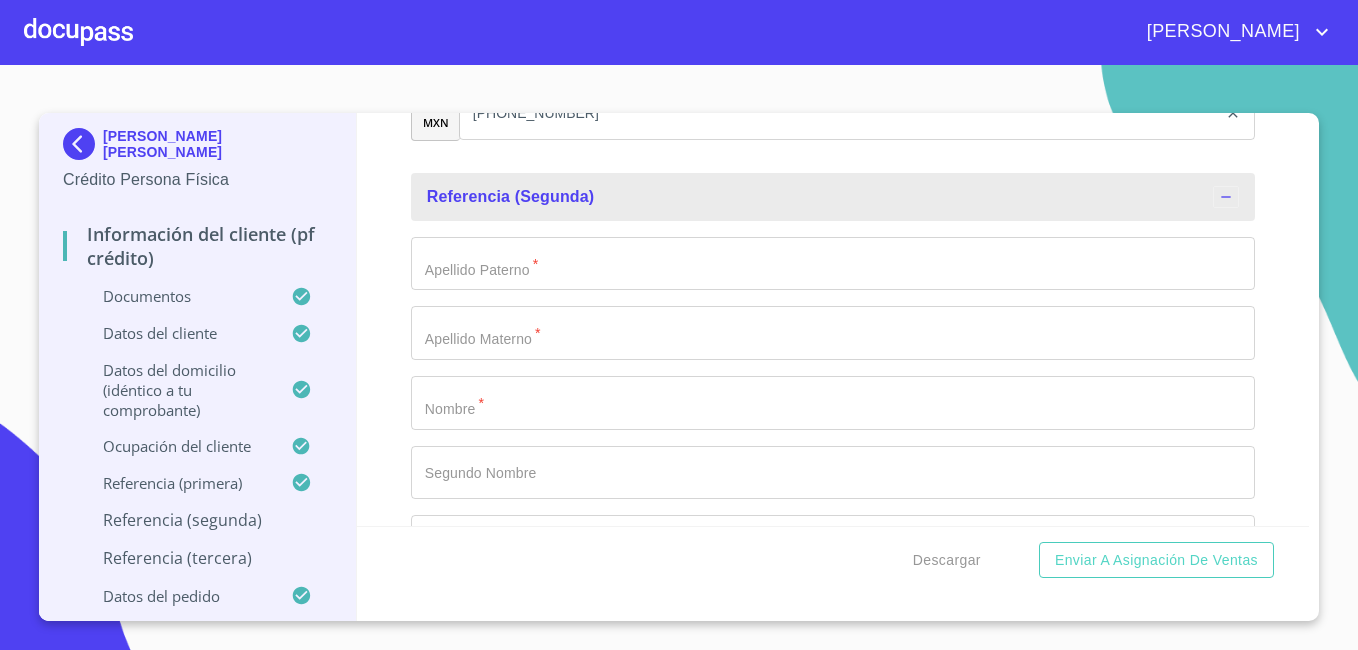 click on "Documento de identificación   *" at bounding box center [810, -3898] 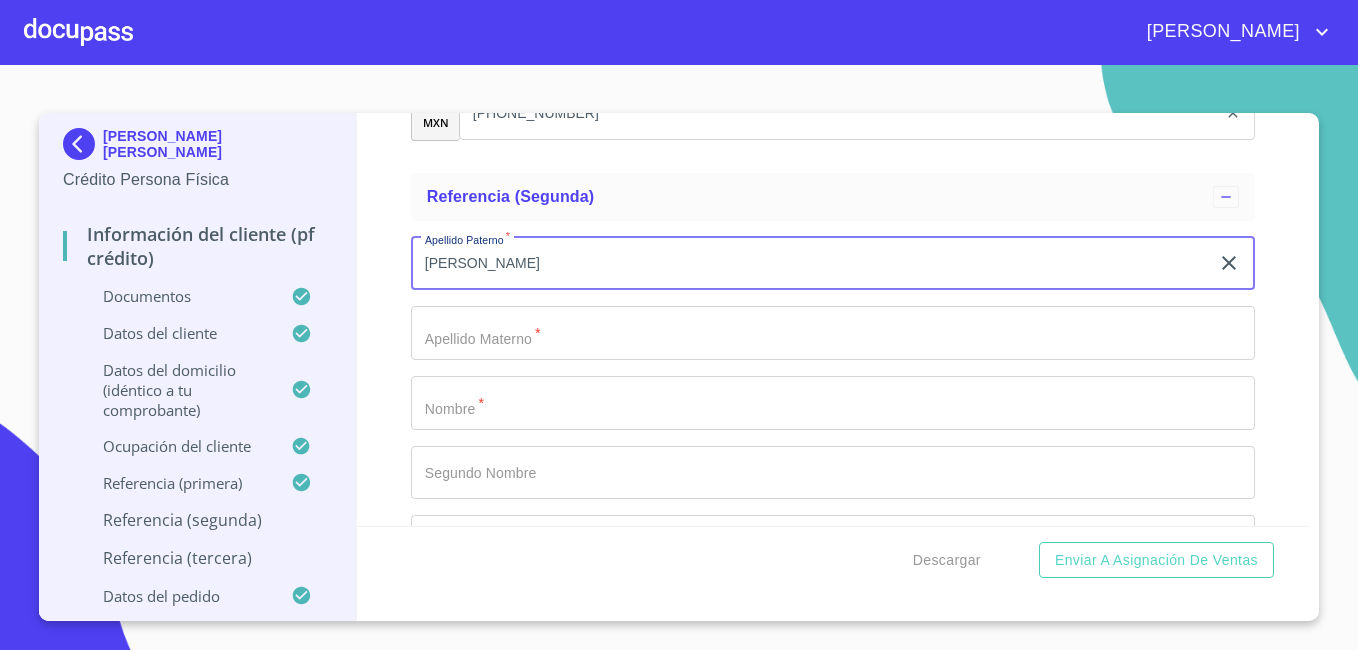 type on "[PERSON_NAME]" 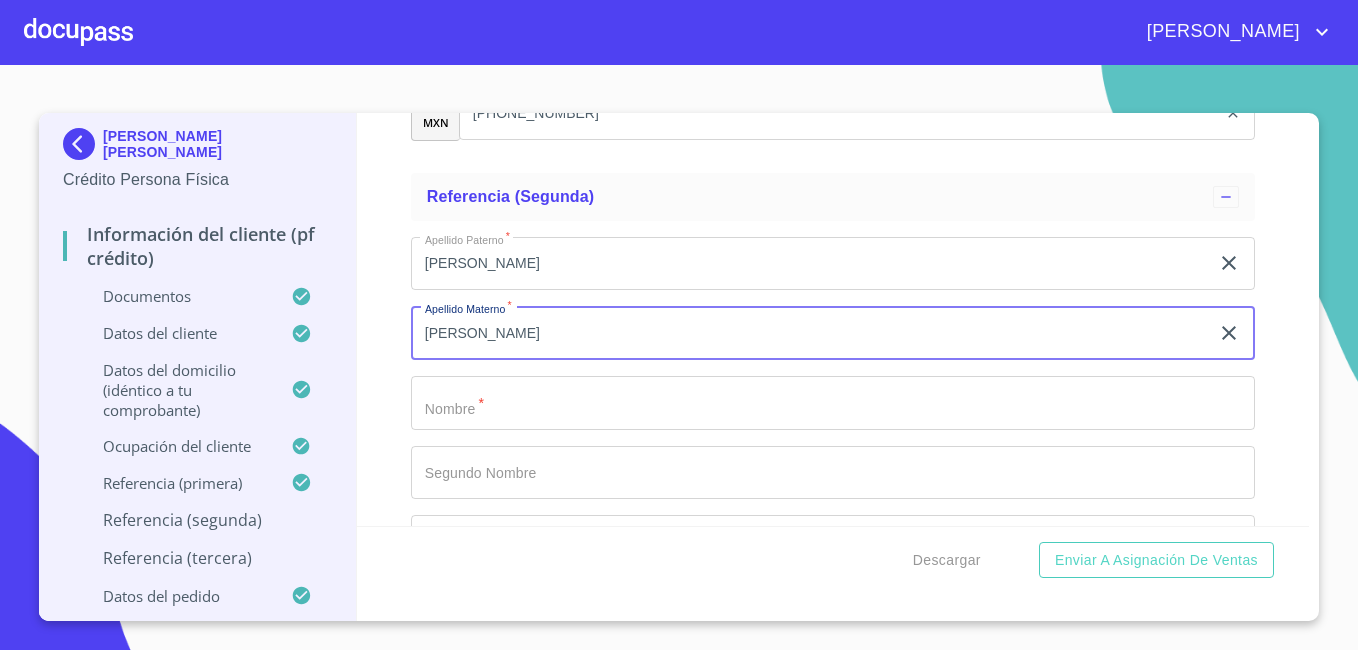 type on "[PERSON_NAME]" 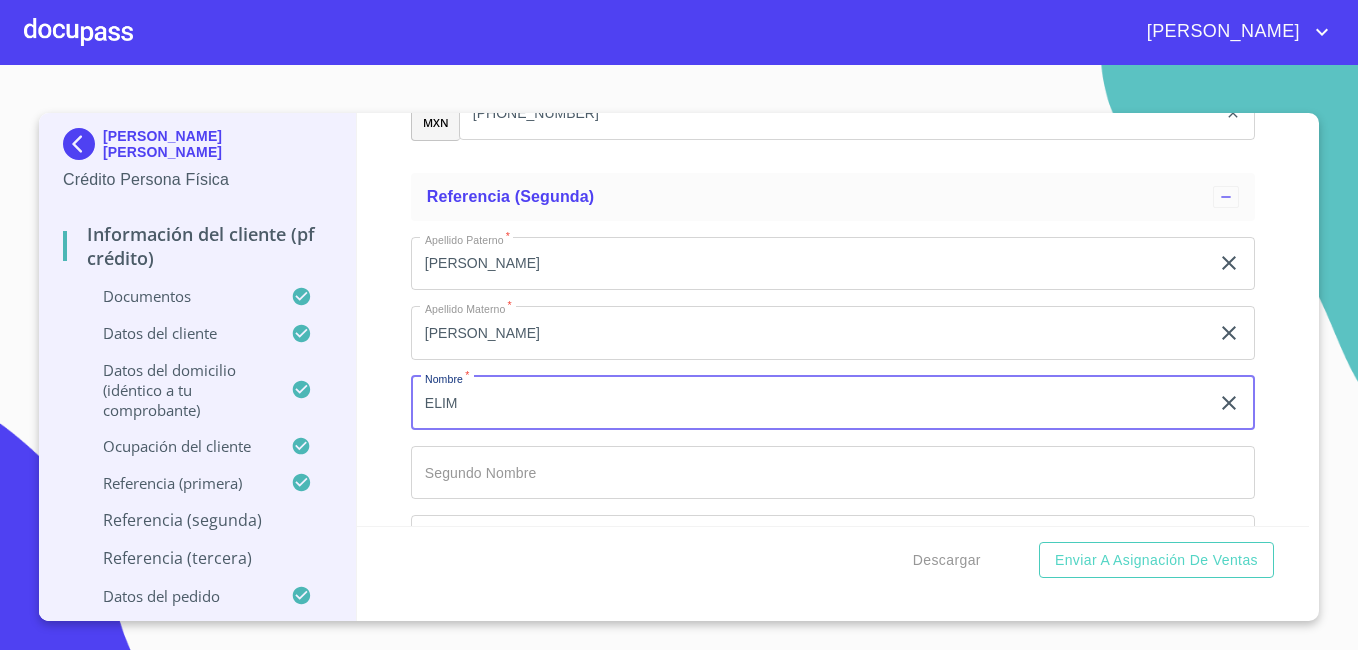 type on "ELIM" 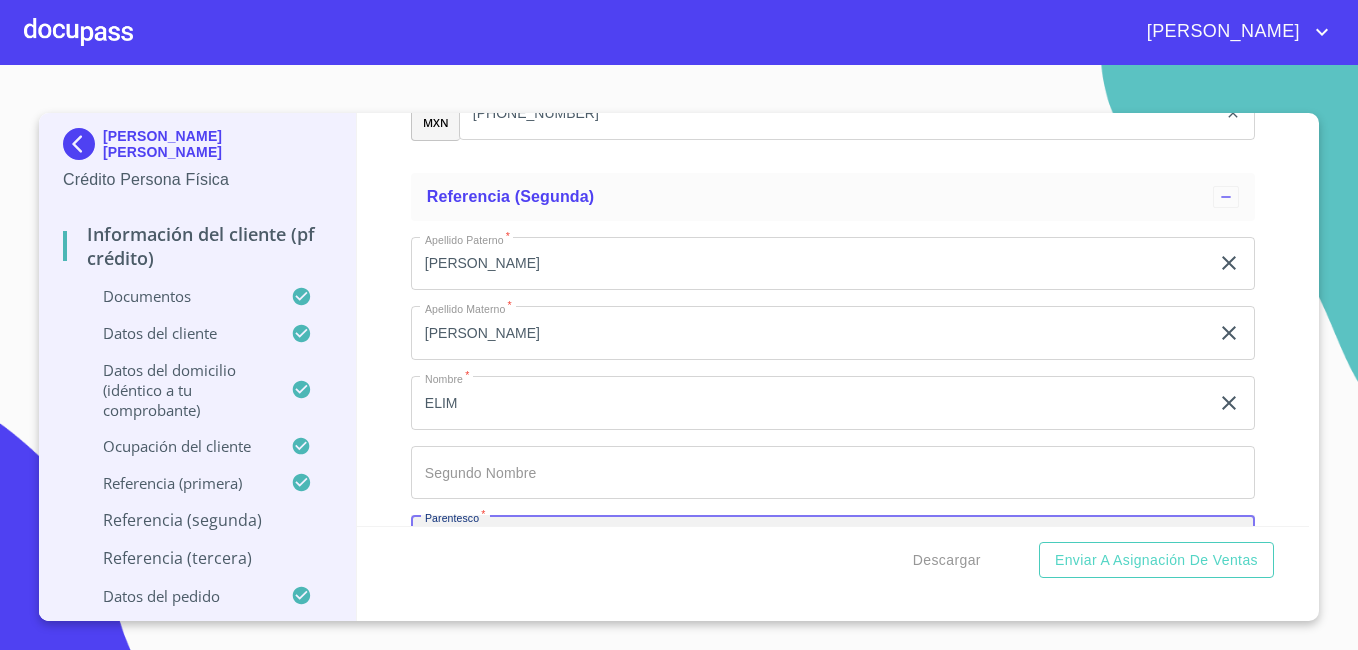 scroll, scrollTop: 10069, scrollLeft: 0, axis: vertical 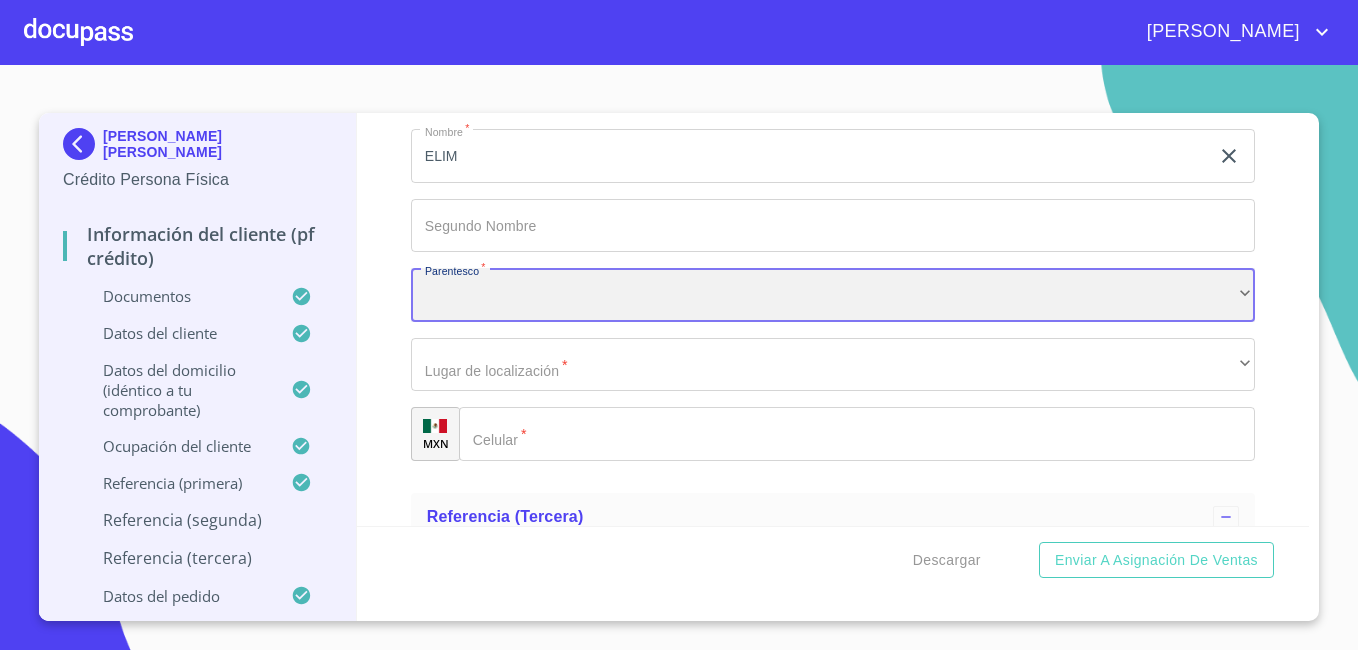 click on "​" at bounding box center [833, 295] 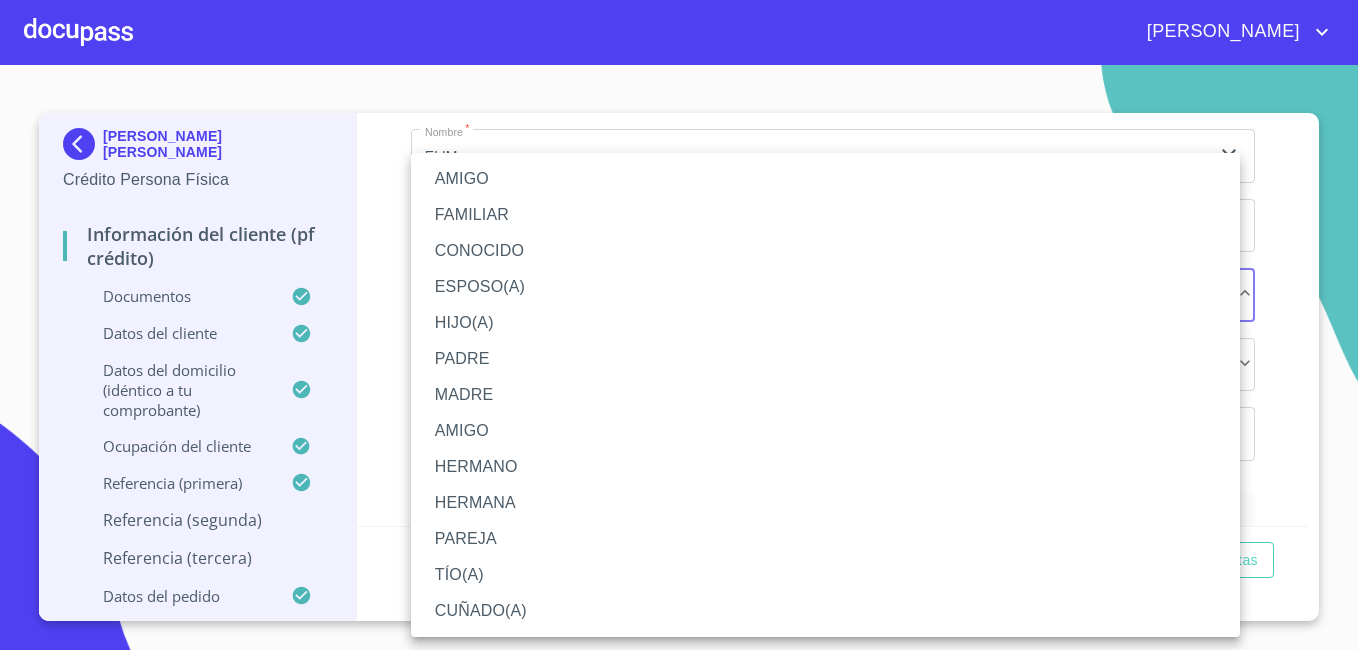 click on "HERMANA" at bounding box center [825, 503] 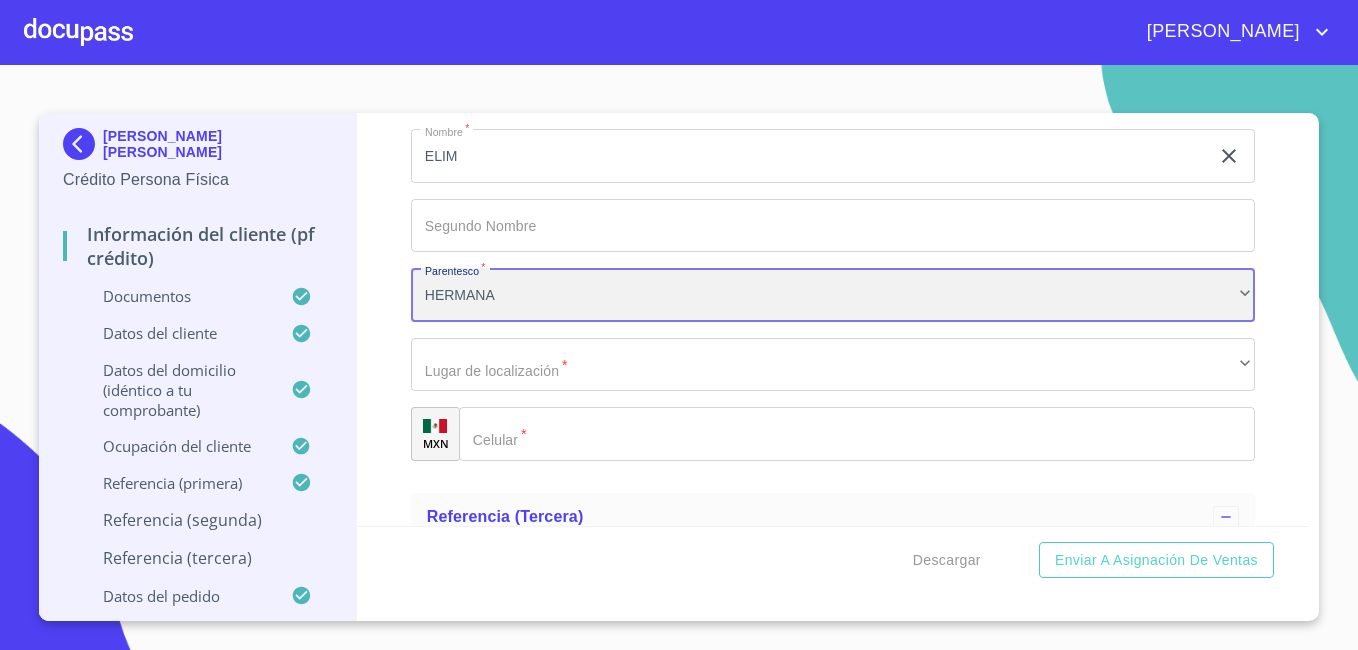 click on "HERMANA" at bounding box center [833, 295] 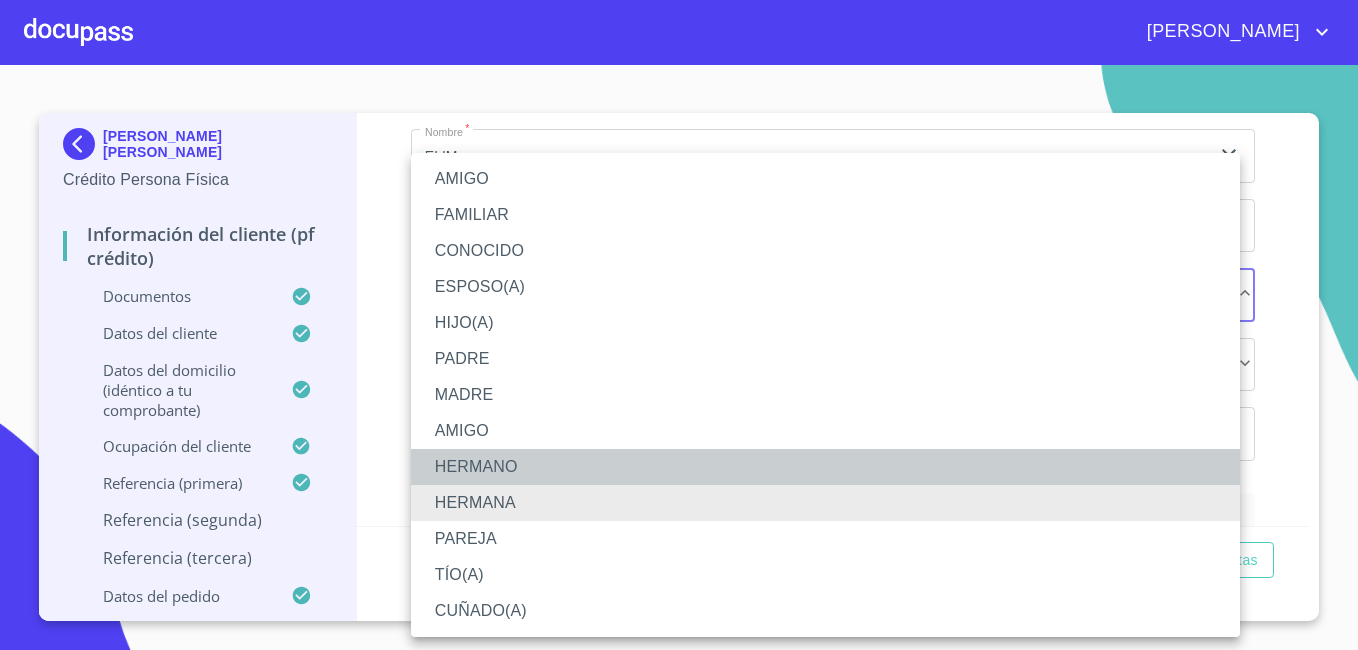 click on "HERMANO" at bounding box center [825, 467] 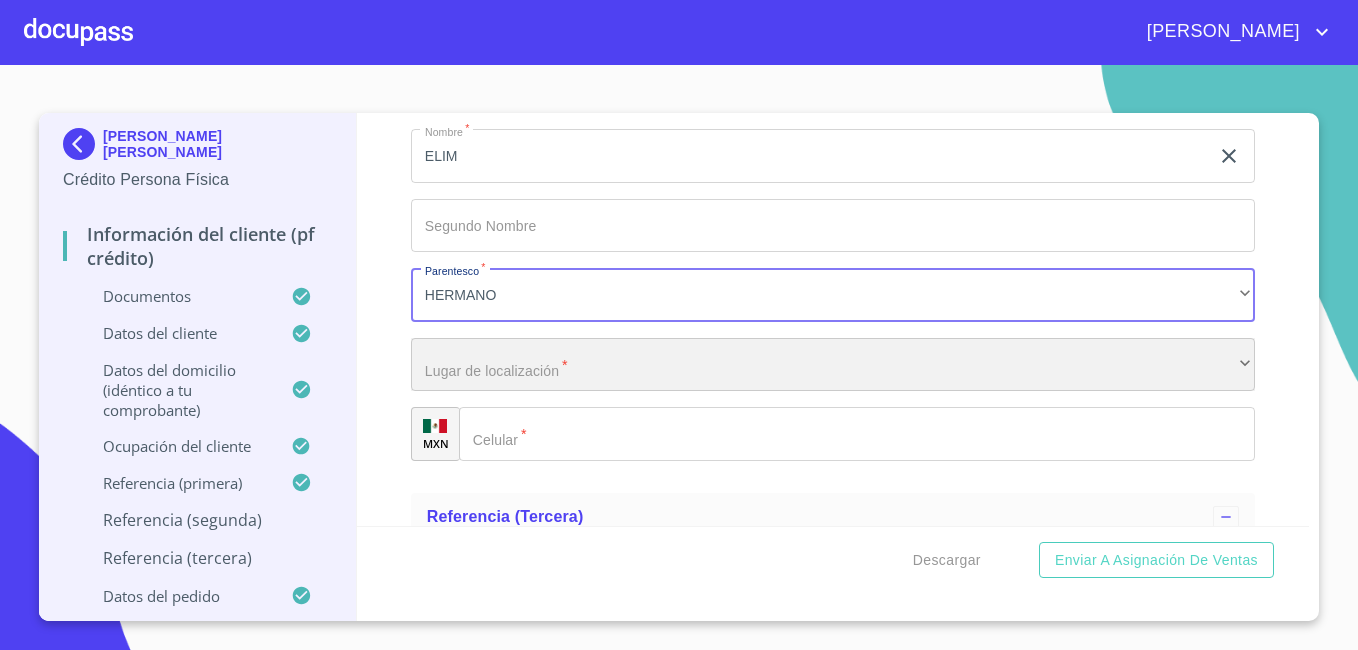 click on "​" at bounding box center (833, 365) 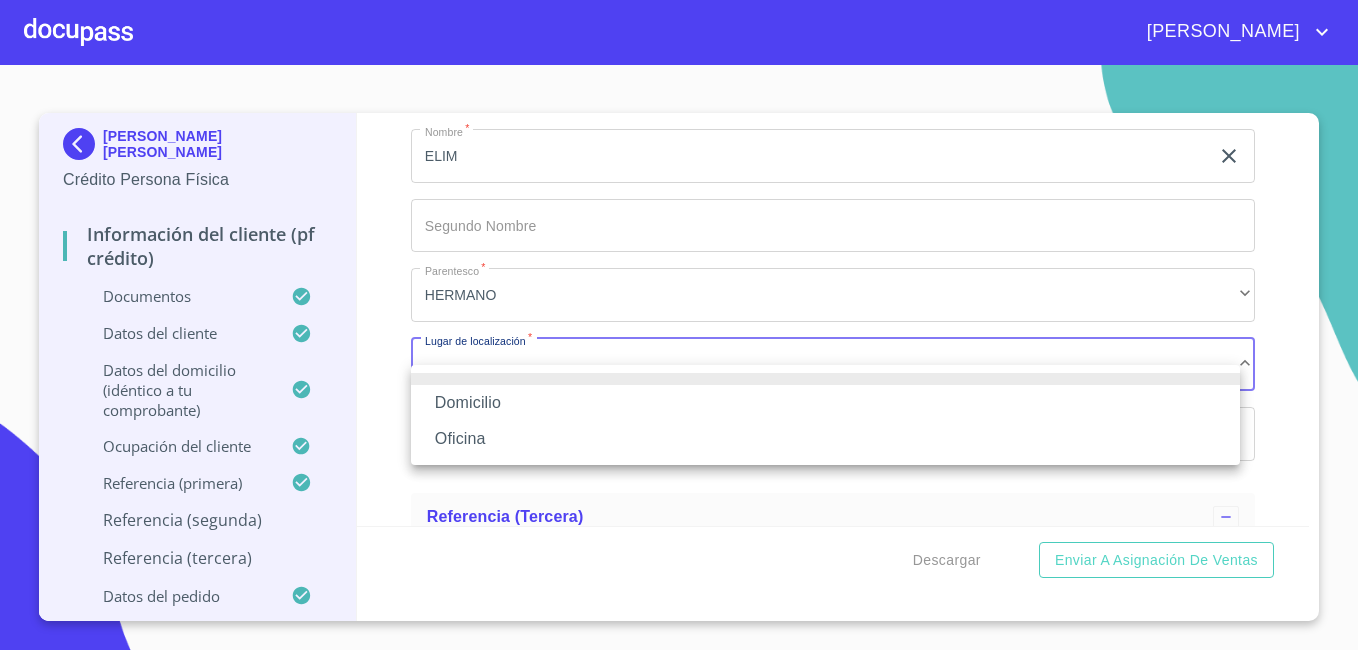 click on "Domicilio" at bounding box center [825, 403] 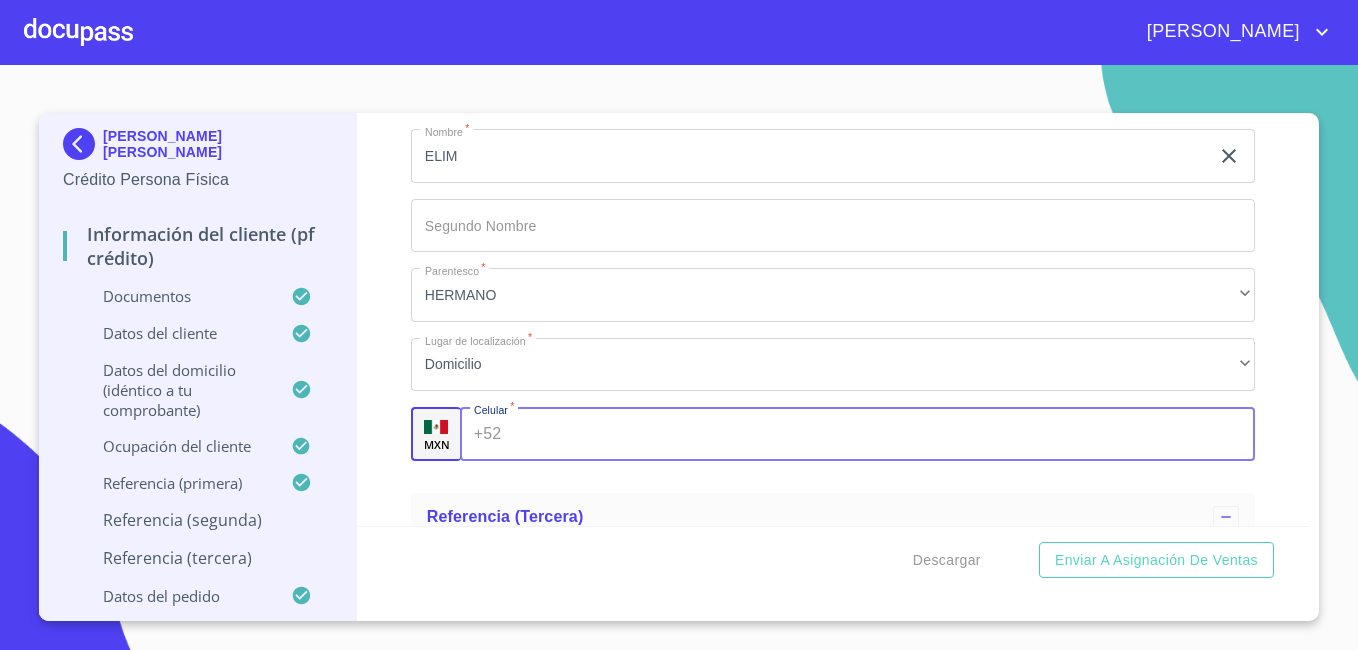 click on "Documento de identificación   *" at bounding box center (881, 434) 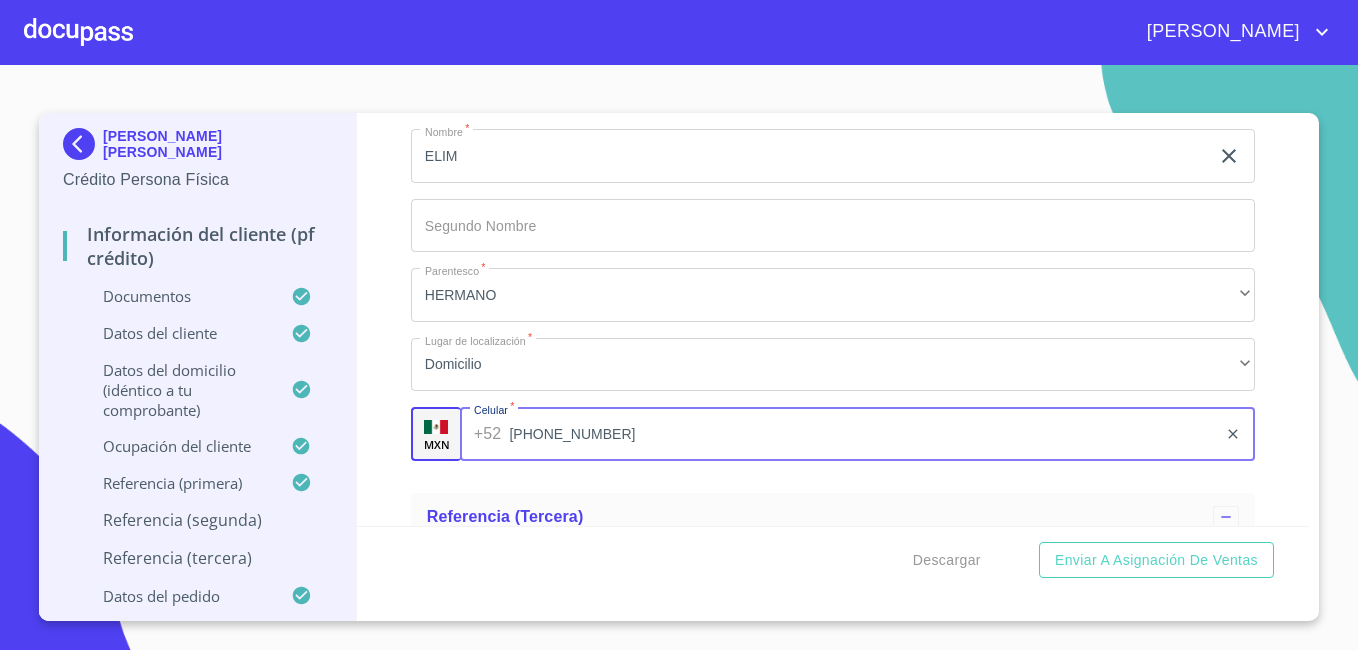 type on "[PHONE_NUMBER]" 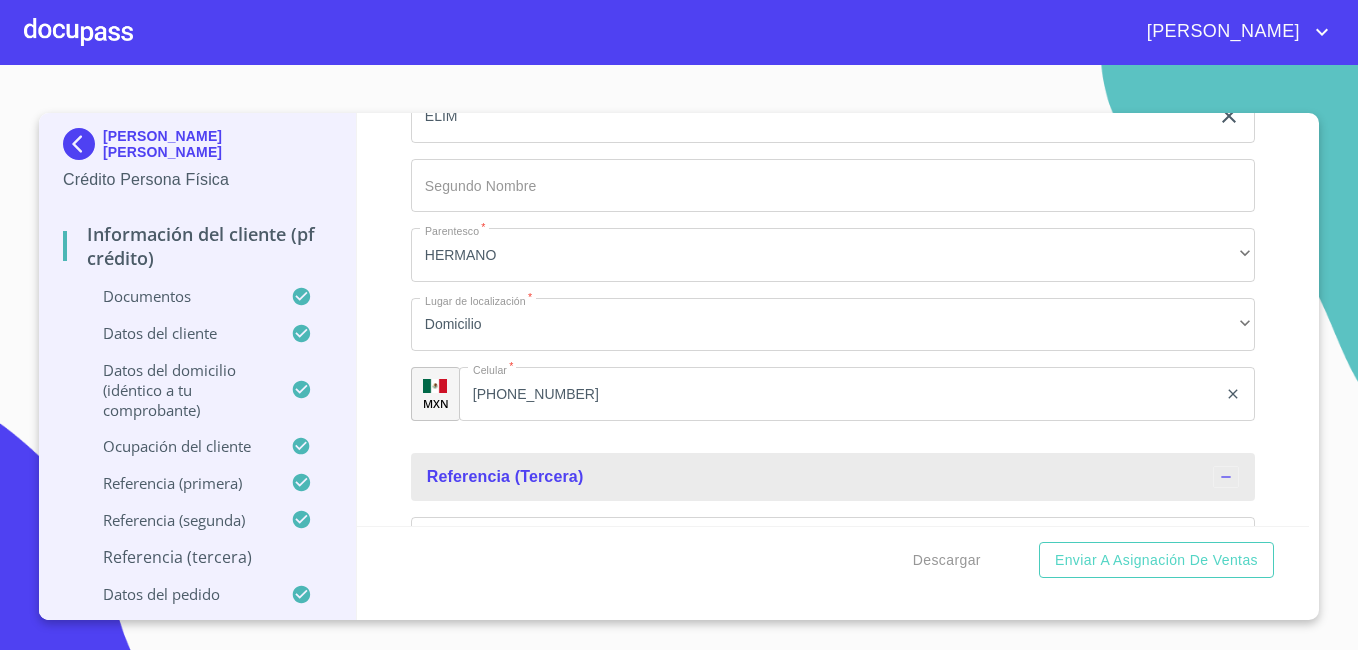 scroll, scrollTop: 10309, scrollLeft: 0, axis: vertical 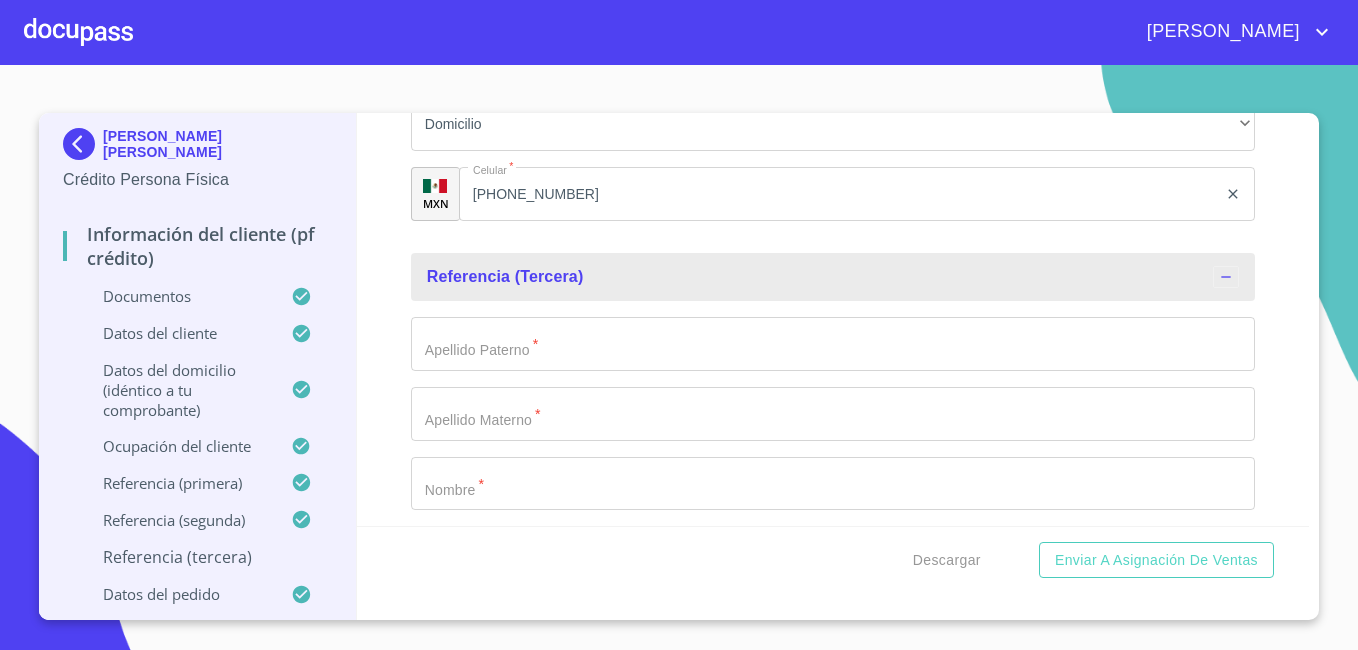 click on "Documento de identificación   *" at bounding box center [810, -4385] 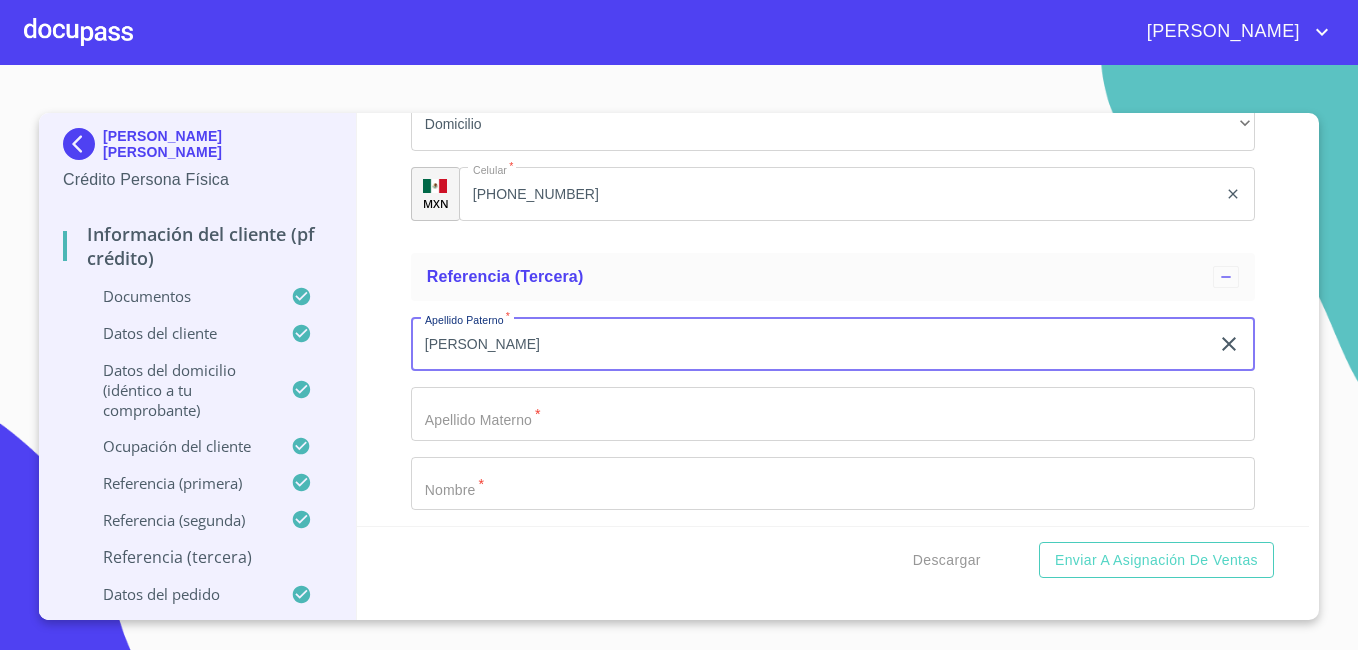 type on "[PERSON_NAME]" 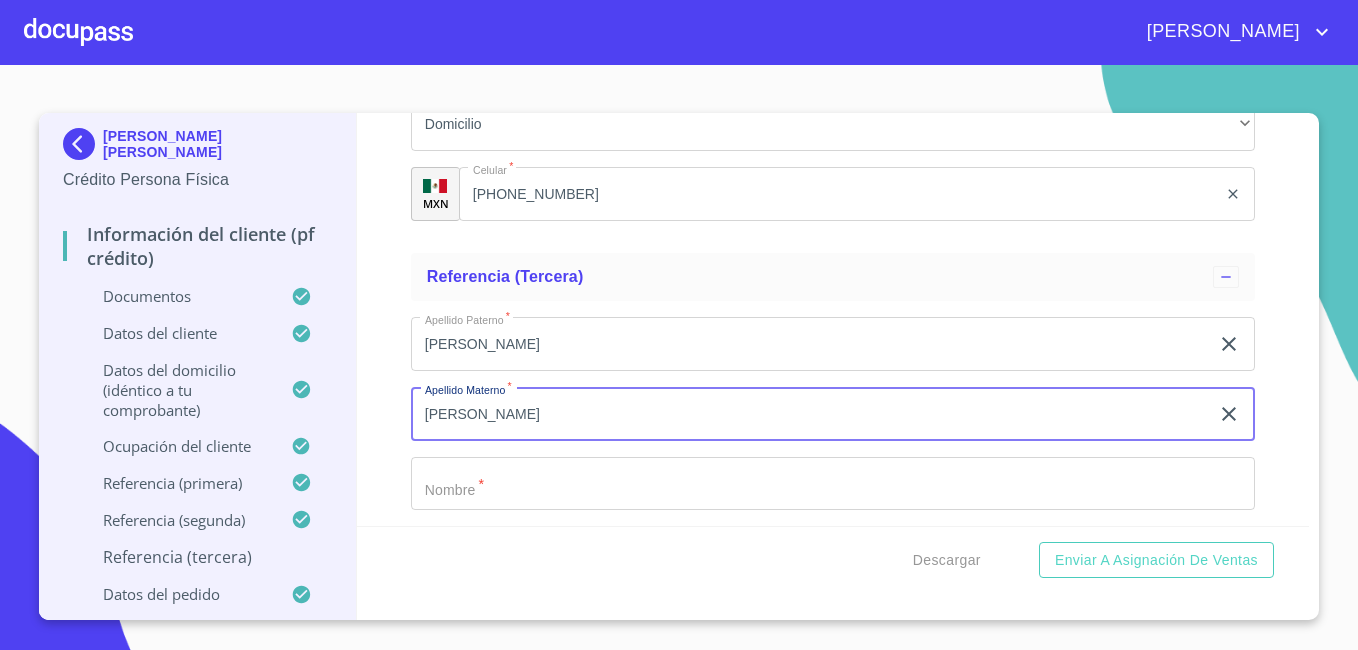 type on "[PERSON_NAME]" 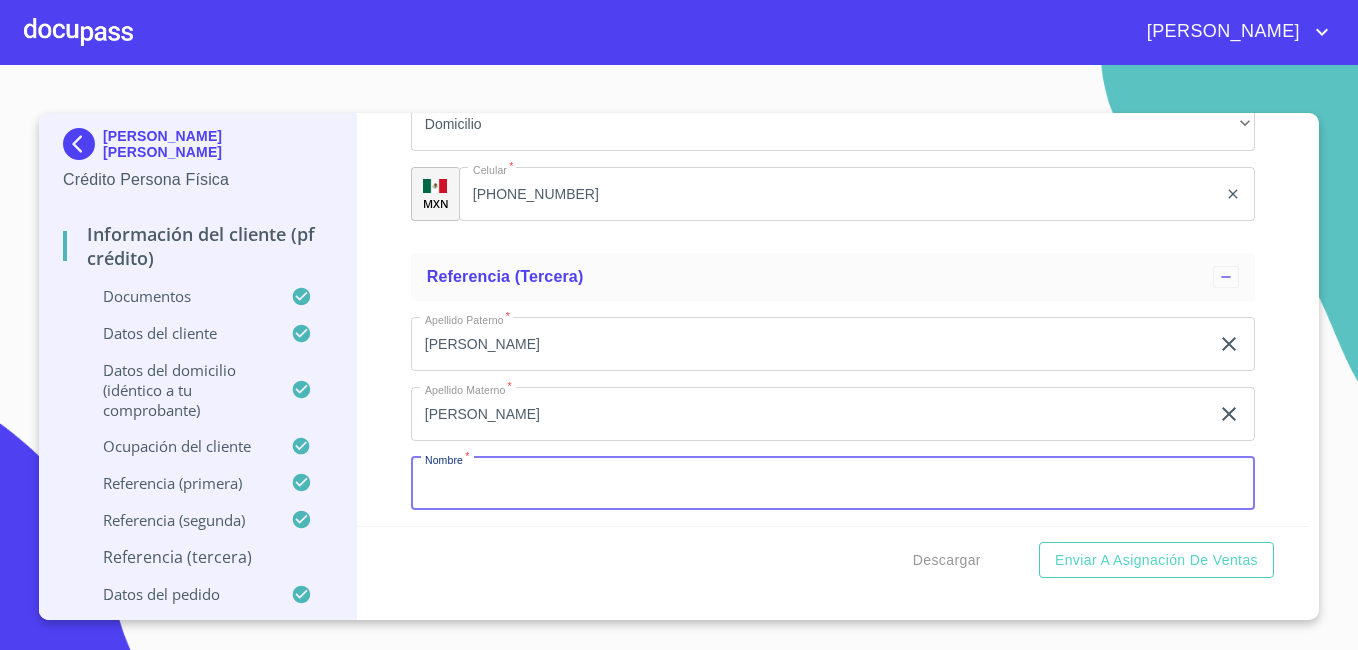 scroll, scrollTop: 10318, scrollLeft: 0, axis: vertical 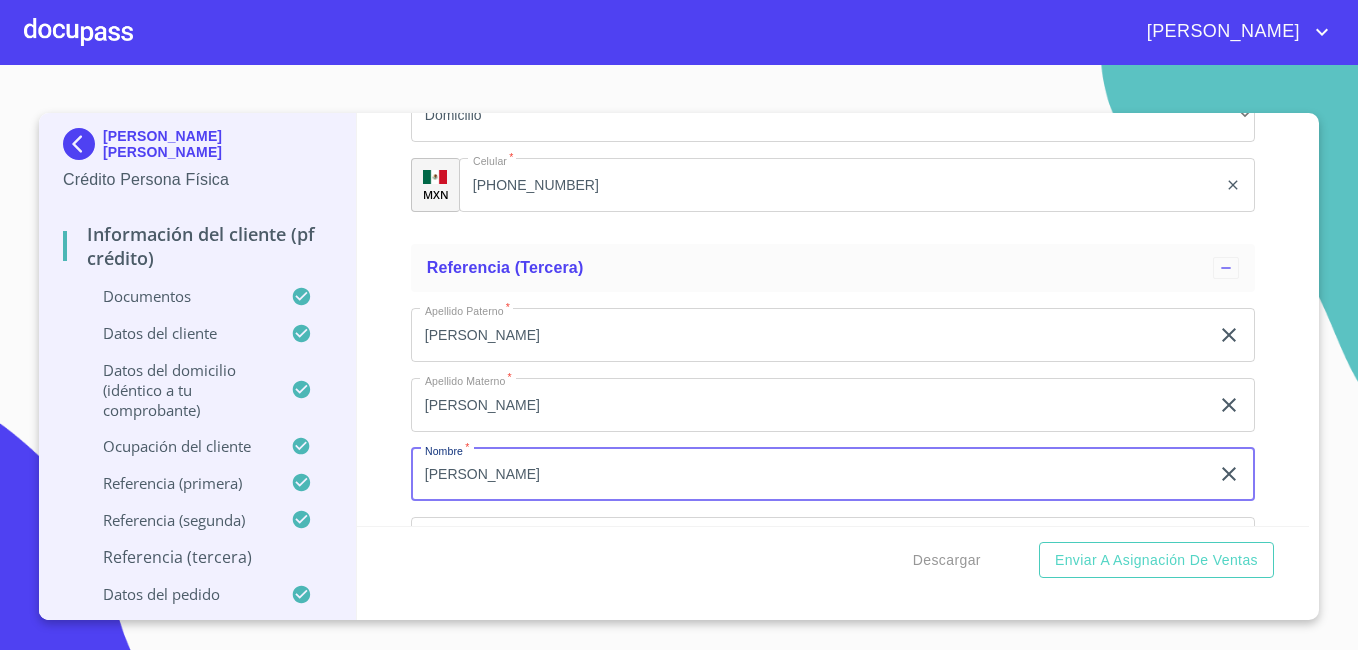 type on "[PERSON_NAME]" 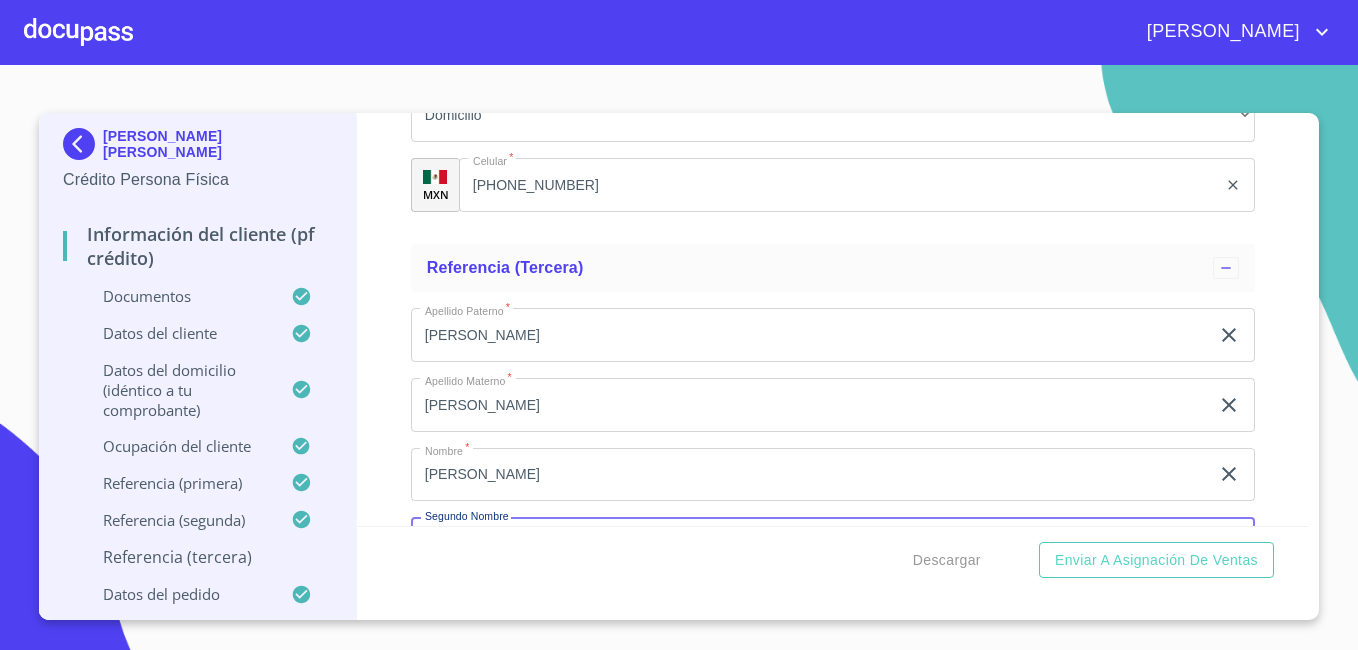 scroll, scrollTop: 10567, scrollLeft: 0, axis: vertical 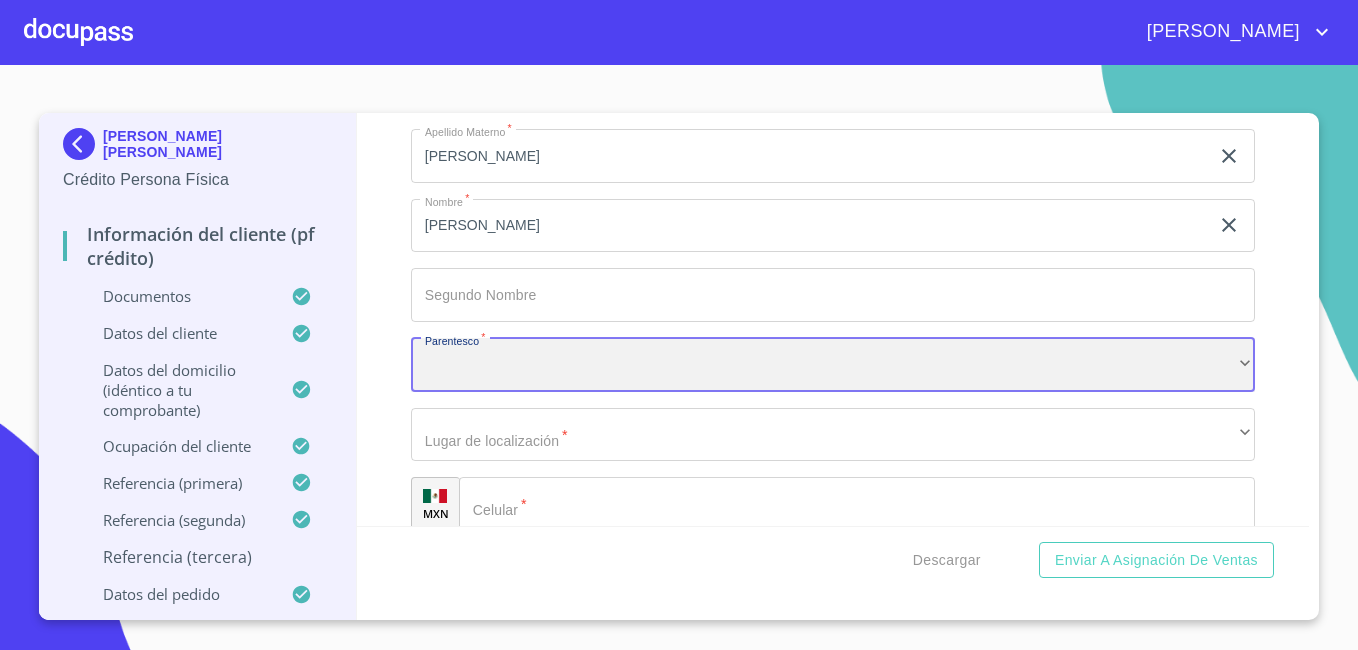 click on "​" at bounding box center (833, 365) 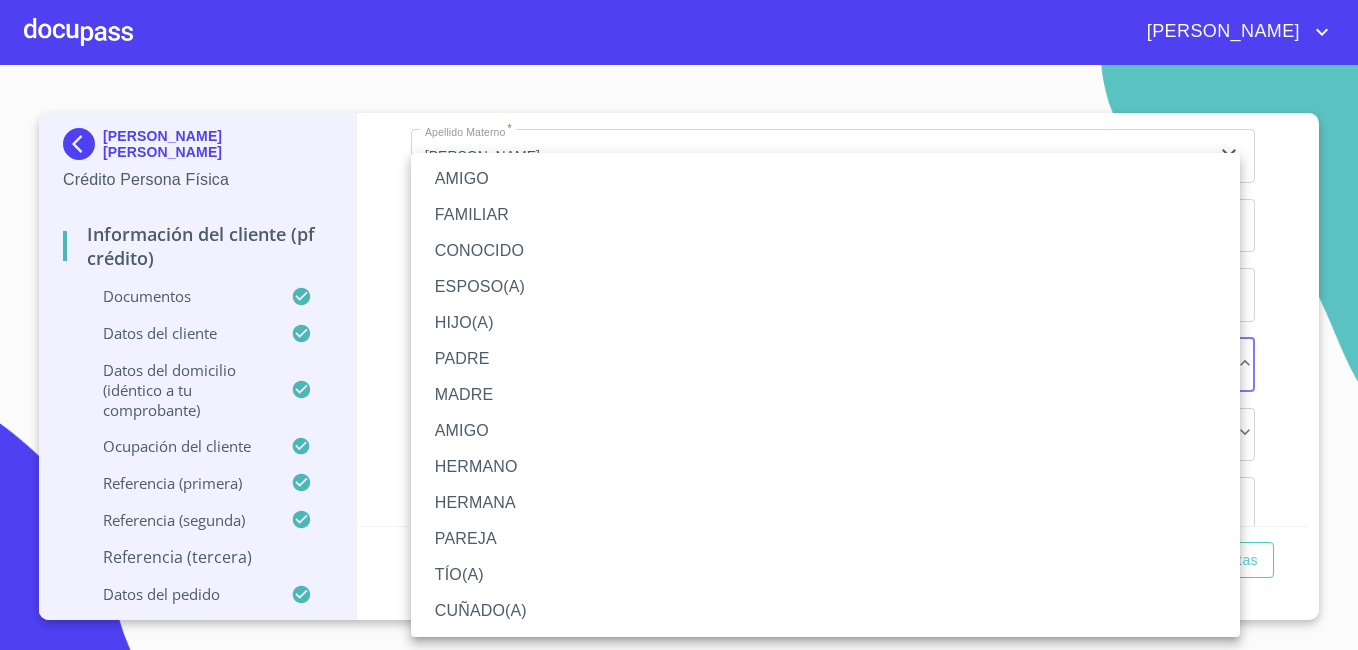 click on "PADRE" at bounding box center (825, 359) 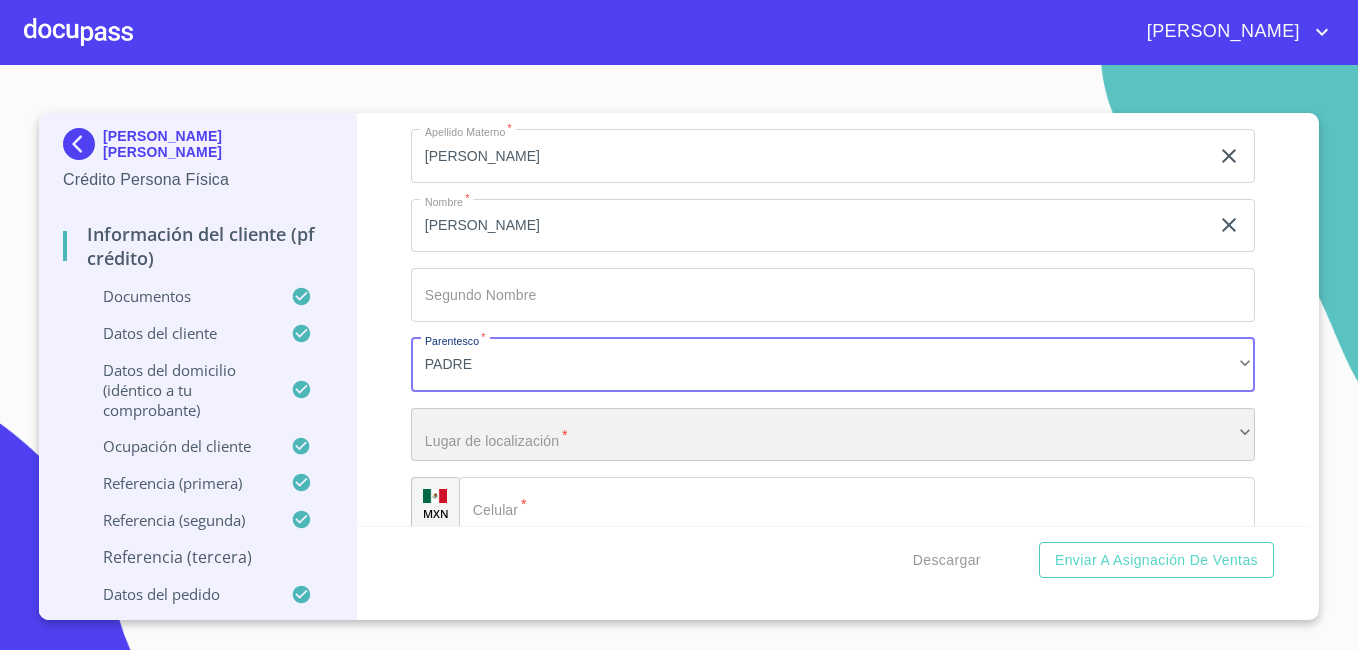 click on "​" at bounding box center (833, 435) 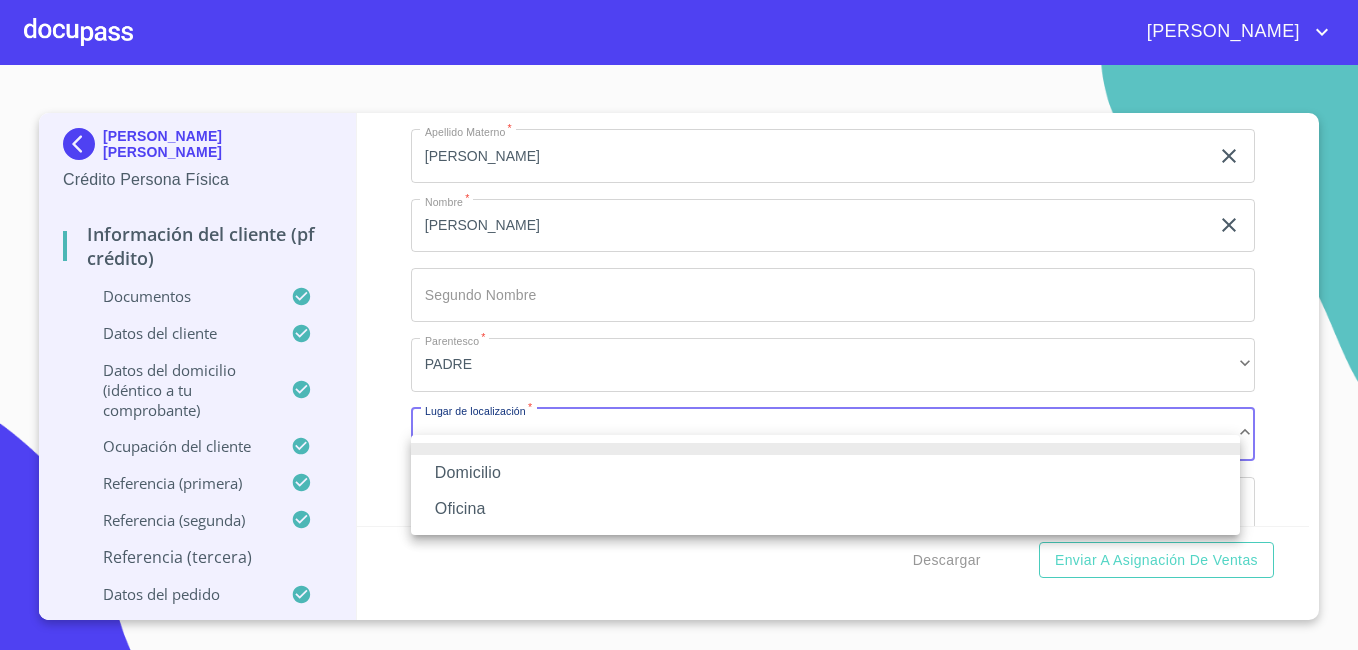 click on "Domicilio" at bounding box center [825, 473] 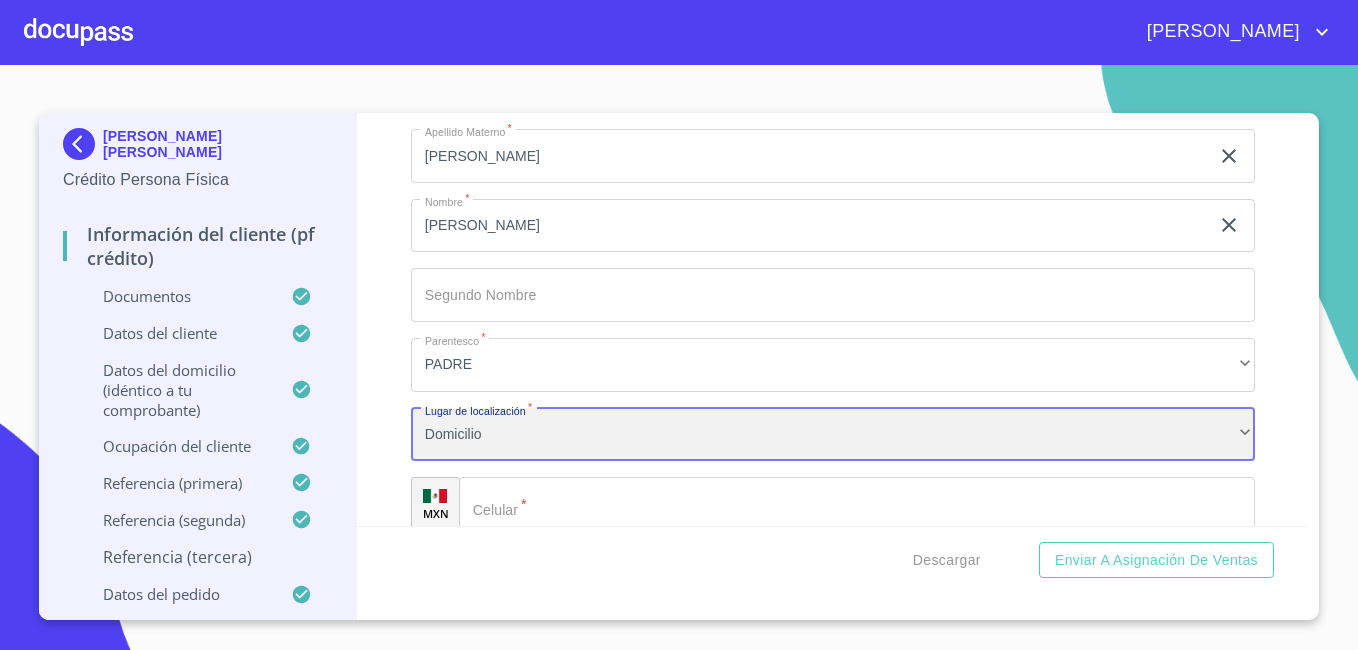 scroll, scrollTop: 10867, scrollLeft: 0, axis: vertical 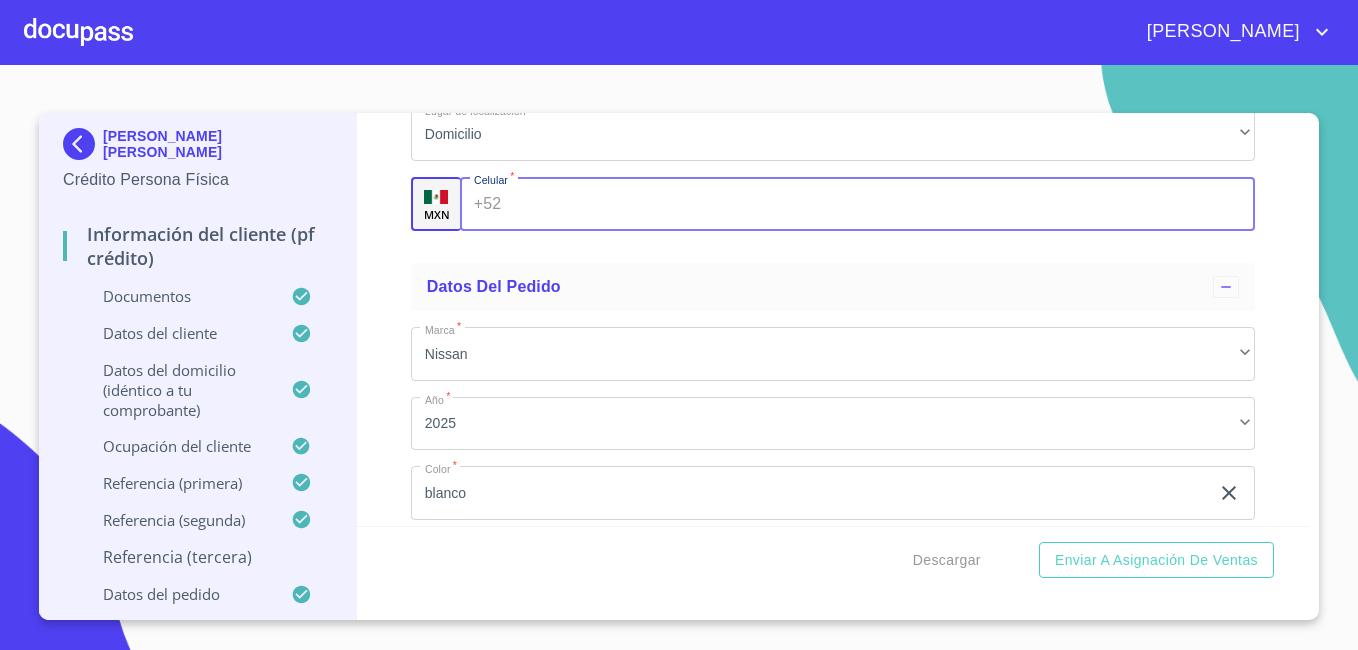 click on "Documento de identificación   *" at bounding box center [881, 204] 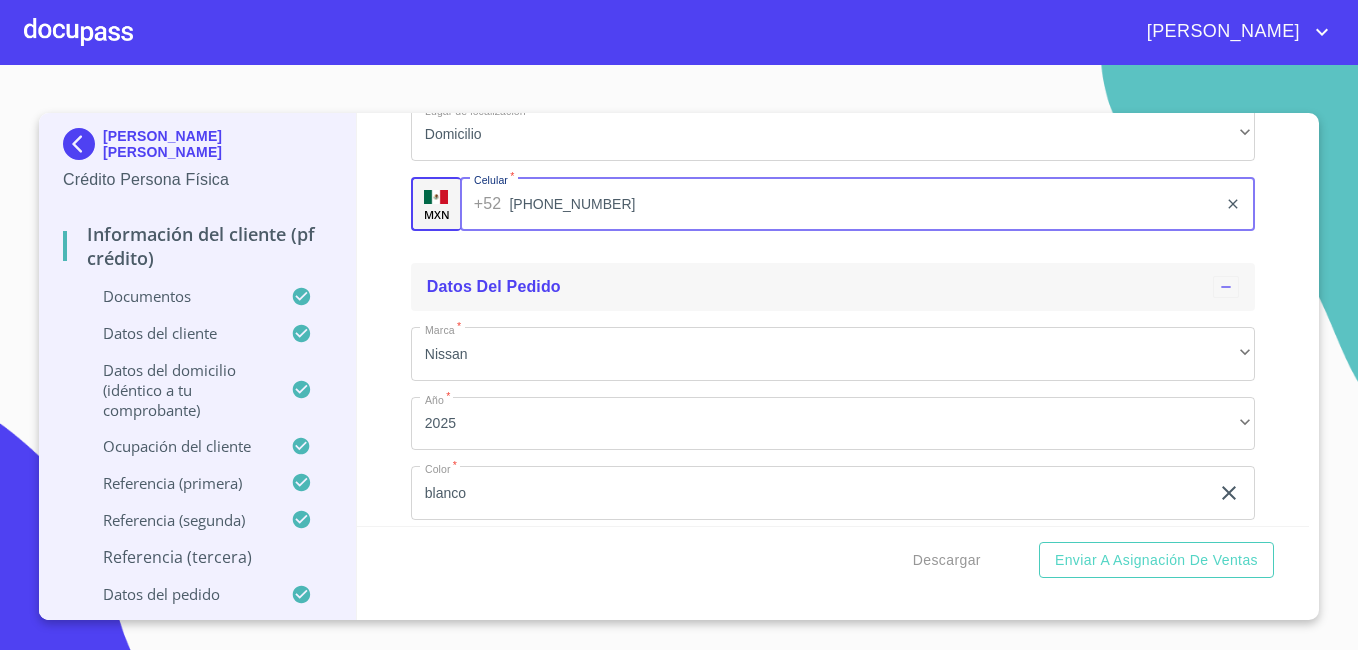 type on "[PHONE_NUMBER]" 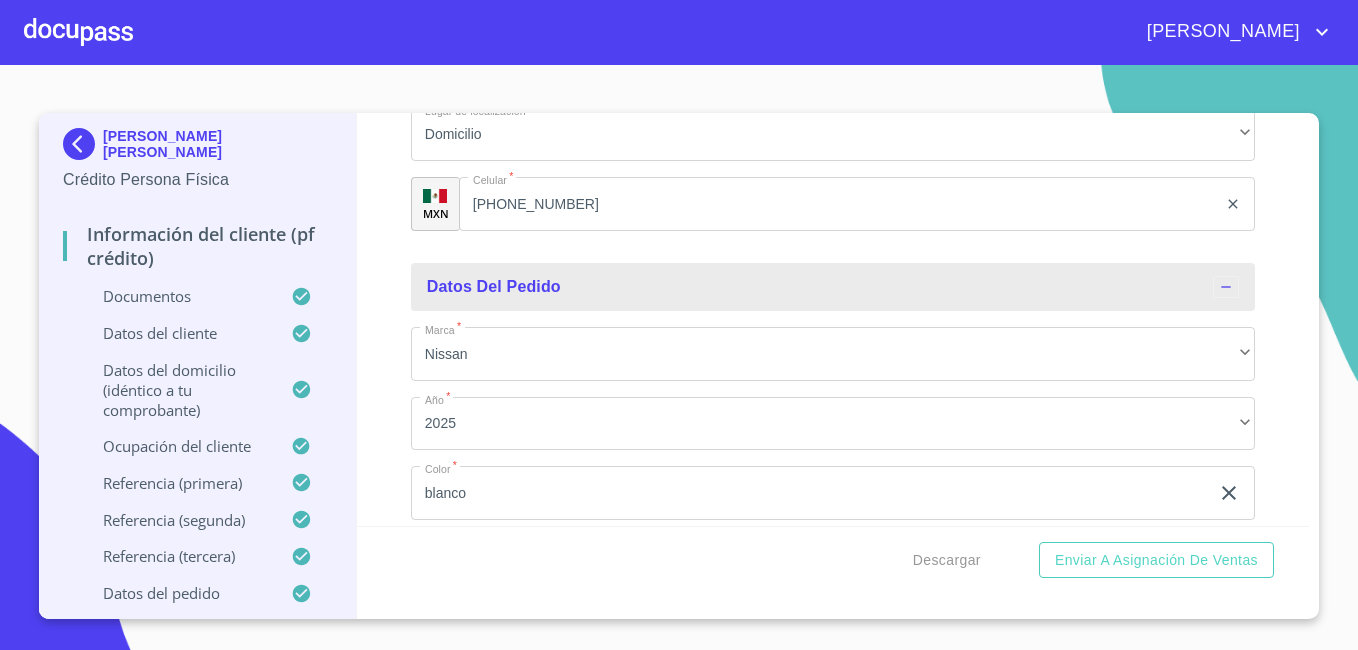 scroll, scrollTop: 11048, scrollLeft: 0, axis: vertical 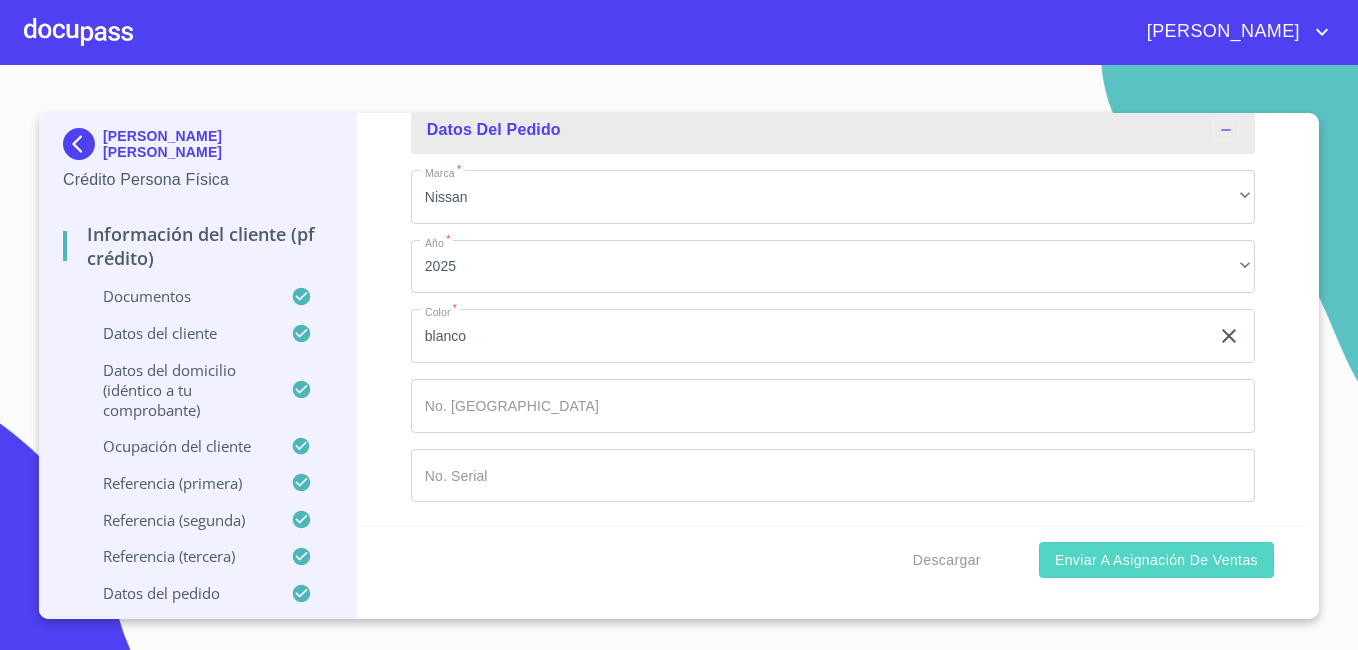 click on "Enviar a Asignación de Ventas" at bounding box center (1156, 560) 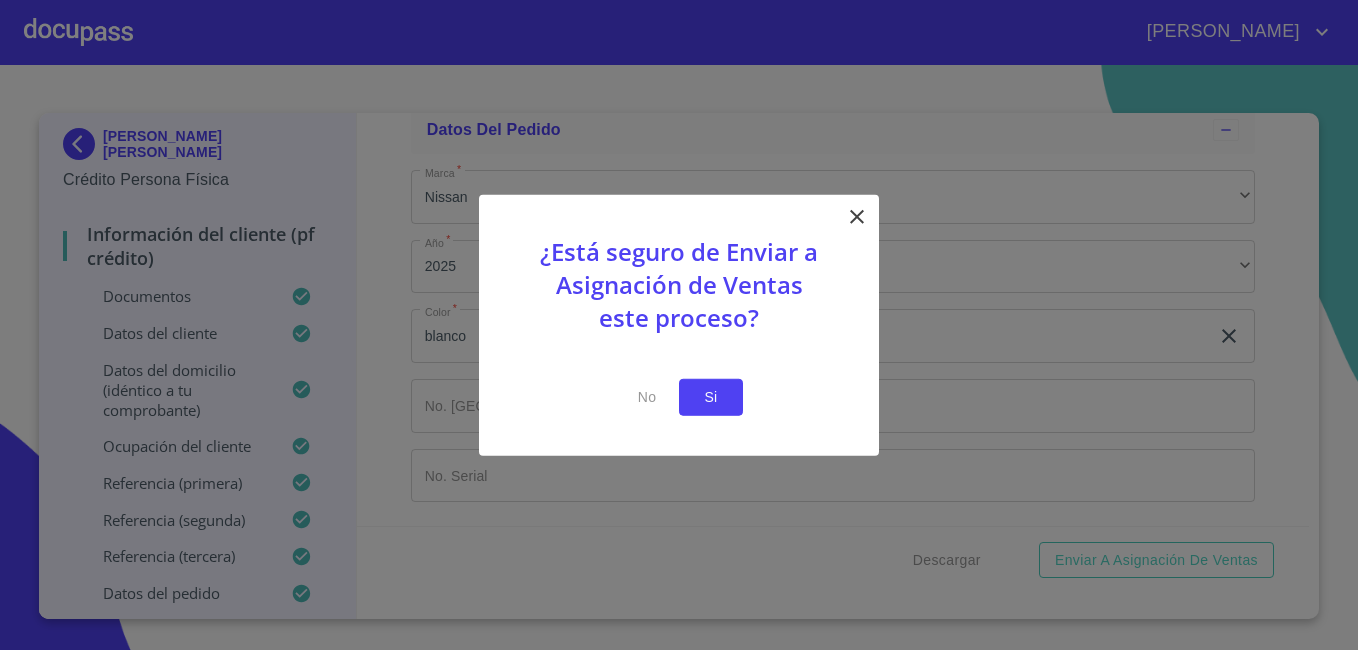 click on "Si" at bounding box center (711, 397) 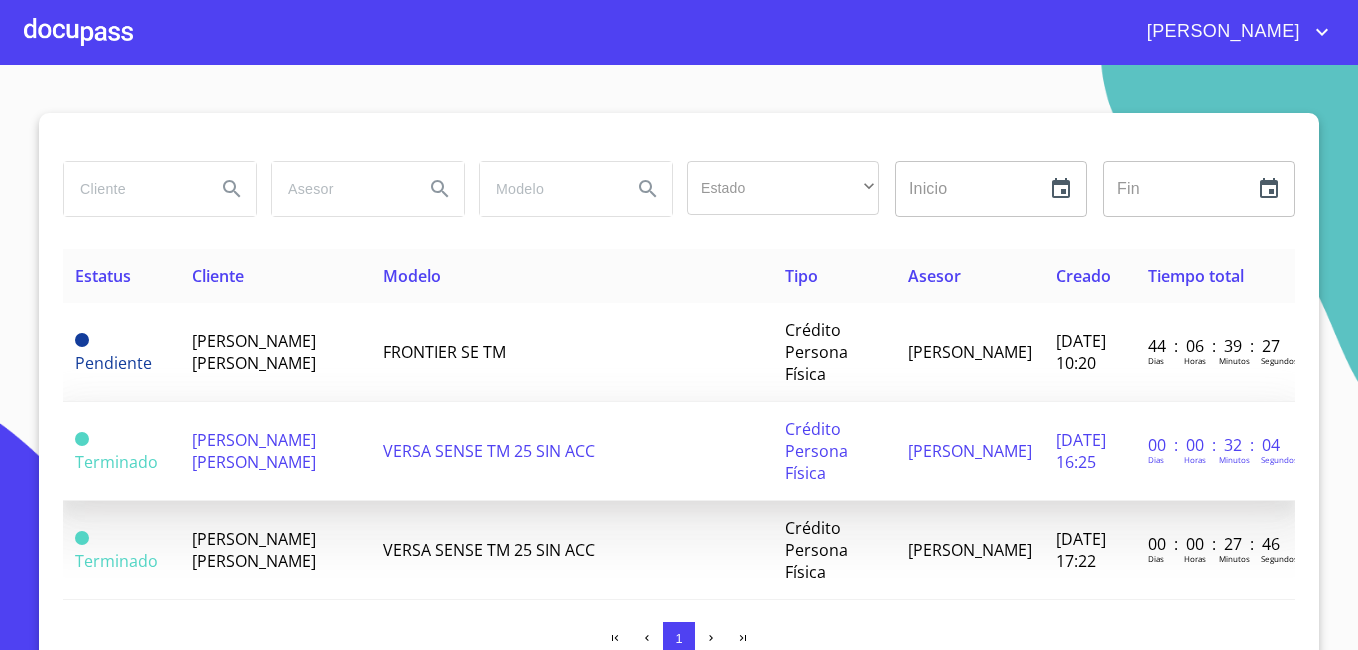click on "[PERSON_NAME] [PERSON_NAME]" at bounding box center [254, 451] 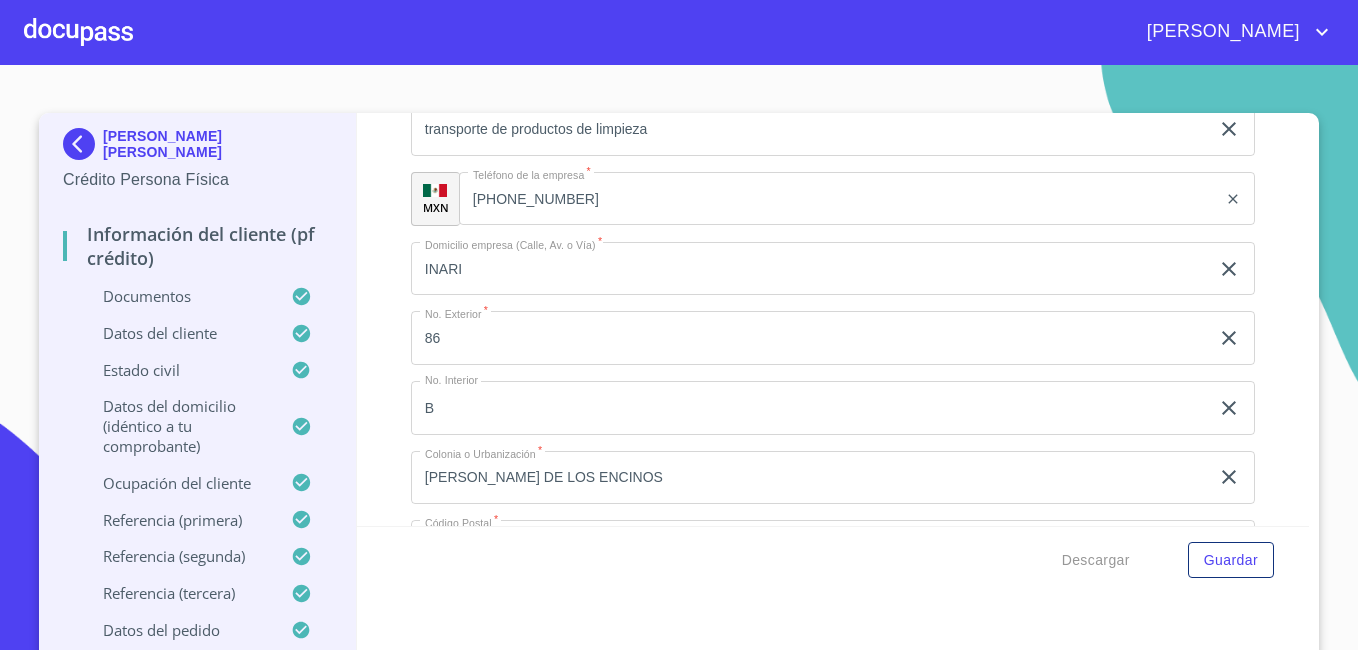 scroll, scrollTop: 7251, scrollLeft: 0, axis: vertical 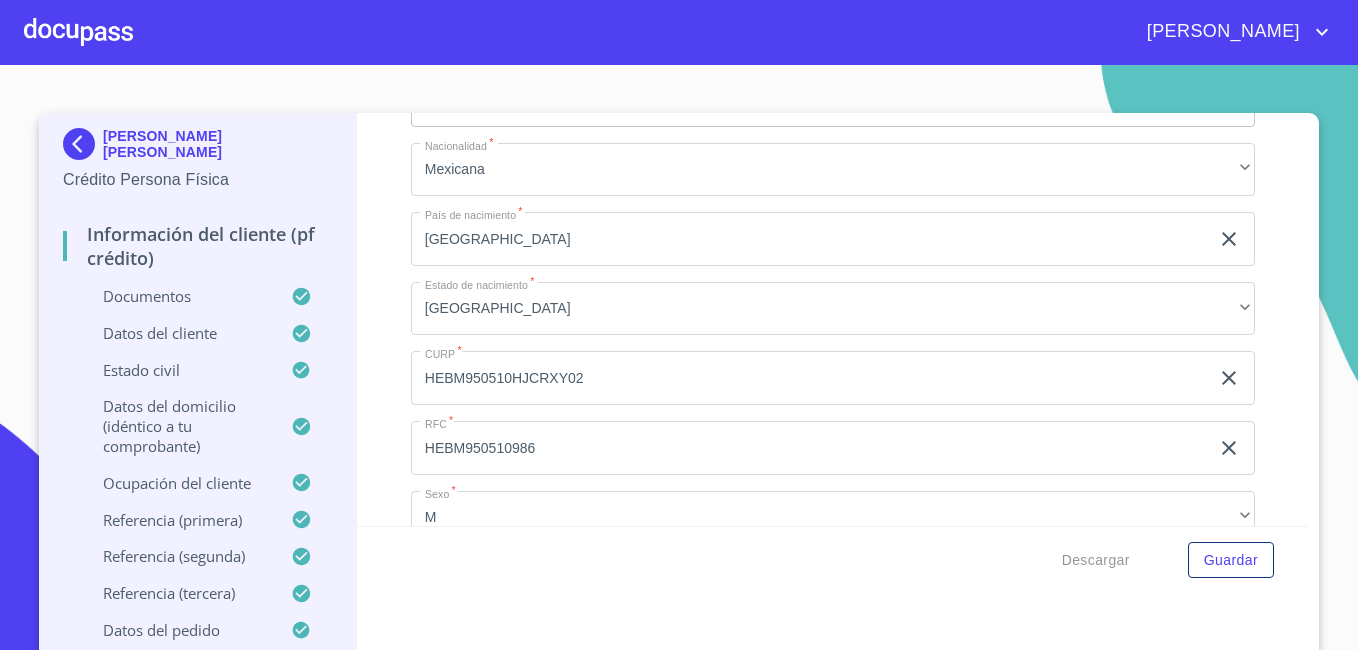 click on "Datos del cliente" at bounding box center [177, 333] 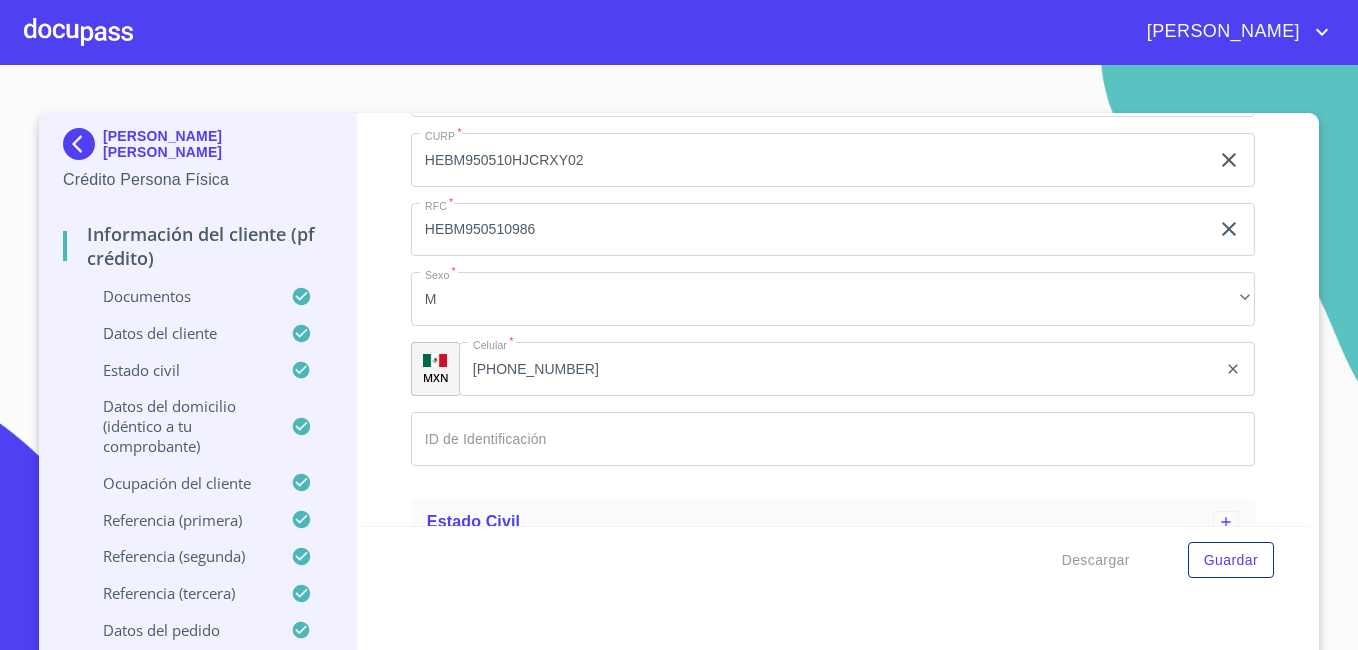 scroll, scrollTop: 528, scrollLeft: 0, axis: vertical 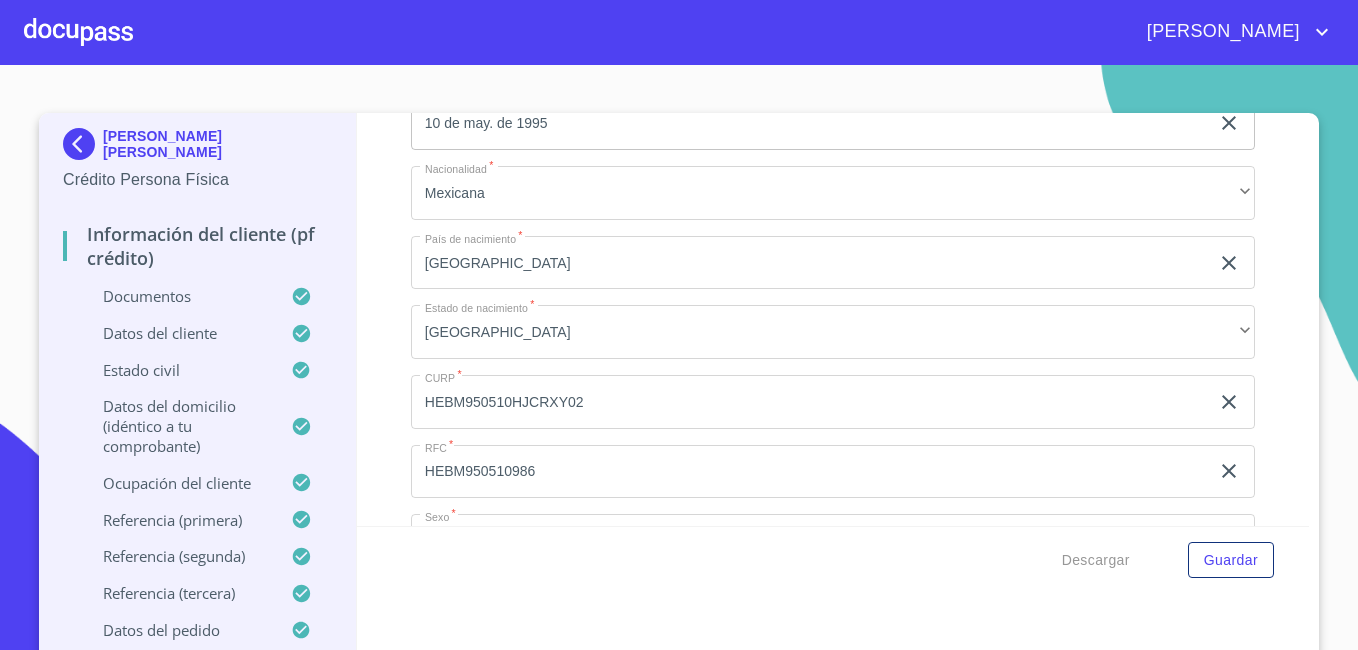 click on "Documentos" at bounding box center [177, 296] 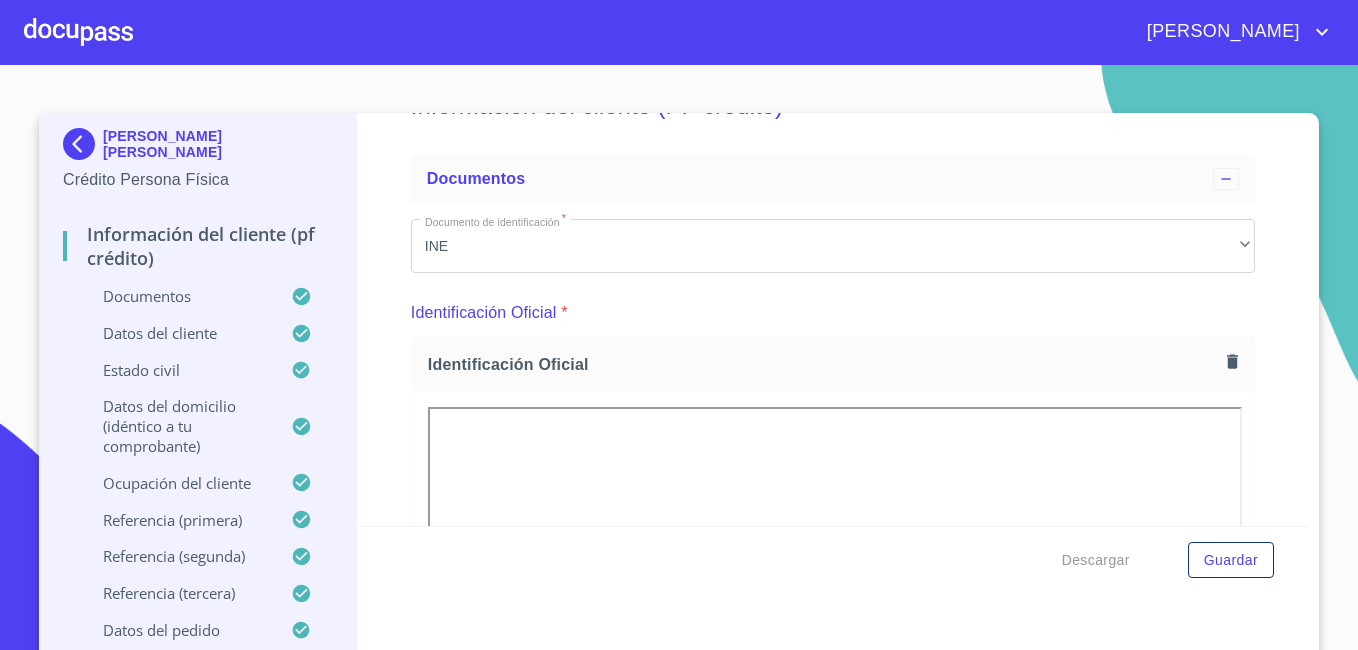 scroll, scrollTop: 0, scrollLeft: 0, axis: both 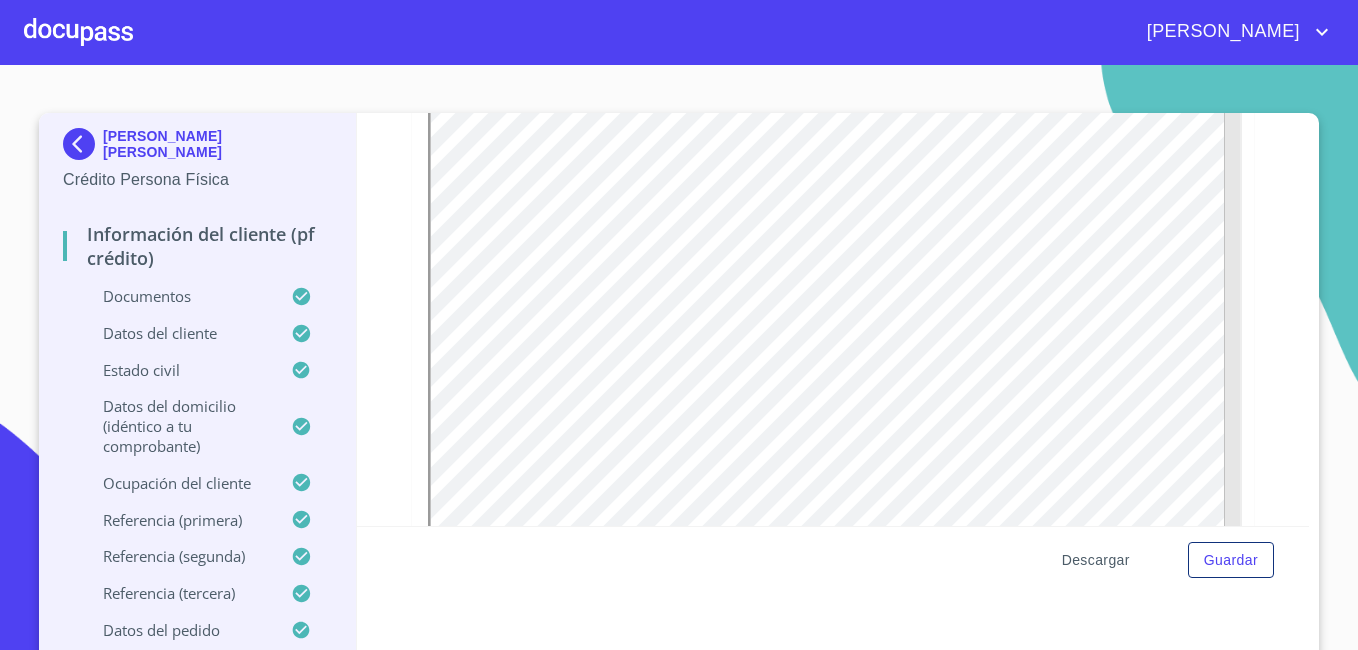 click on "Descargar" at bounding box center [1096, 560] 